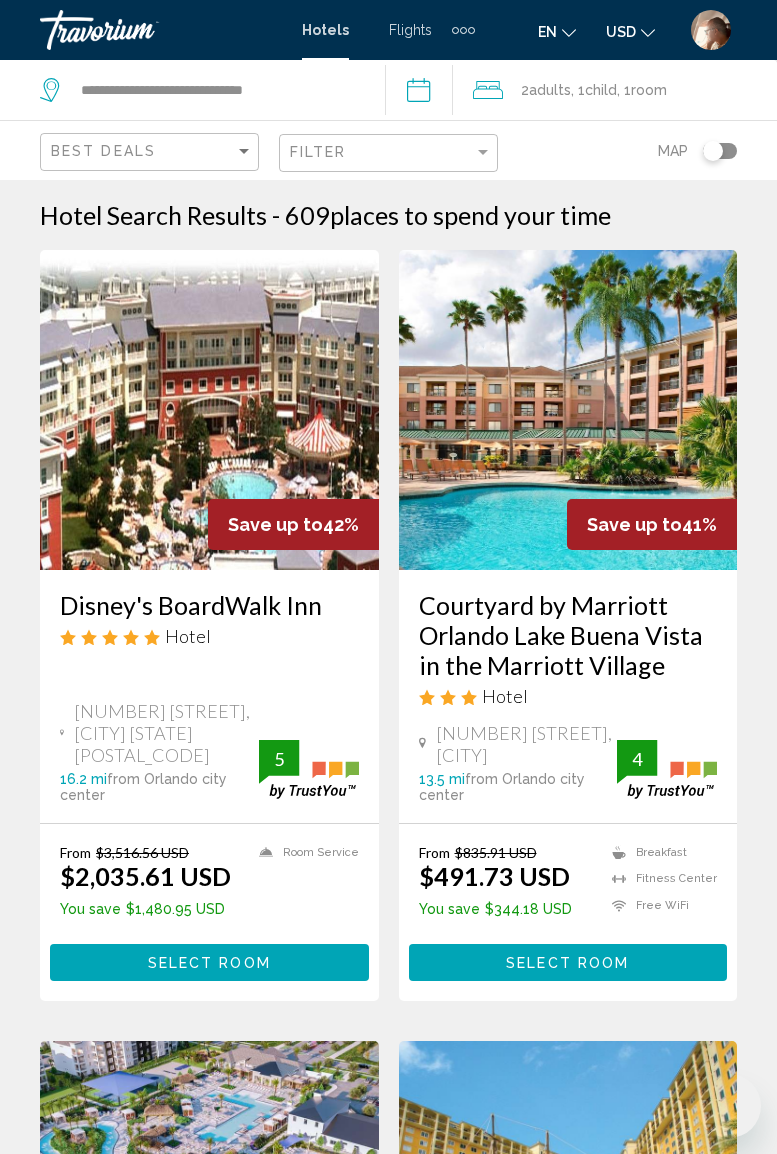 scroll, scrollTop: 260, scrollLeft: 0, axis: vertical 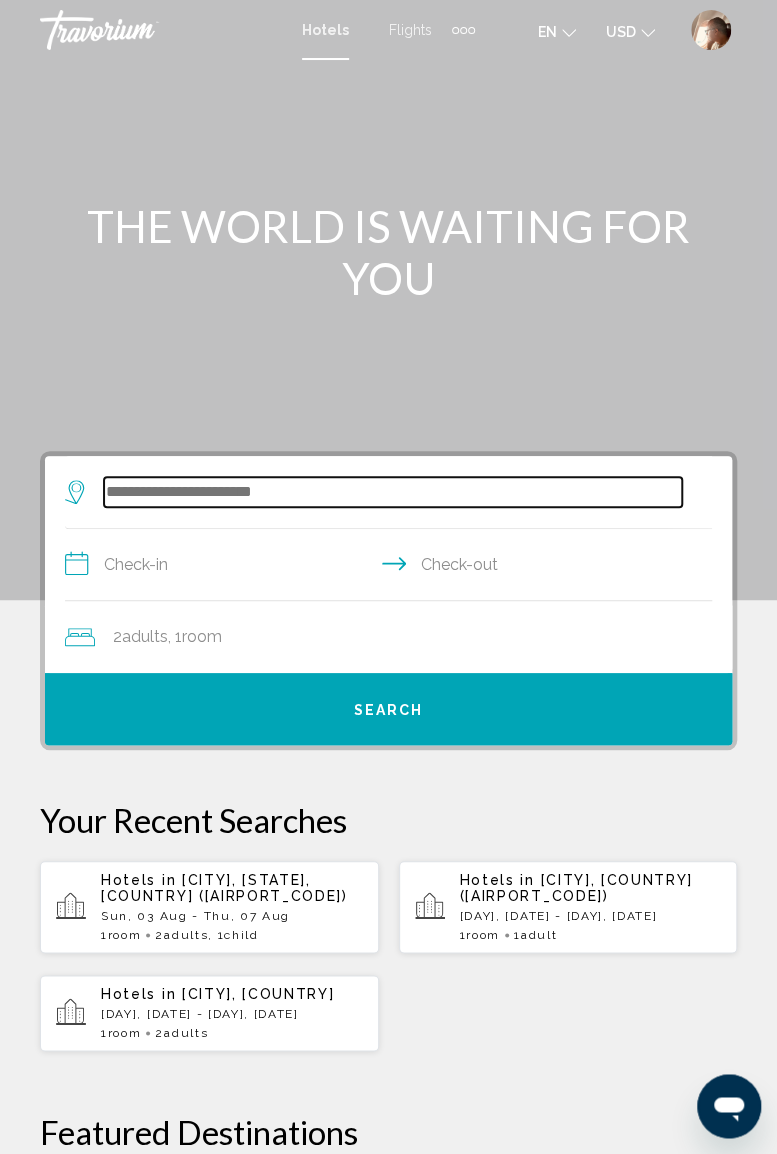 click at bounding box center (393, 492) 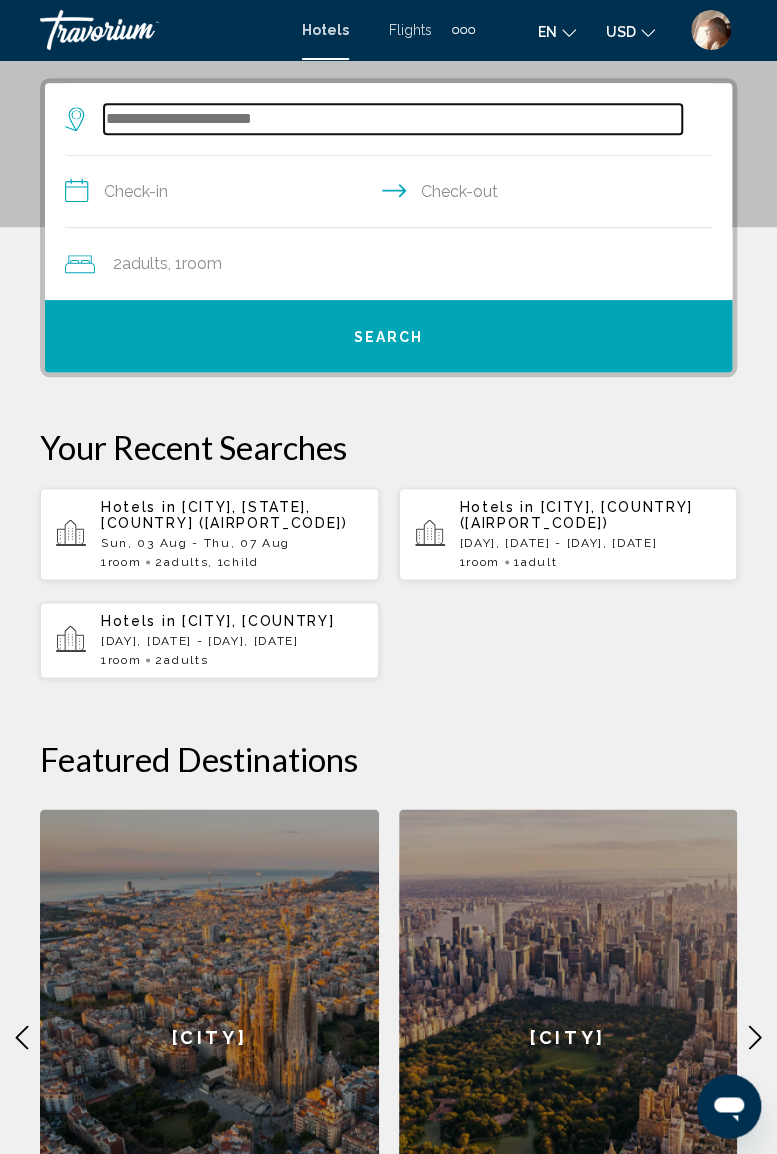 scroll, scrollTop: 386, scrollLeft: 0, axis: vertical 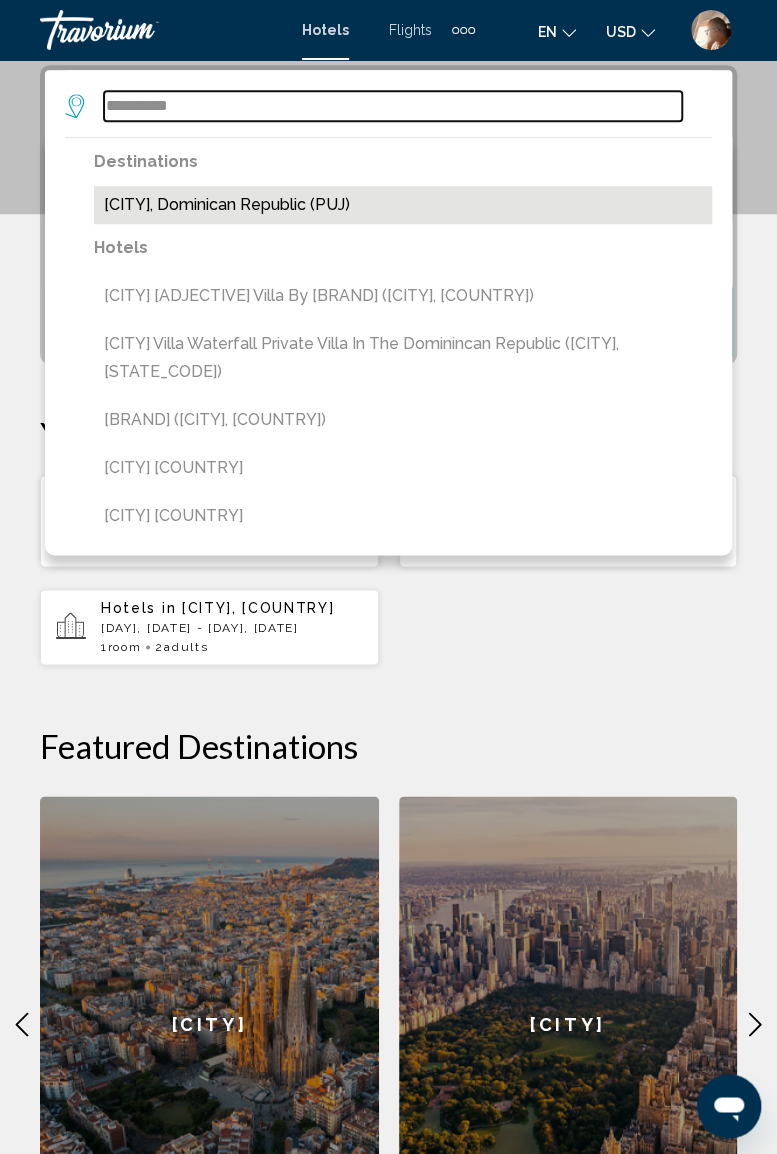 type on "**********" 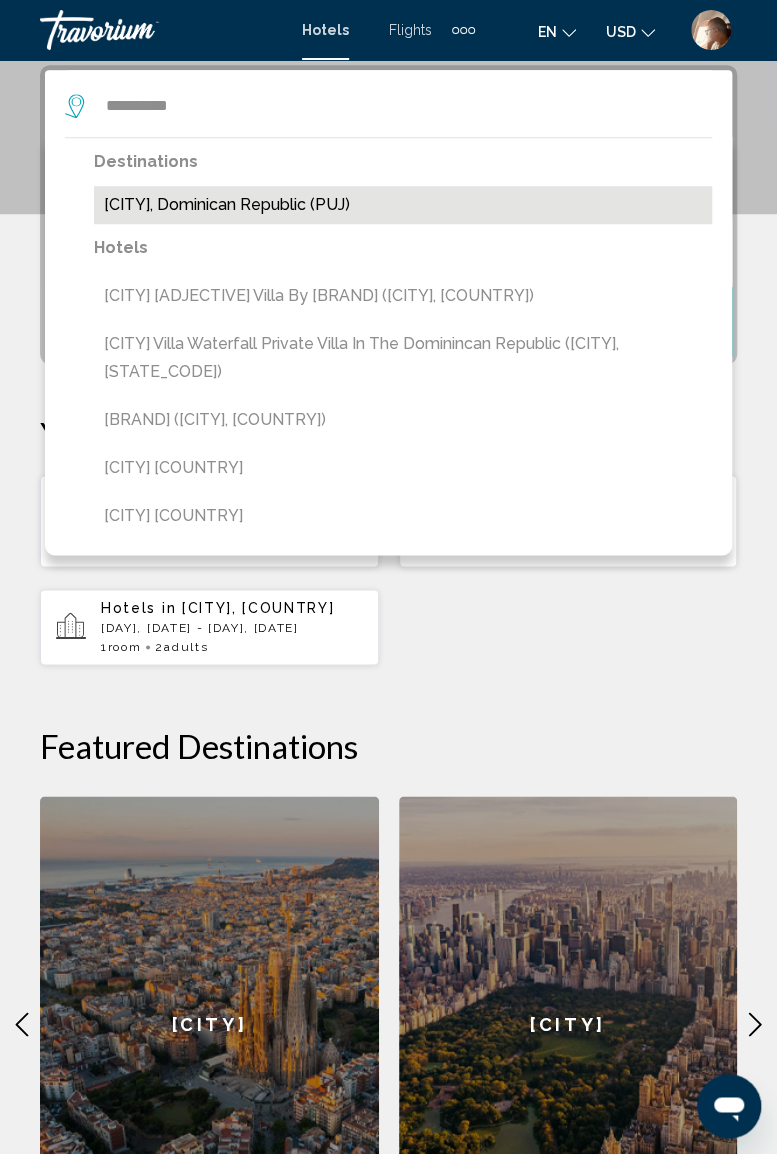 click on "[CITY], Dominican Republic (PUJ)" at bounding box center [403, 205] 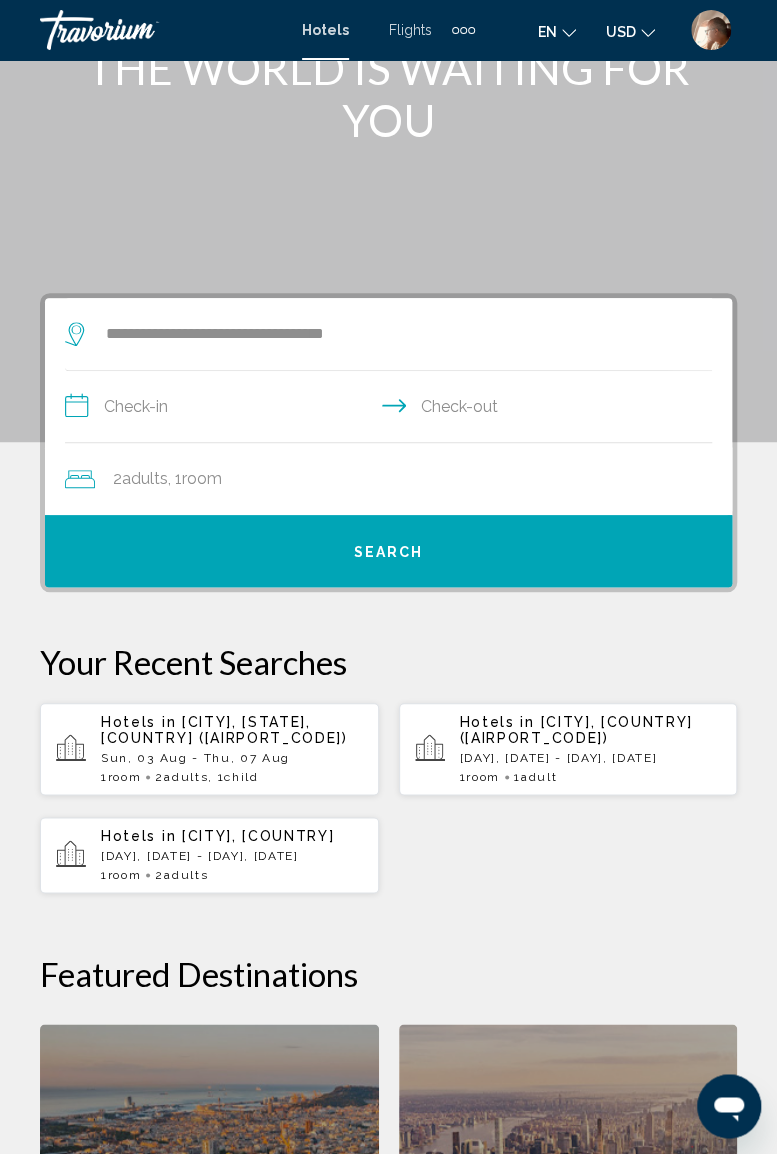 click on "**********" at bounding box center (392, 409) 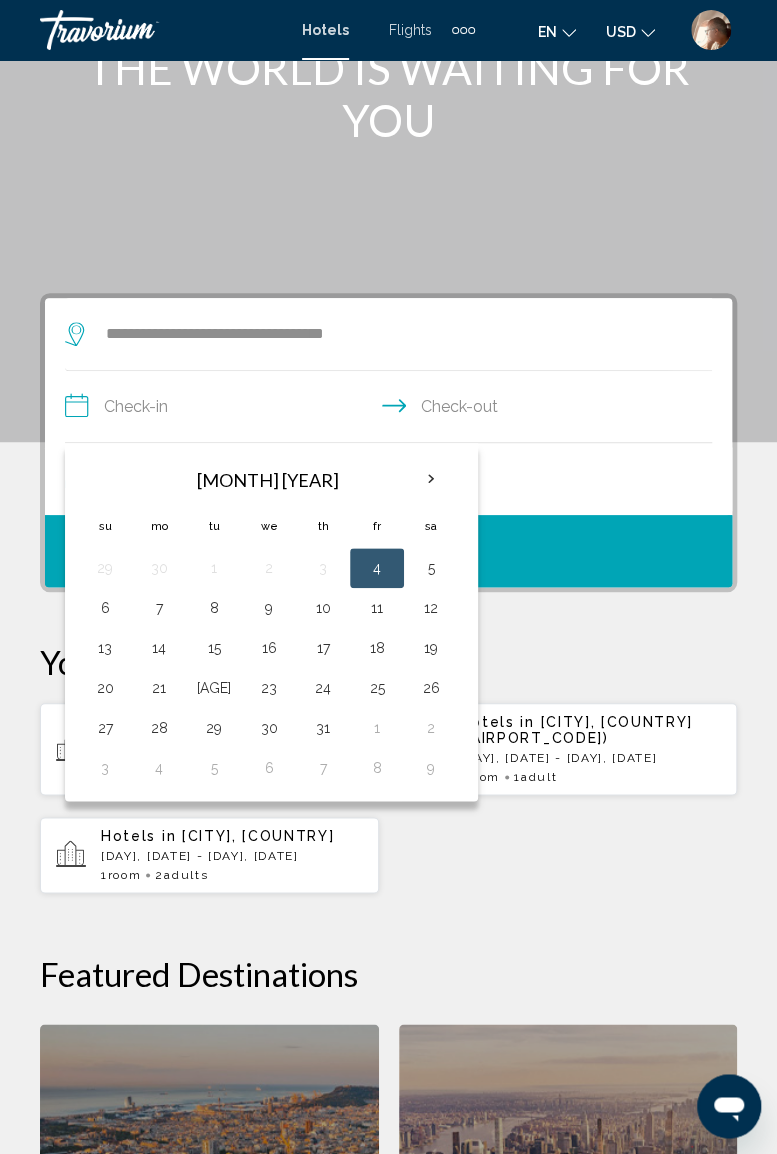 click at bounding box center (431, 479) 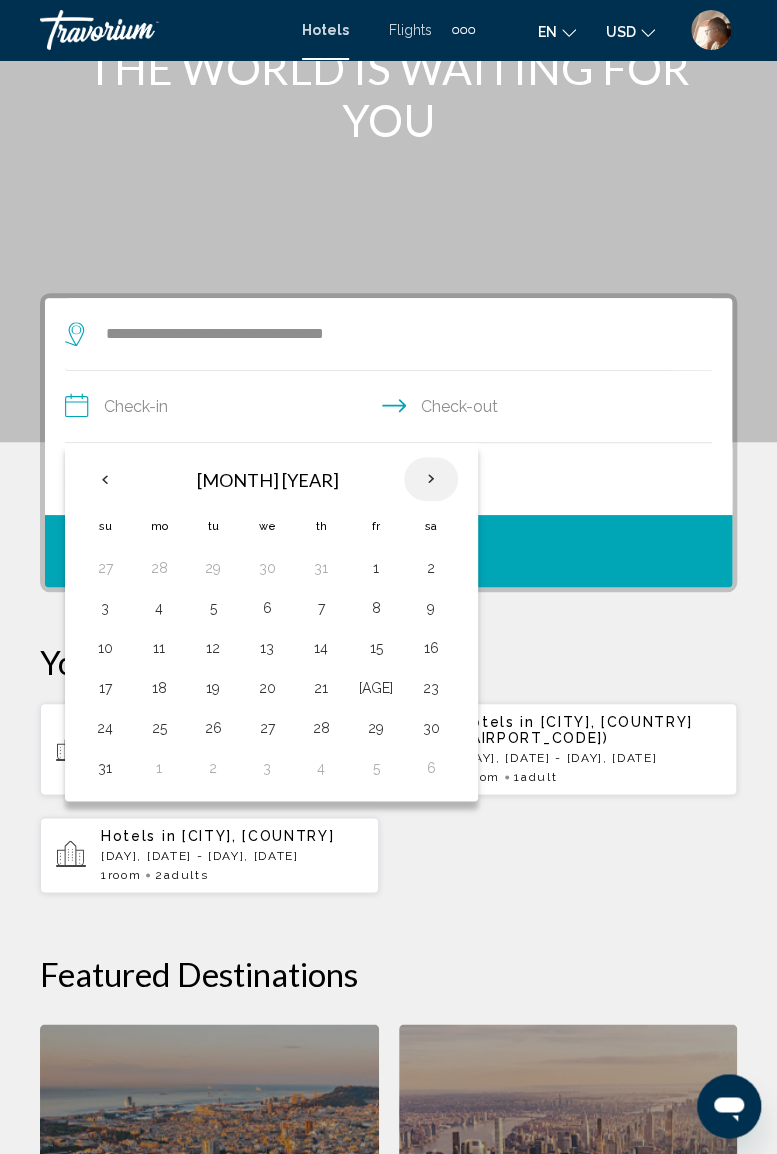 click at bounding box center [431, 479] 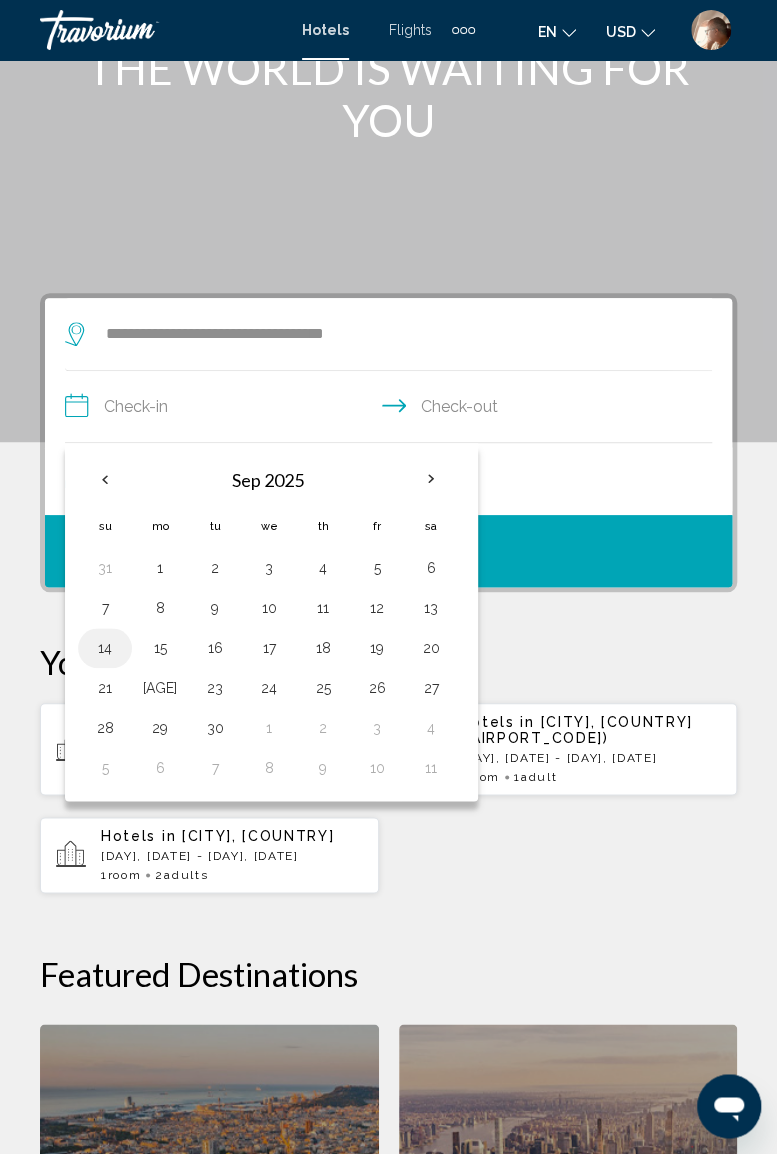 click on "14" at bounding box center (105, 648) 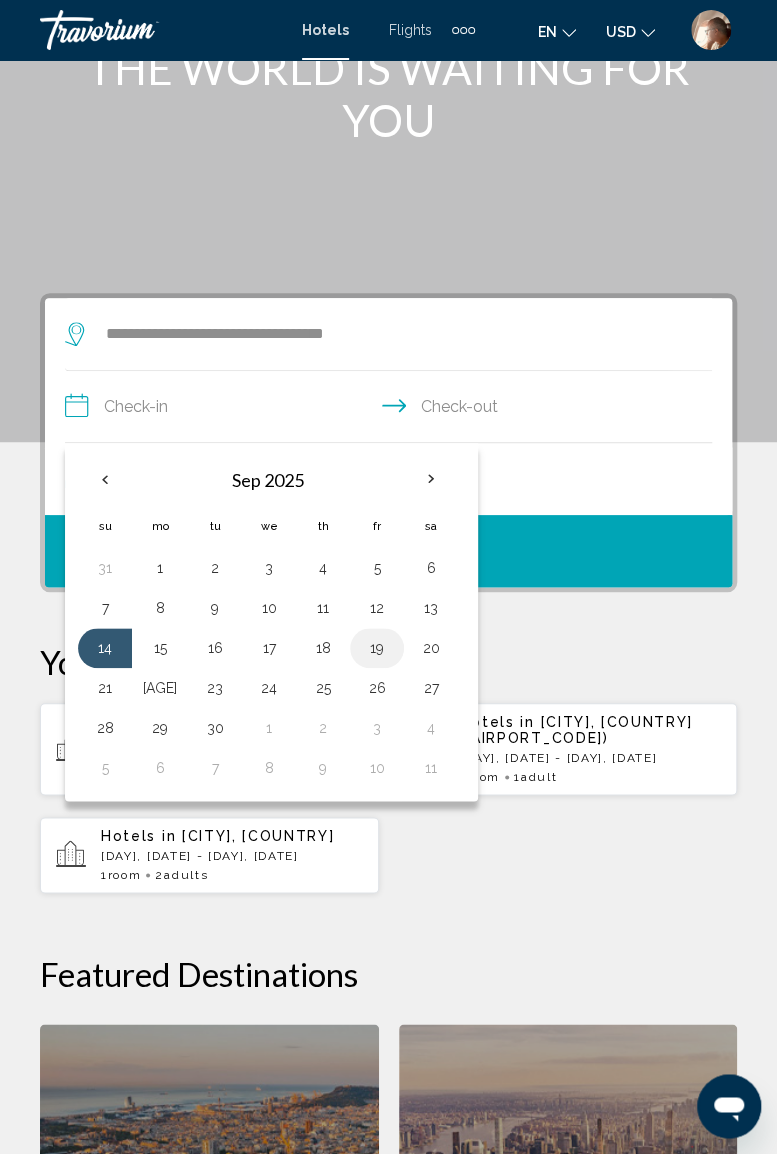 click on "19" at bounding box center [377, 648] 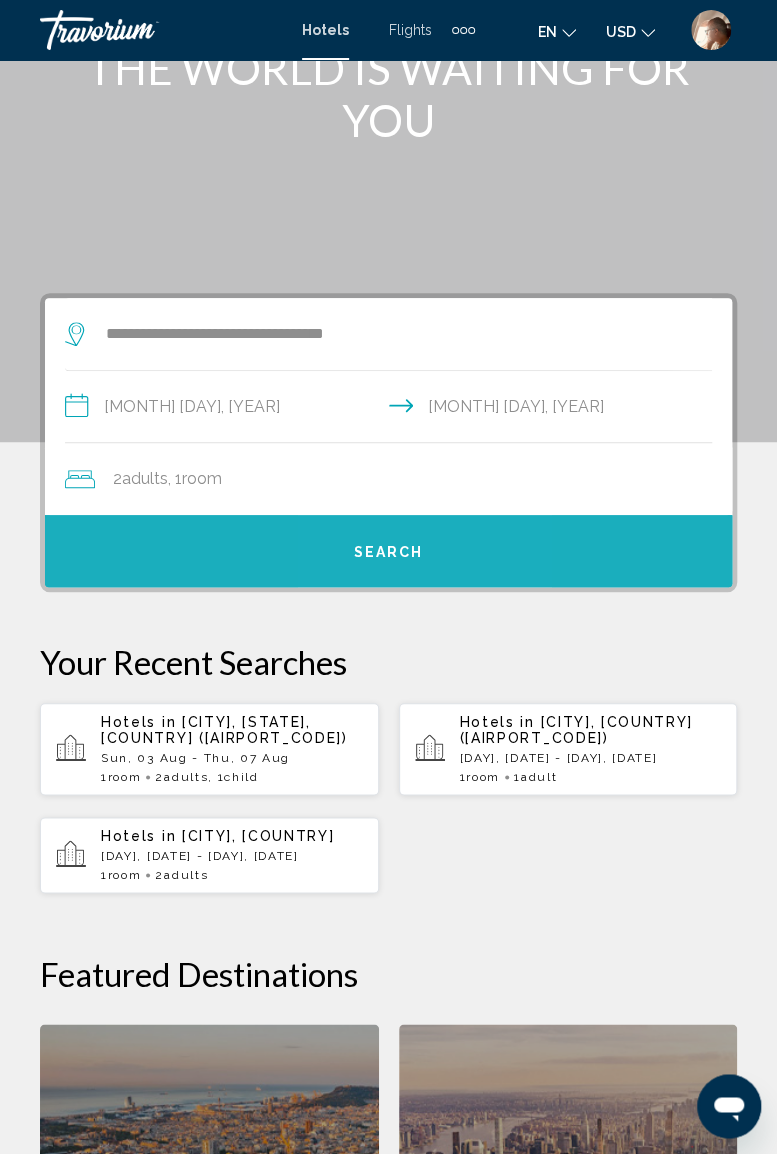 click on "Search" at bounding box center (389, 552) 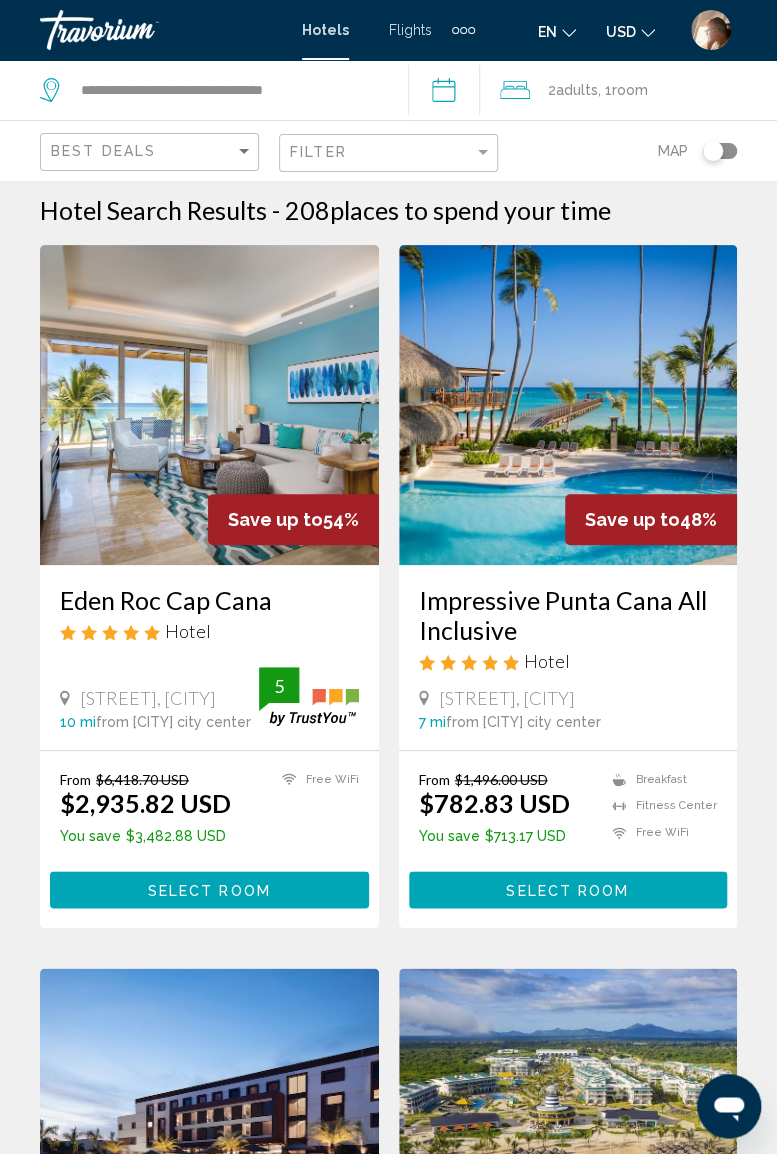 scroll, scrollTop: 0, scrollLeft: 0, axis: both 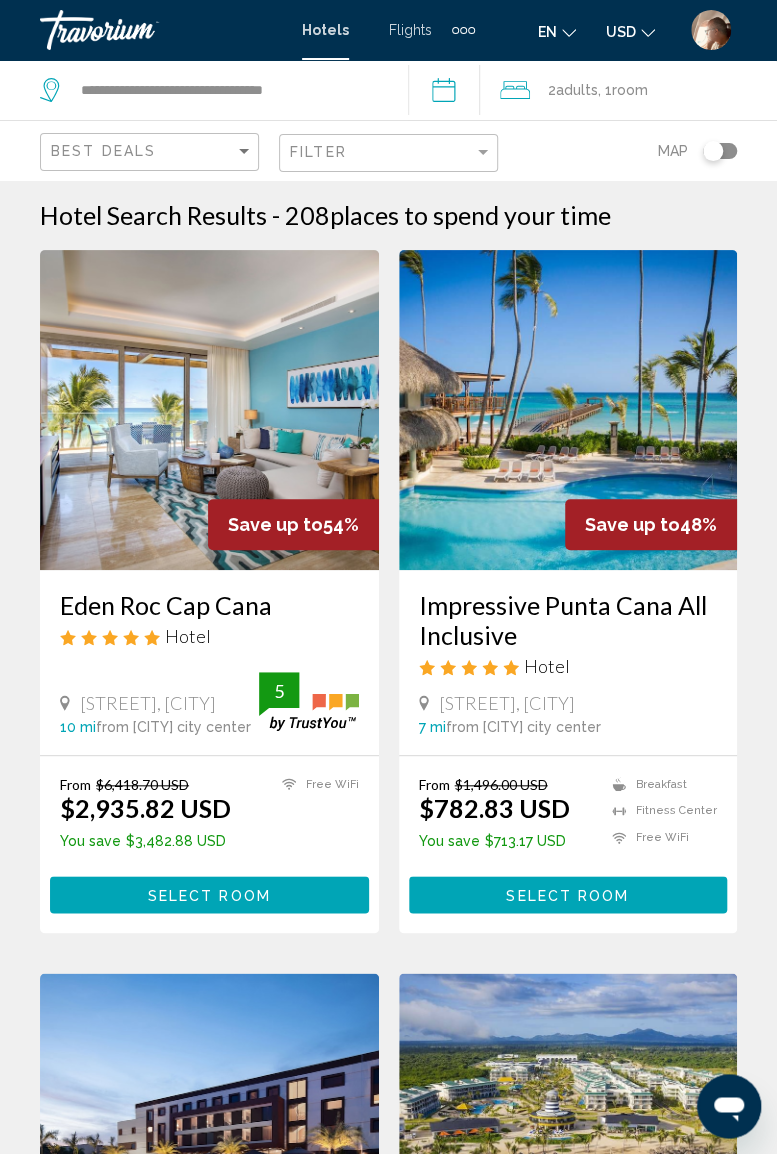 click at bounding box center [140, 30] 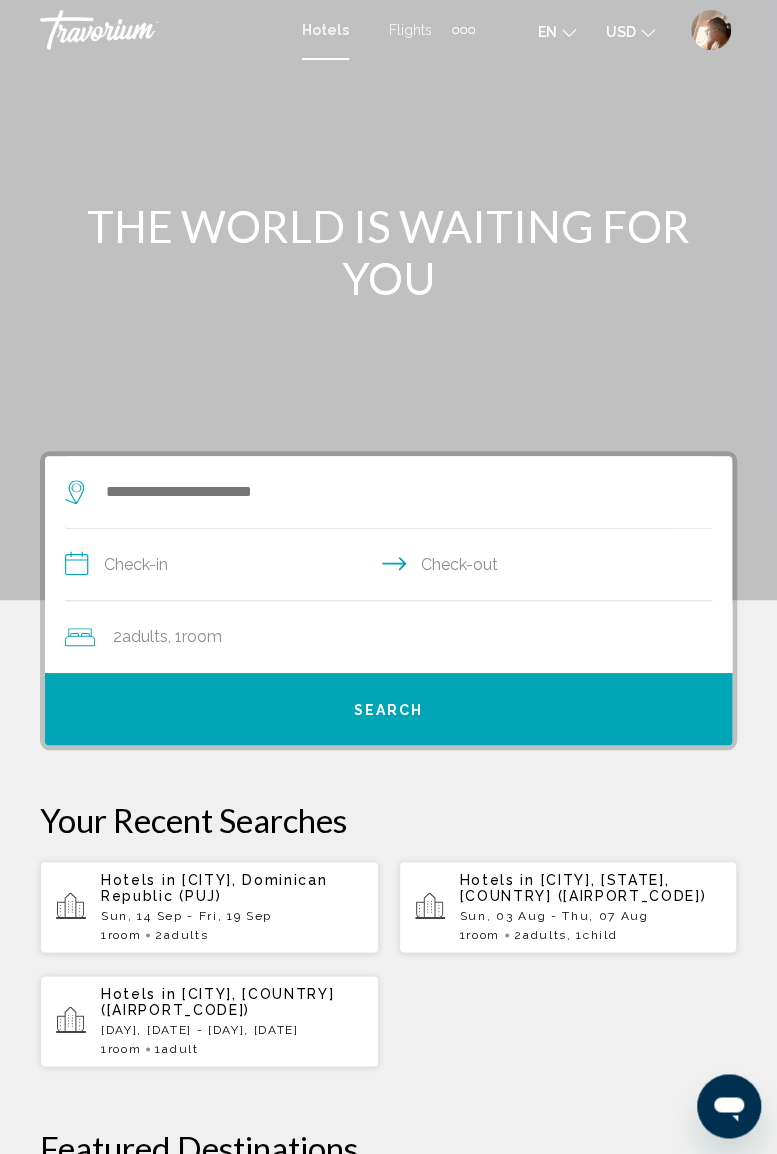 click on "2  Adult Adults , 1  Room rooms" at bounding box center [388, 637] 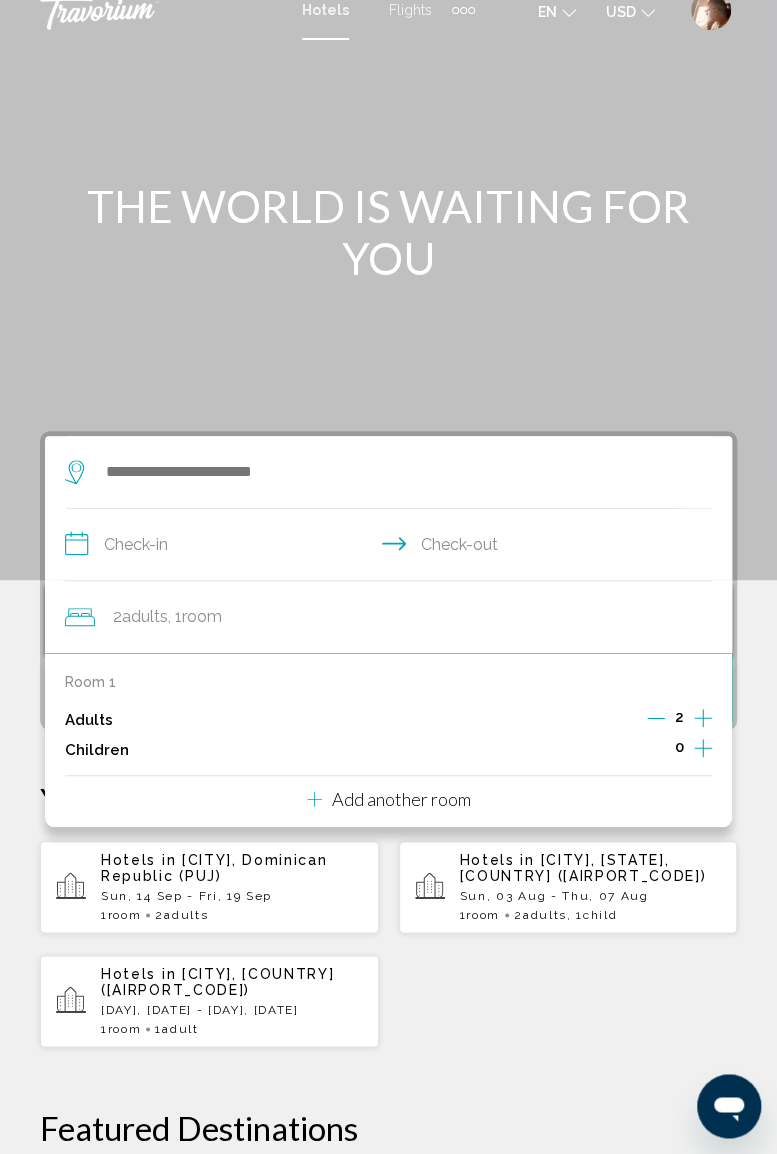 scroll, scrollTop: 0, scrollLeft: 0, axis: both 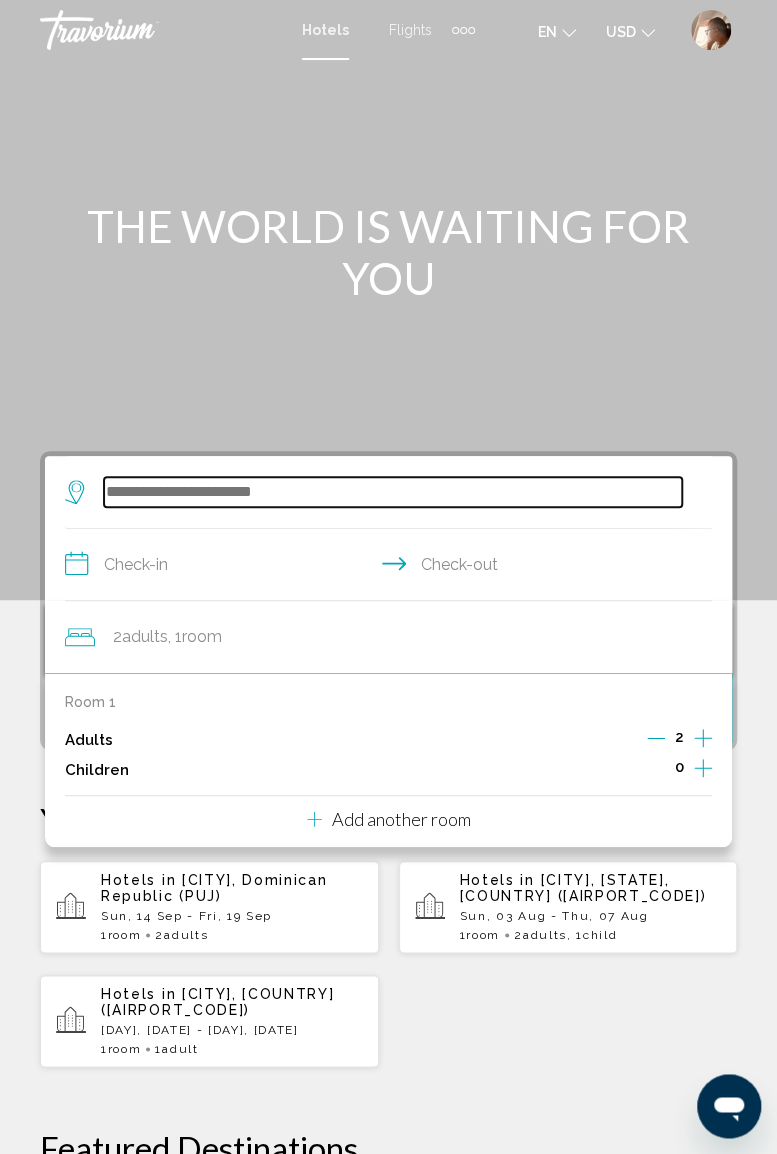 click at bounding box center [393, 492] 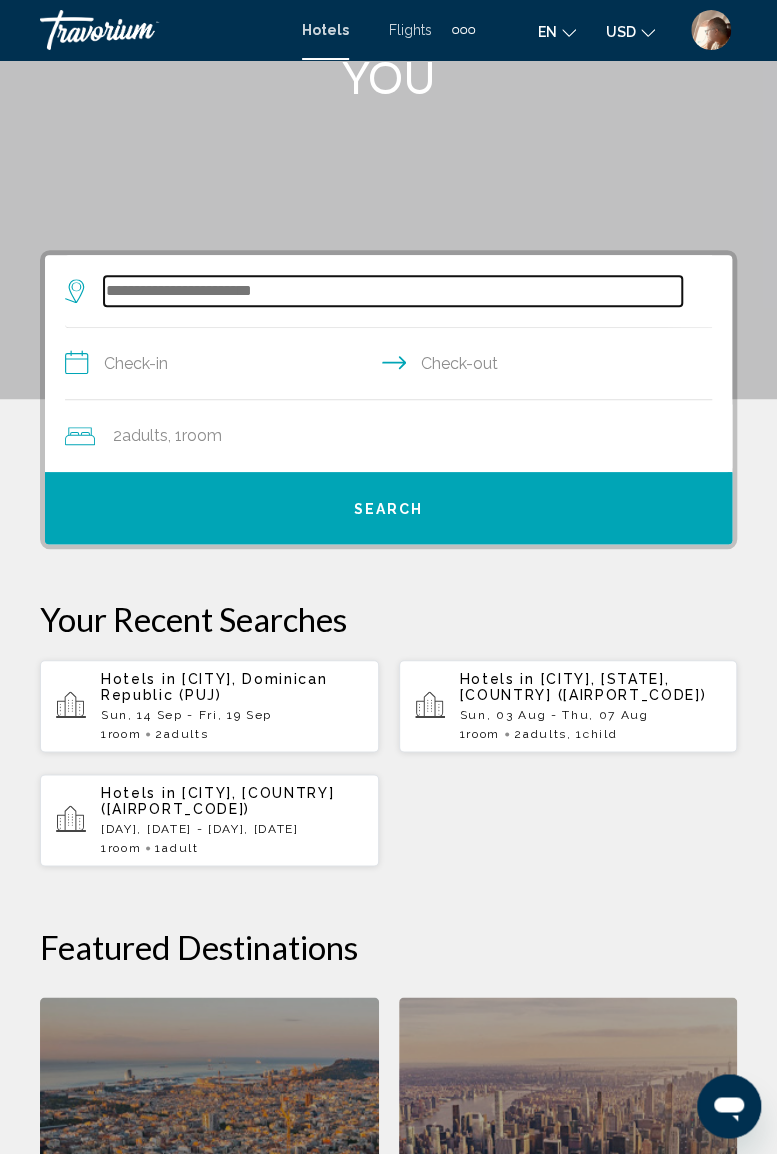 scroll, scrollTop: 0, scrollLeft: 0, axis: both 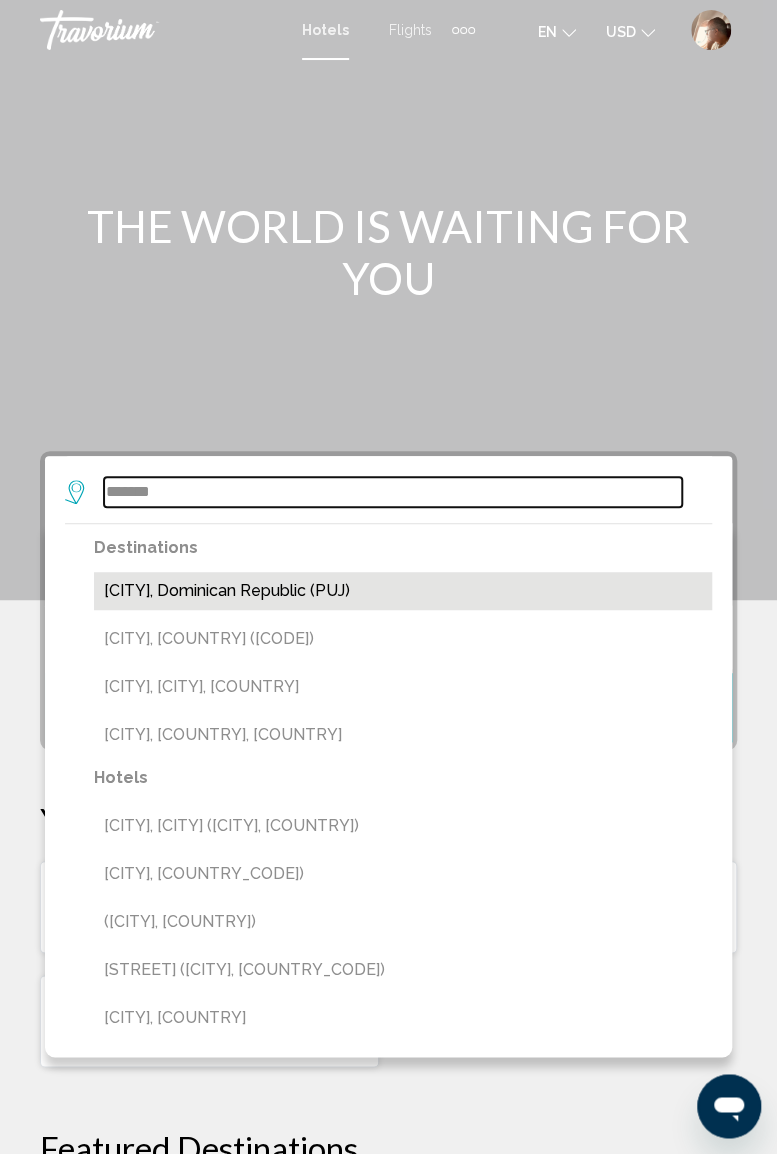 type on "*******" 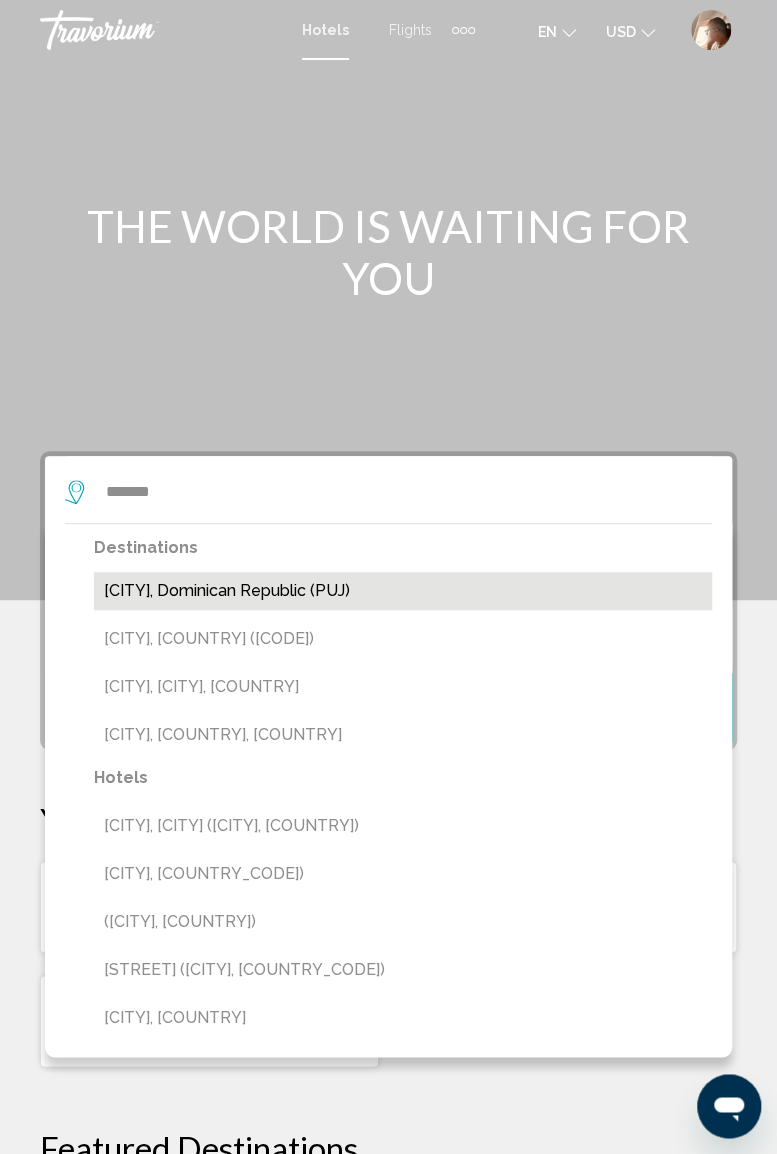click on "[CITY], Dominican Republic (PUJ)" at bounding box center [403, 591] 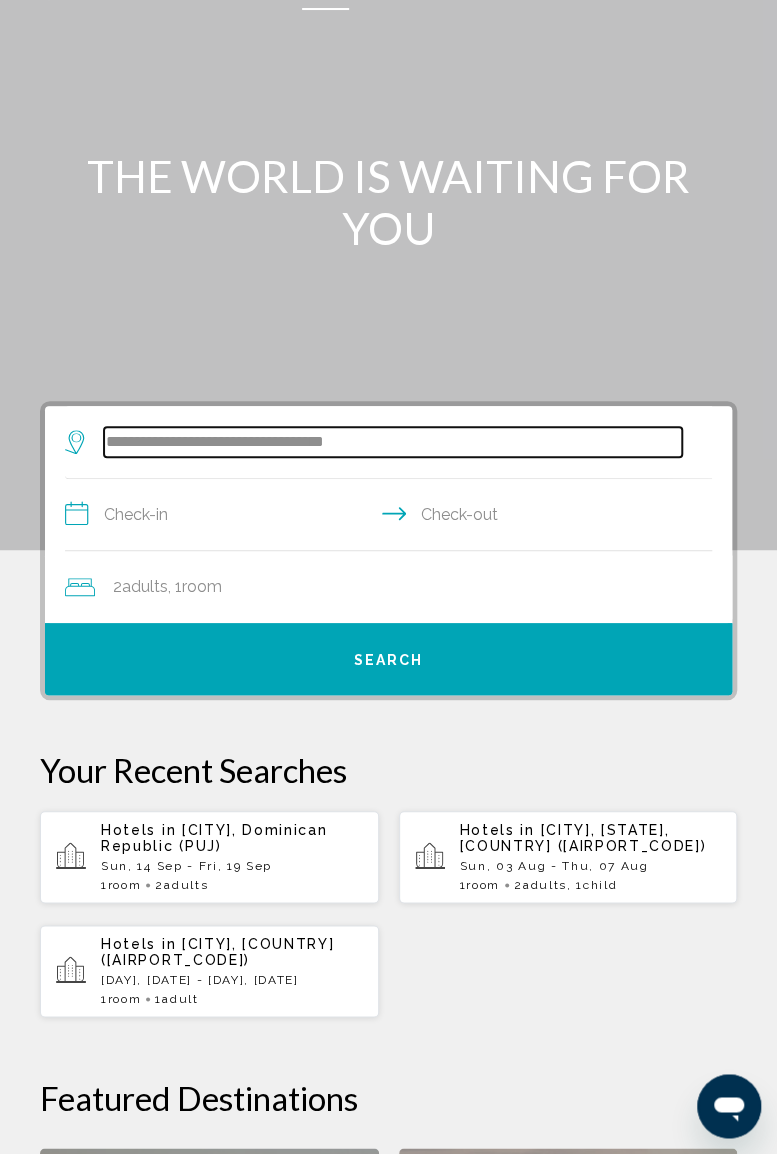scroll, scrollTop: 58, scrollLeft: 0, axis: vertical 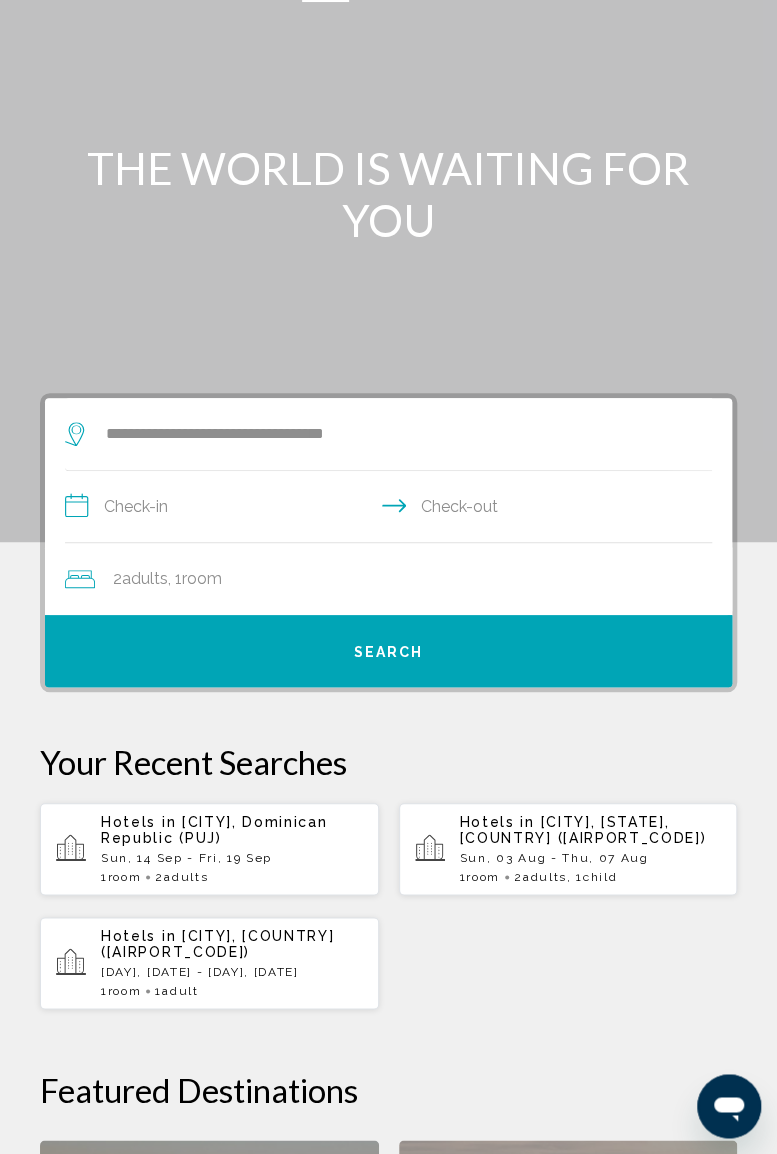 click on "**********" at bounding box center (392, 509) 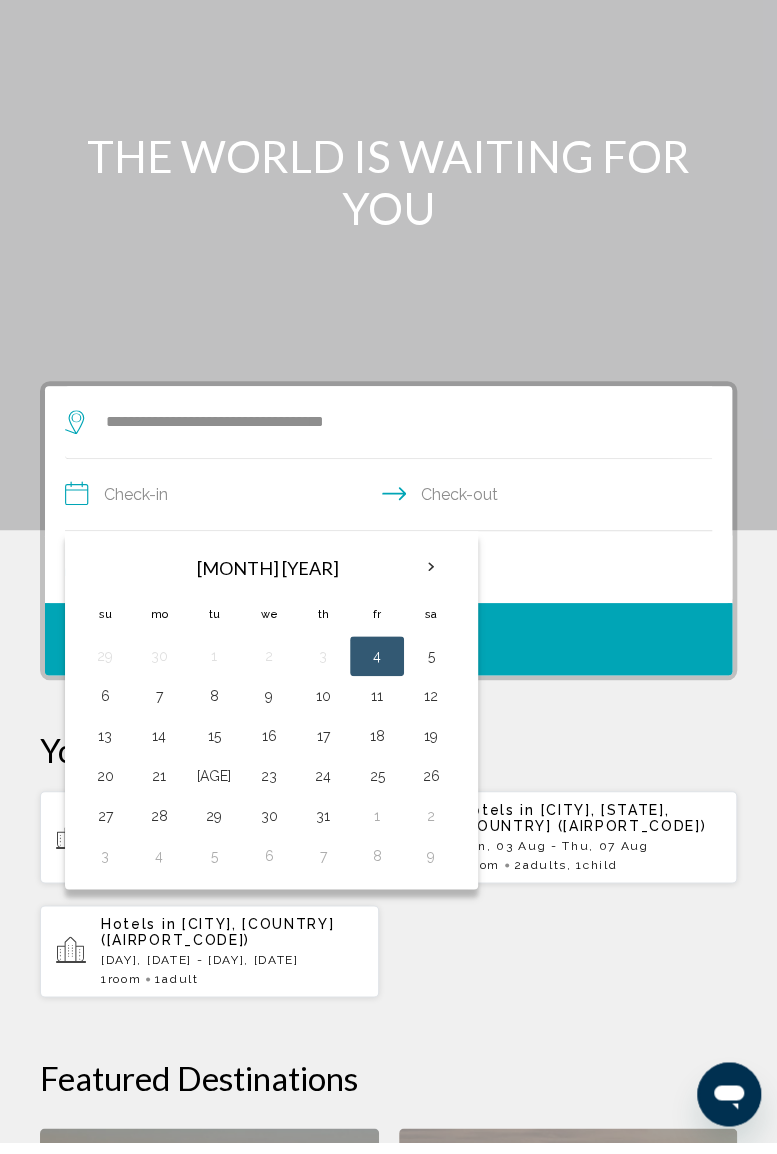 scroll, scrollTop: 58, scrollLeft: 0, axis: vertical 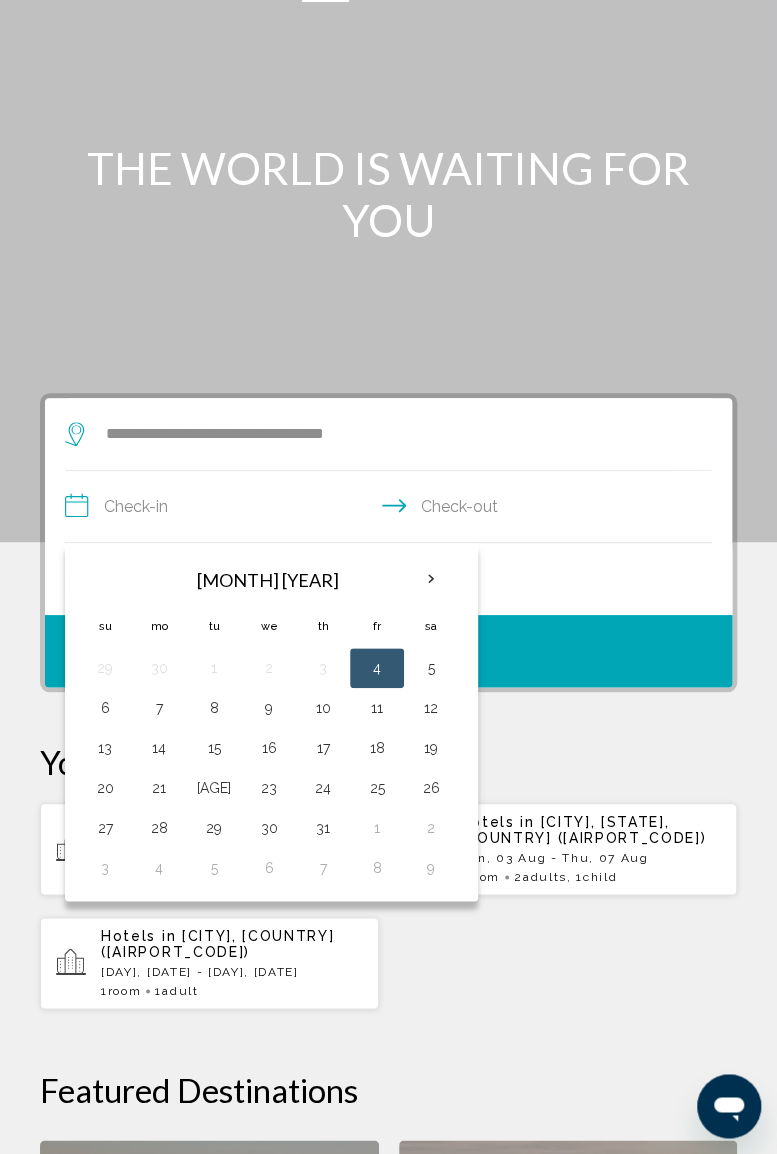 click at bounding box center (431, 579) 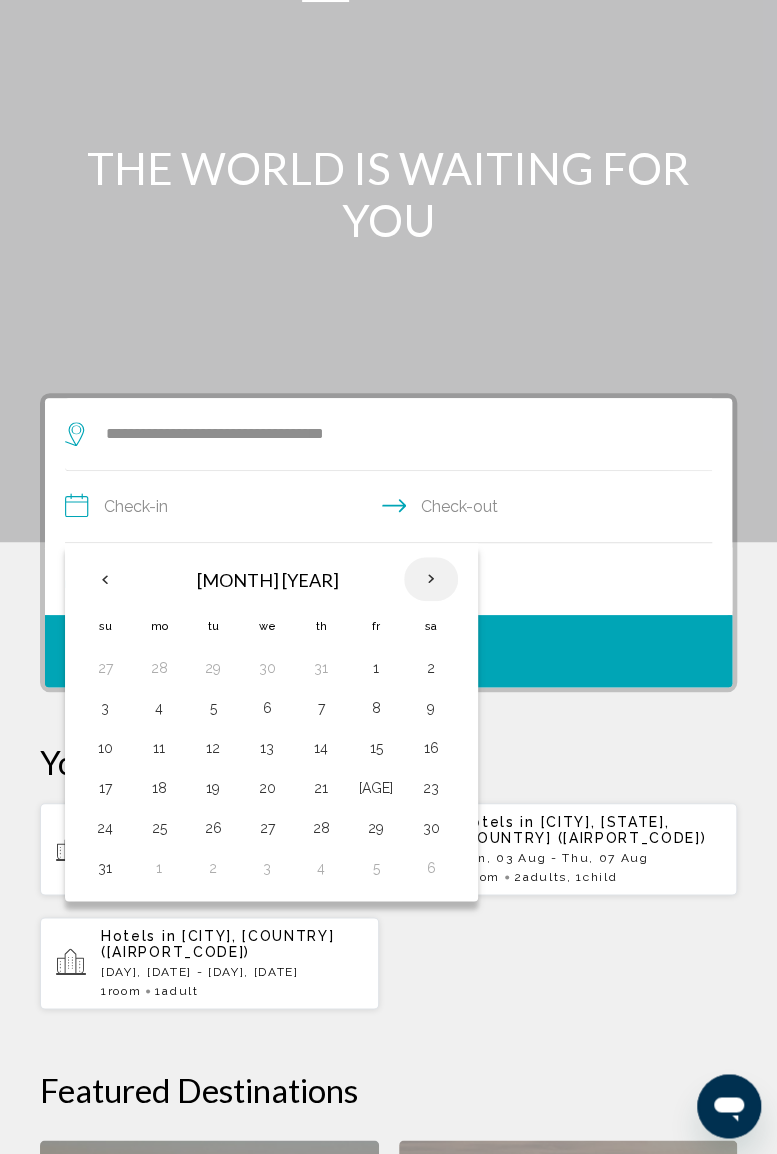 click at bounding box center [431, 579] 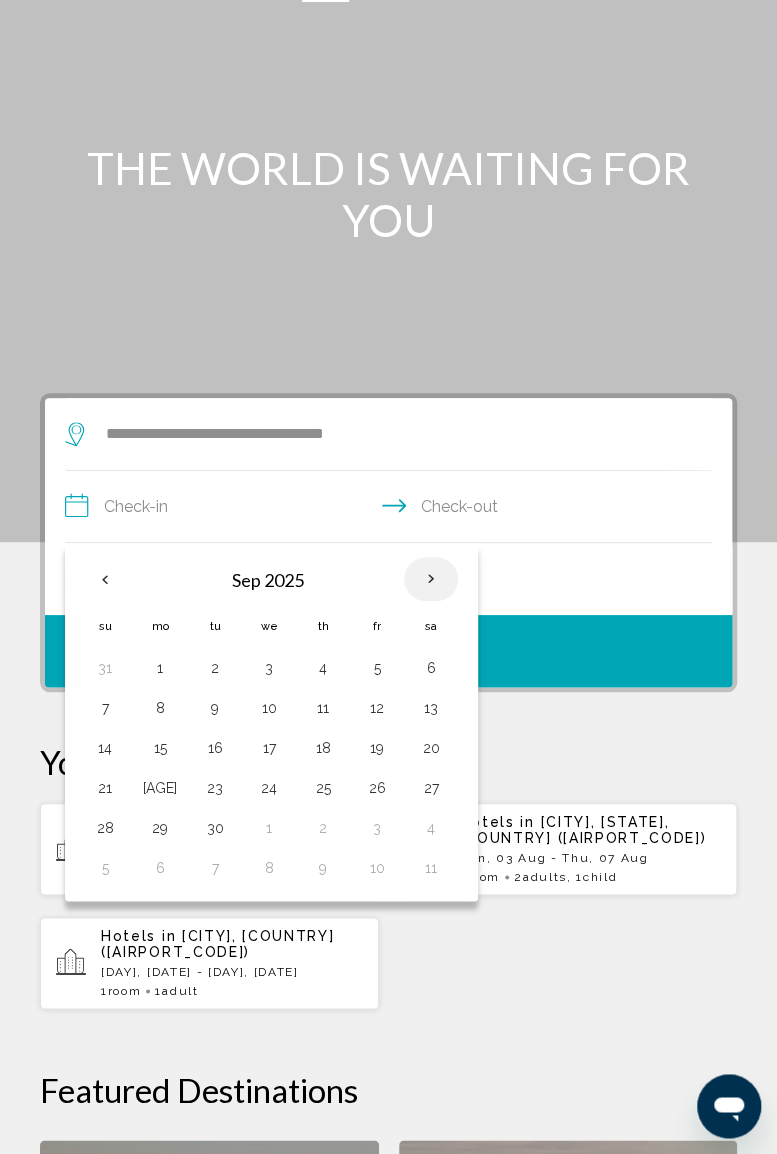 click at bounding box center (431, 579) 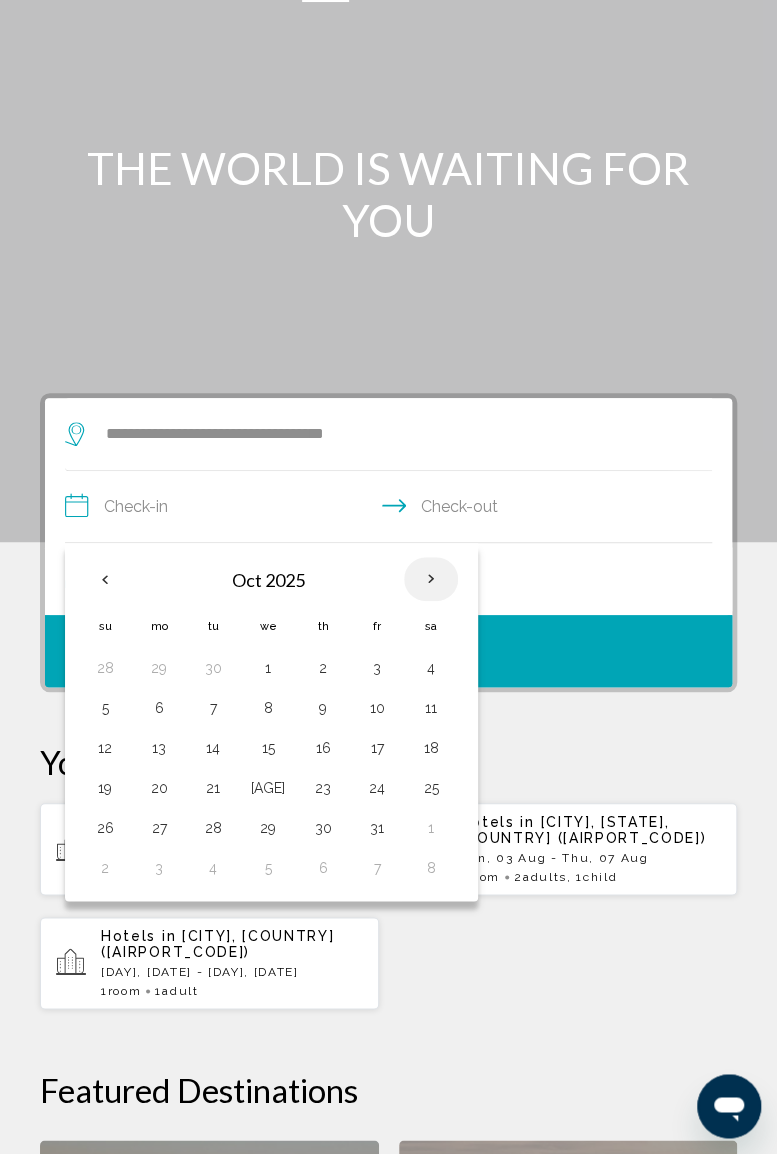 click at bounding box center (431, 579) 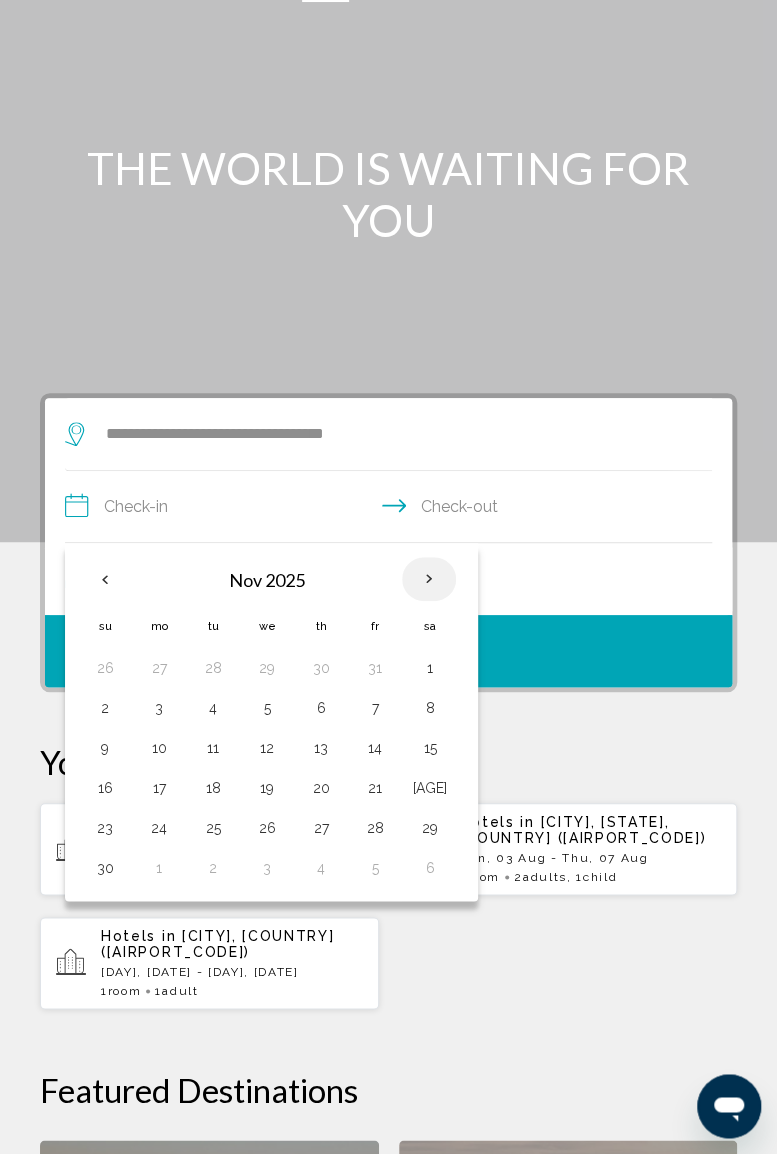 click at bounding box center (429, 579) 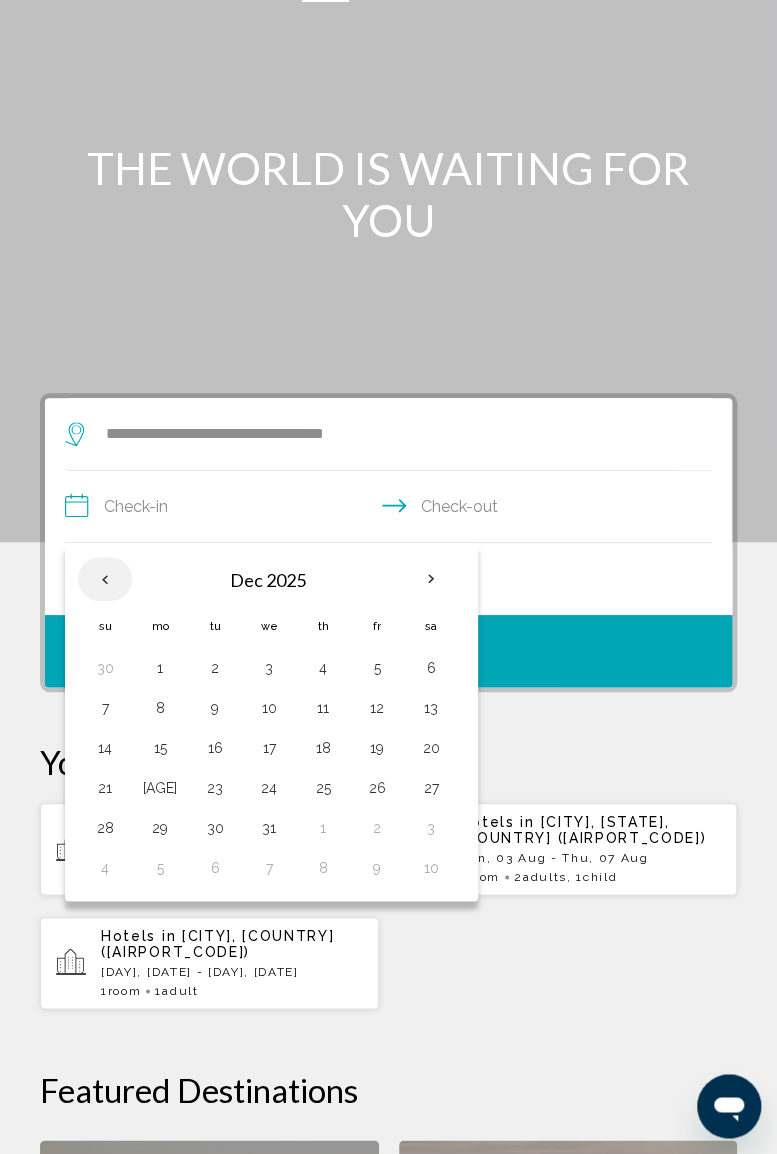 click at bounding box center (105, 579) 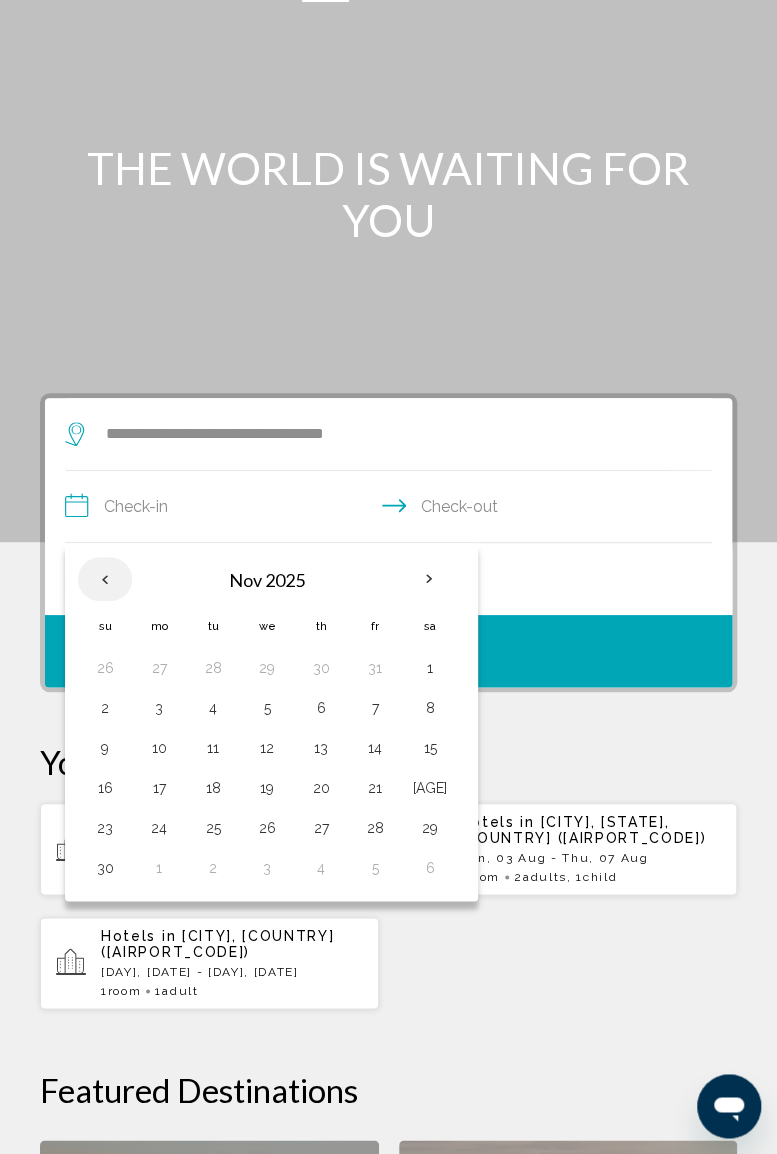 click at bounding box center (105, 579) 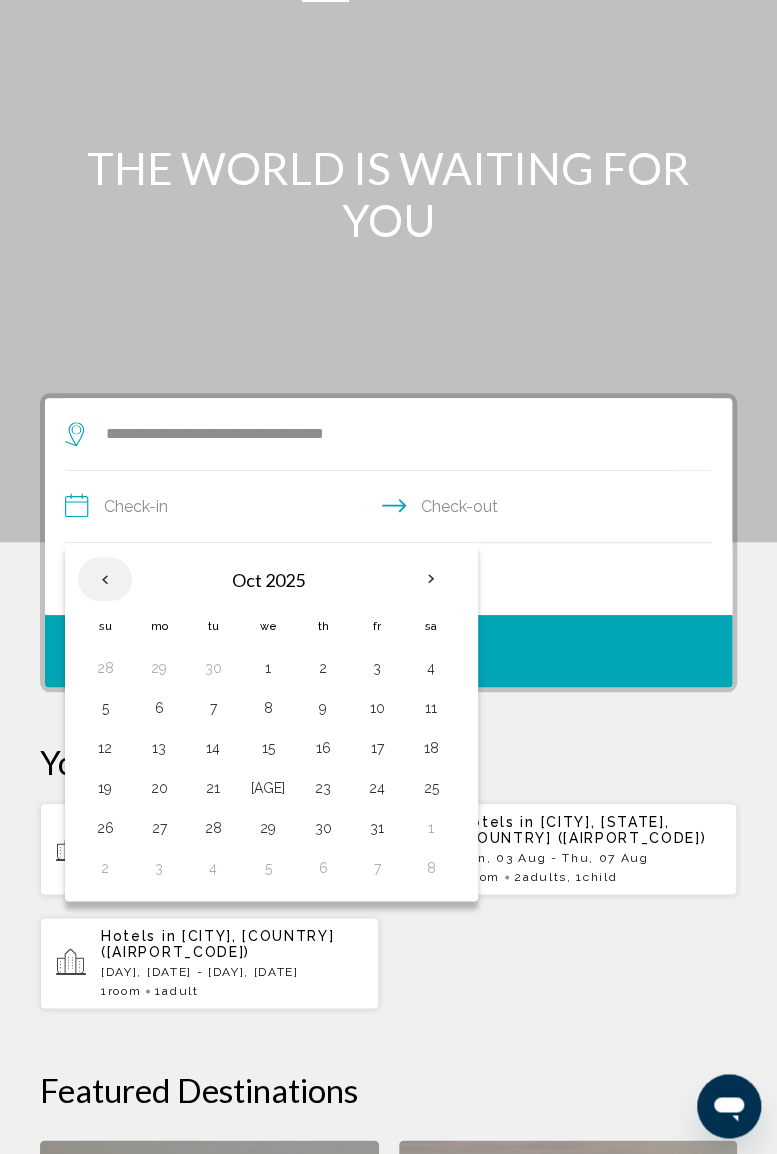 click at bounding box center (105, 579) 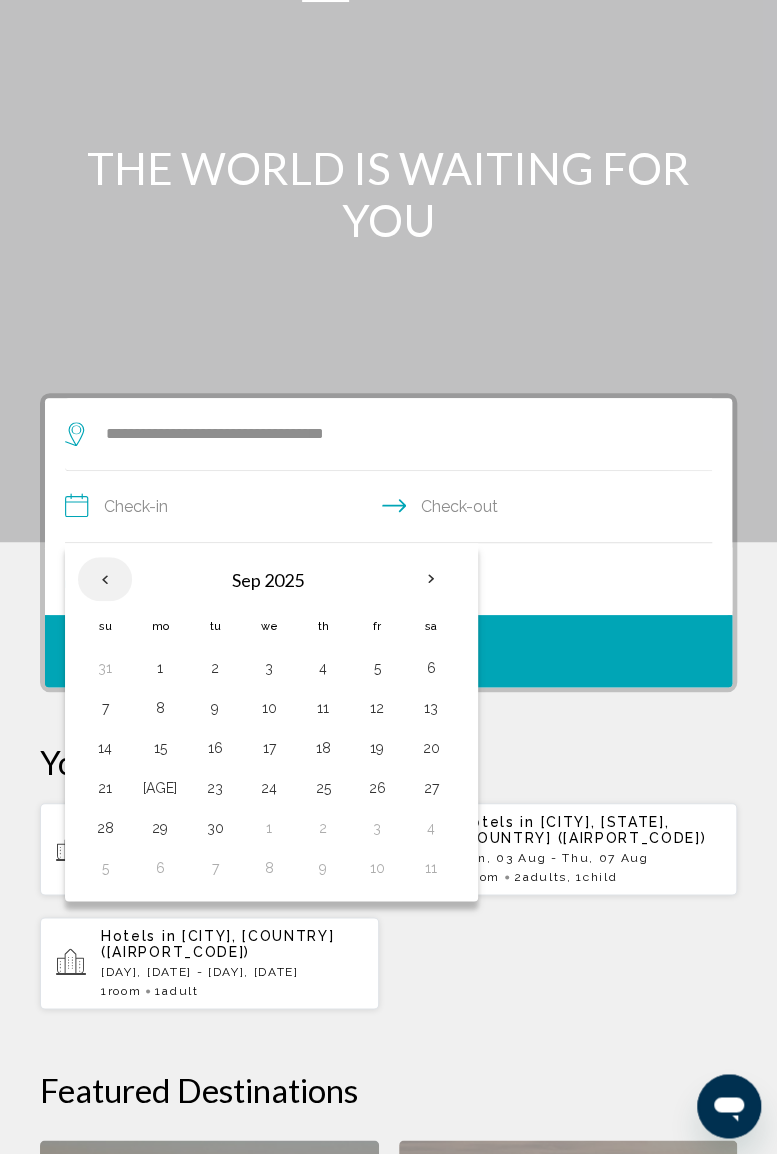 click at bounding box center (105, 579) 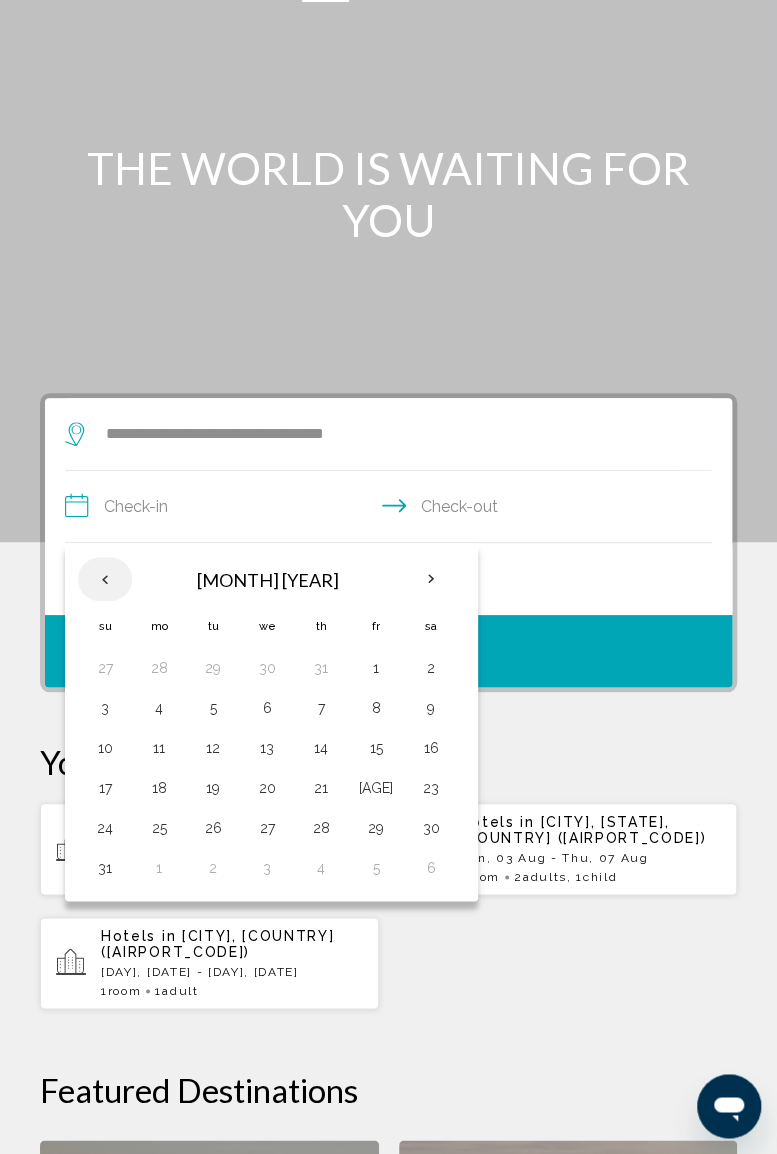 click at bounding box center [105, 579] 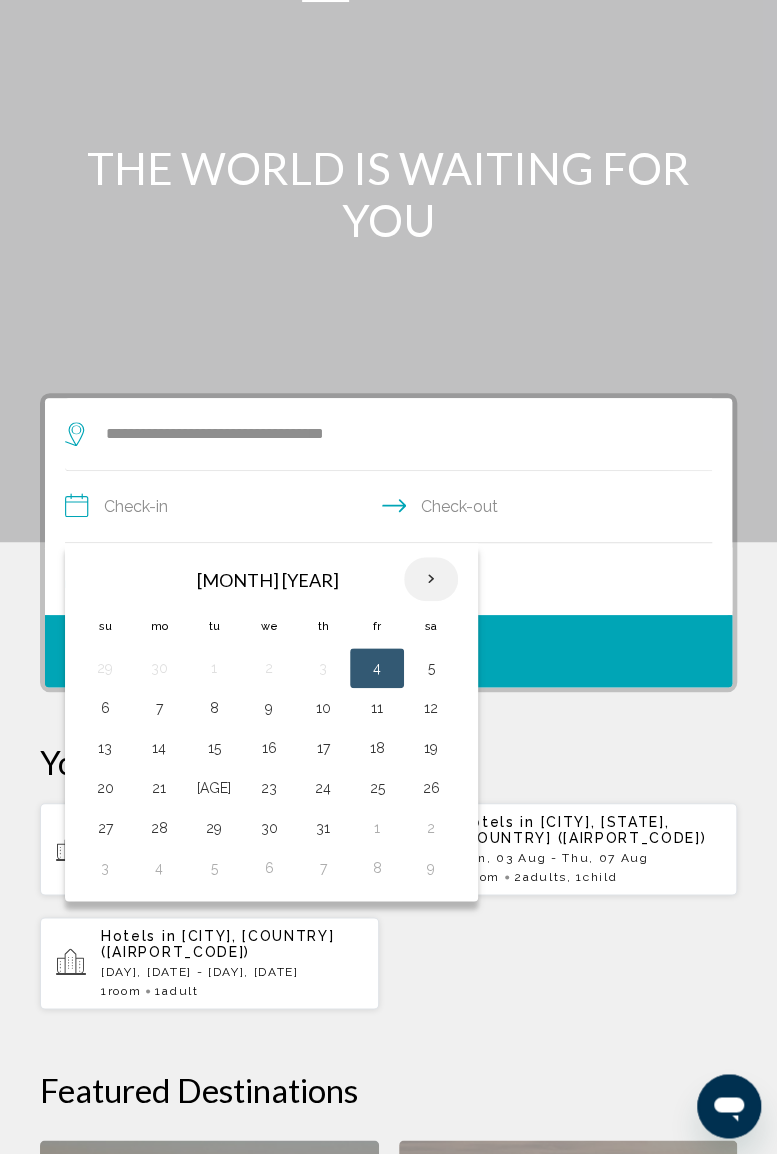 click at bounding box center (431, 579) 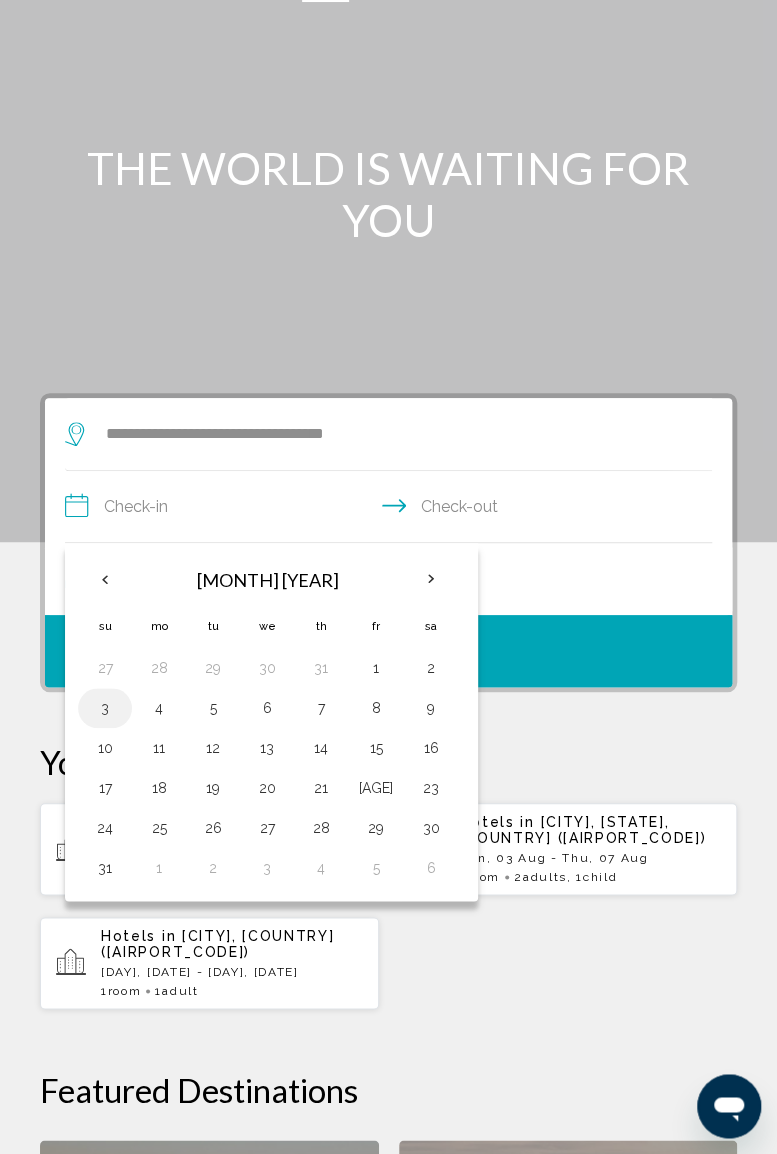 click on "3" at bounding box center [105, 708] 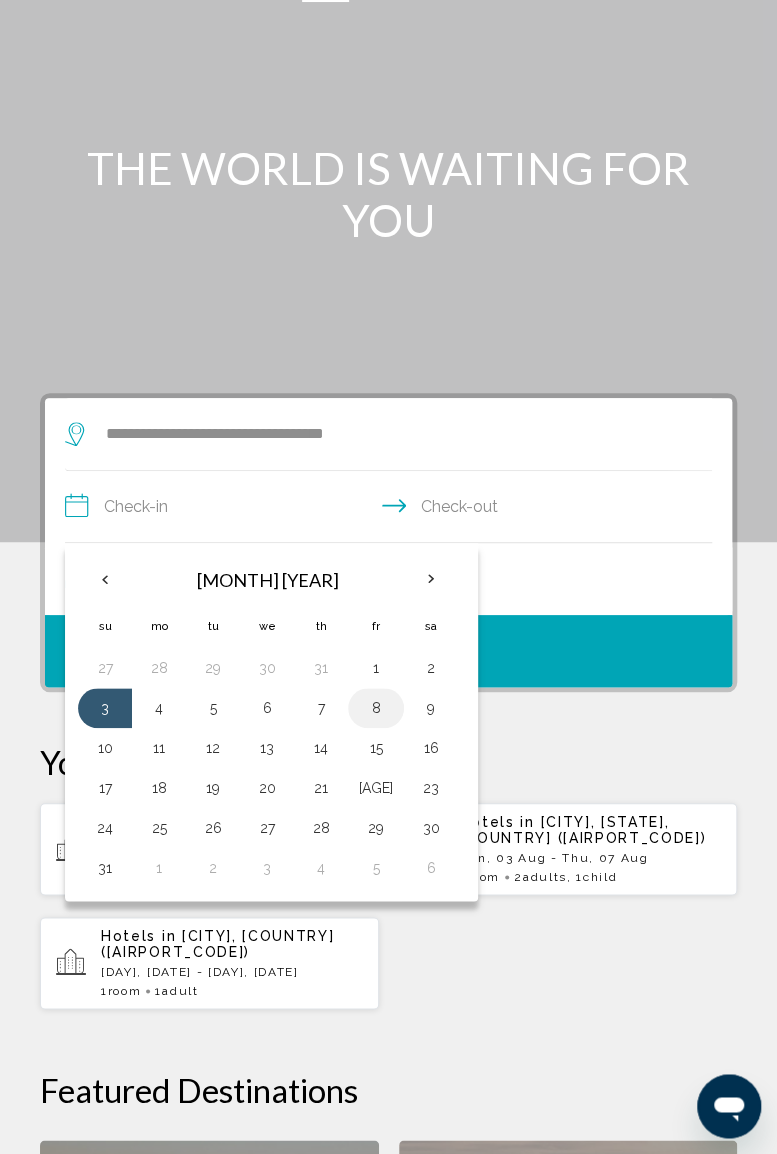 click on "8" at bounding box center (376, 708) 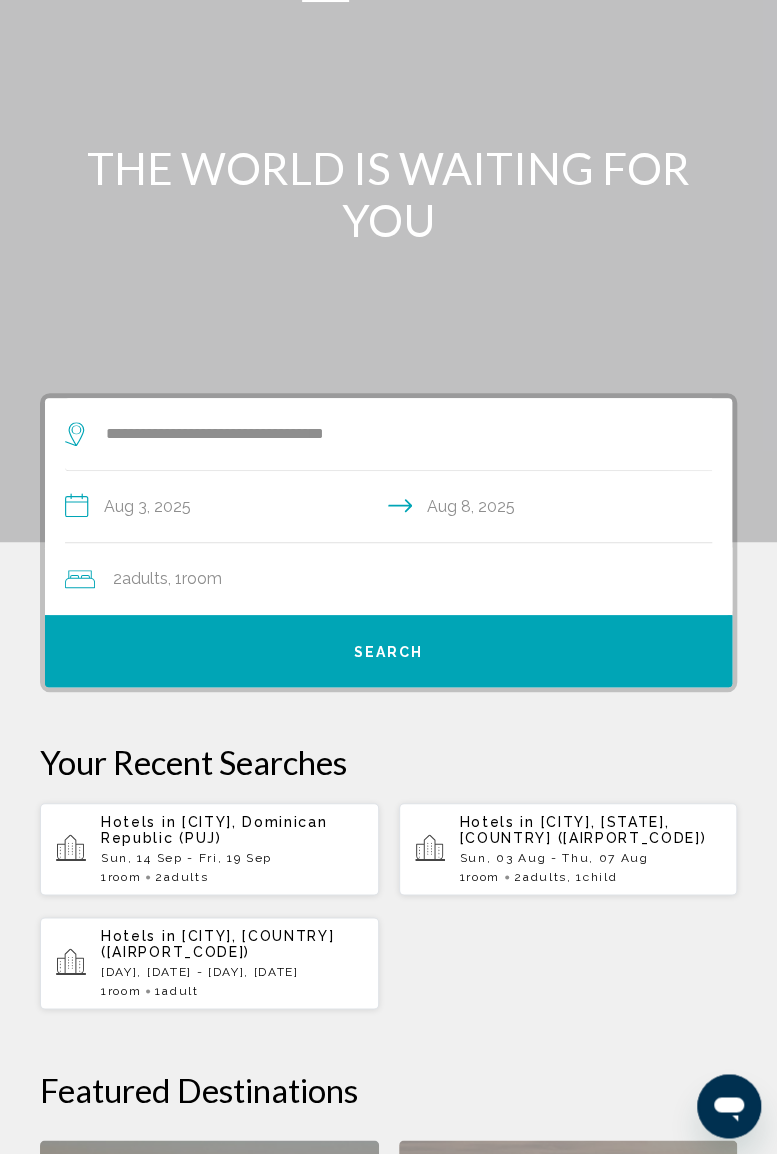 click on "2  Adult Adults , 1  Room rooms" at bounding box center (398, 579) 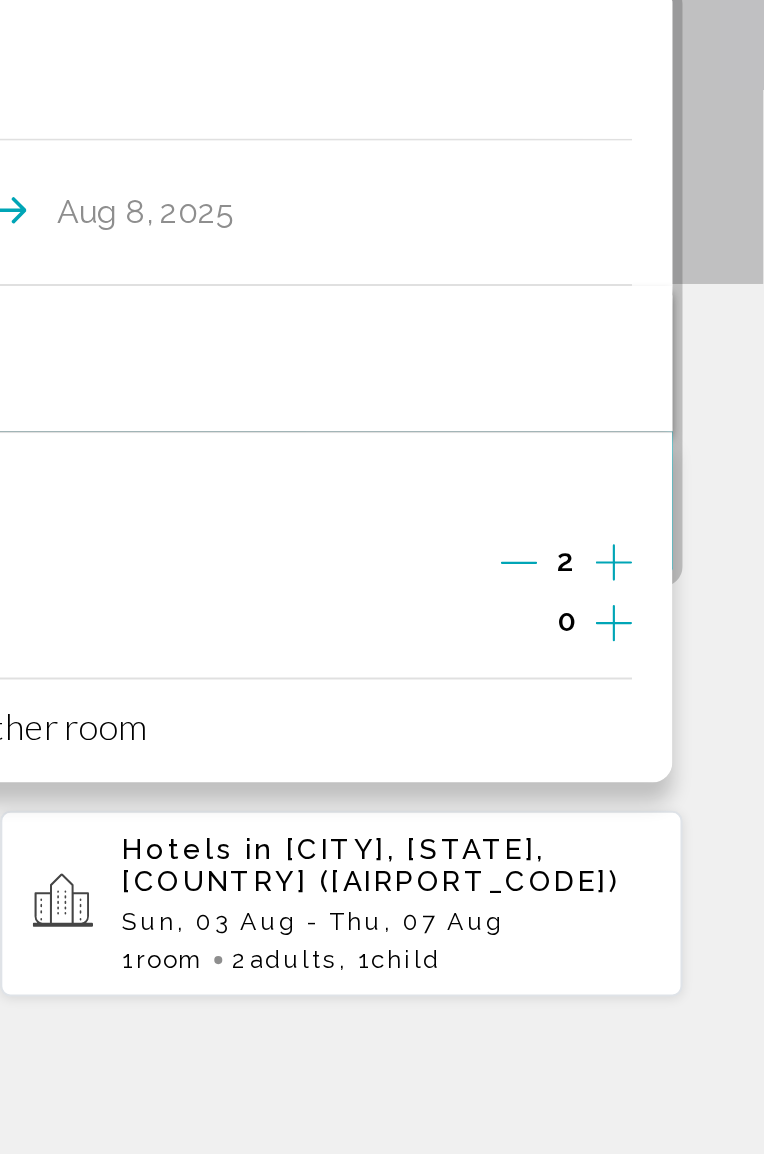 scroll, scrollTop: 374, scrollLeft: 0, axis: vertical 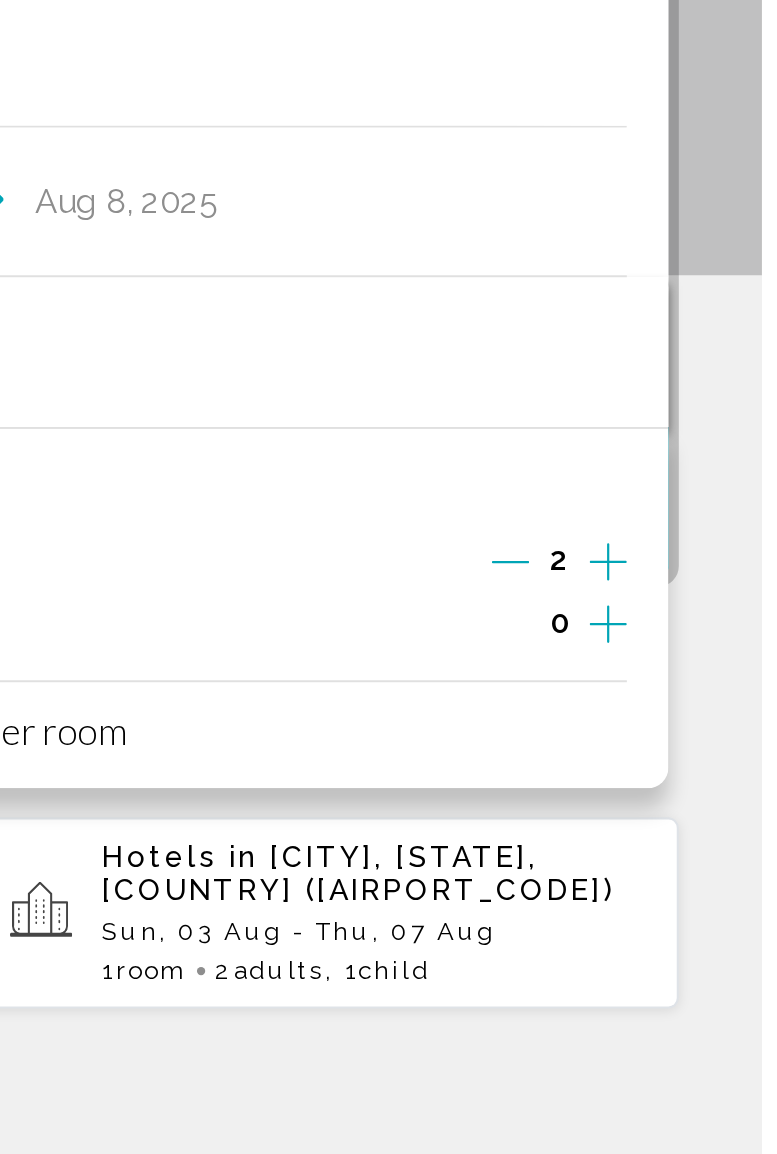click at bounding box center [703, 394] 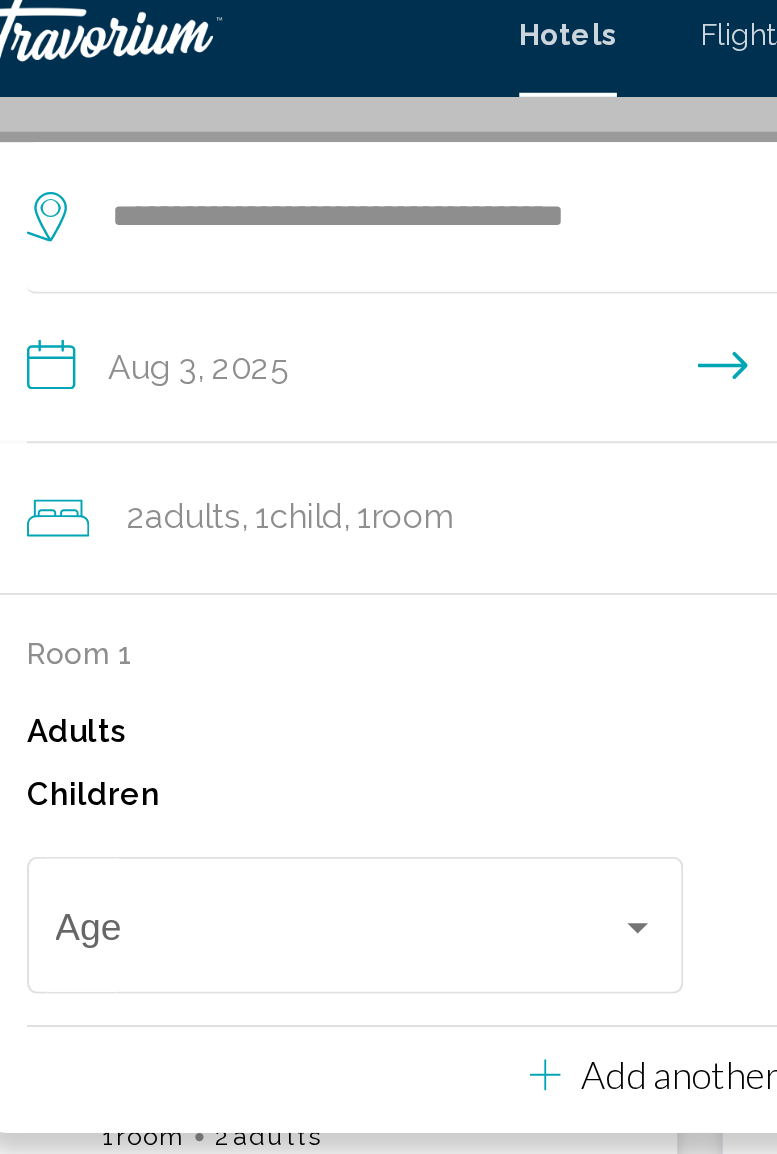 scroll, scrollTop: 374, scrollLeft: 0, axis: vertical 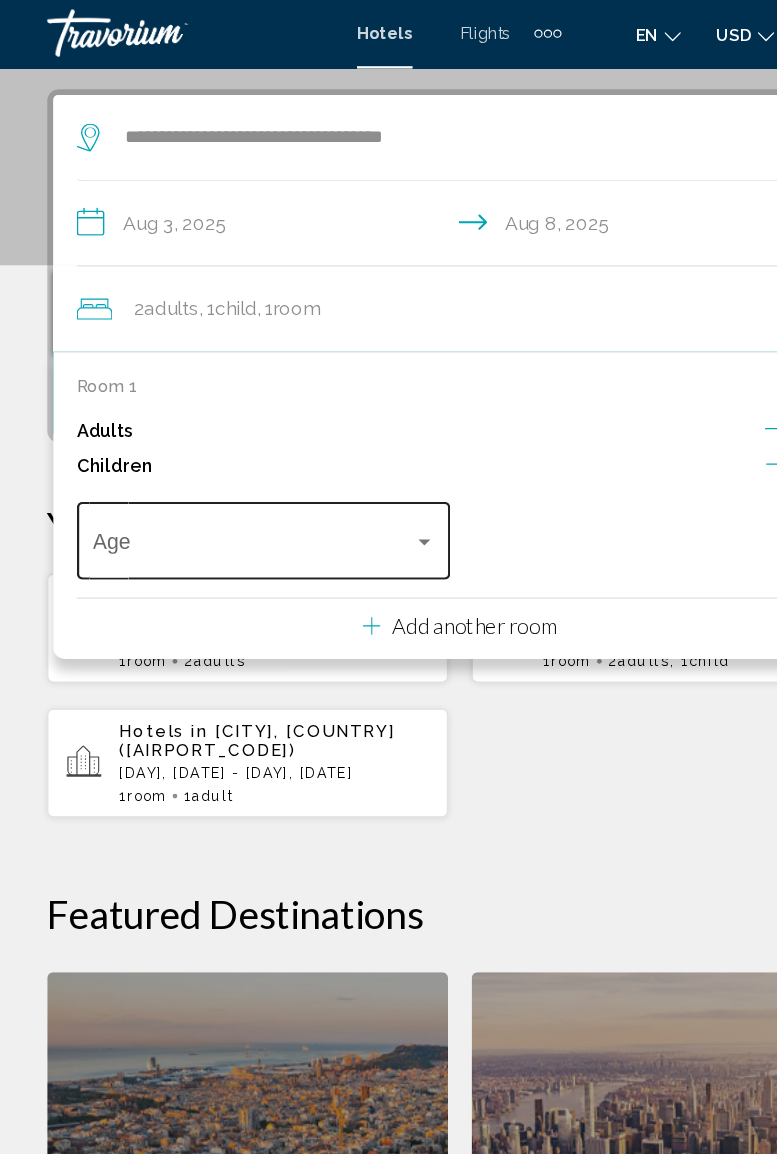 click at bounding box center (359, 460) 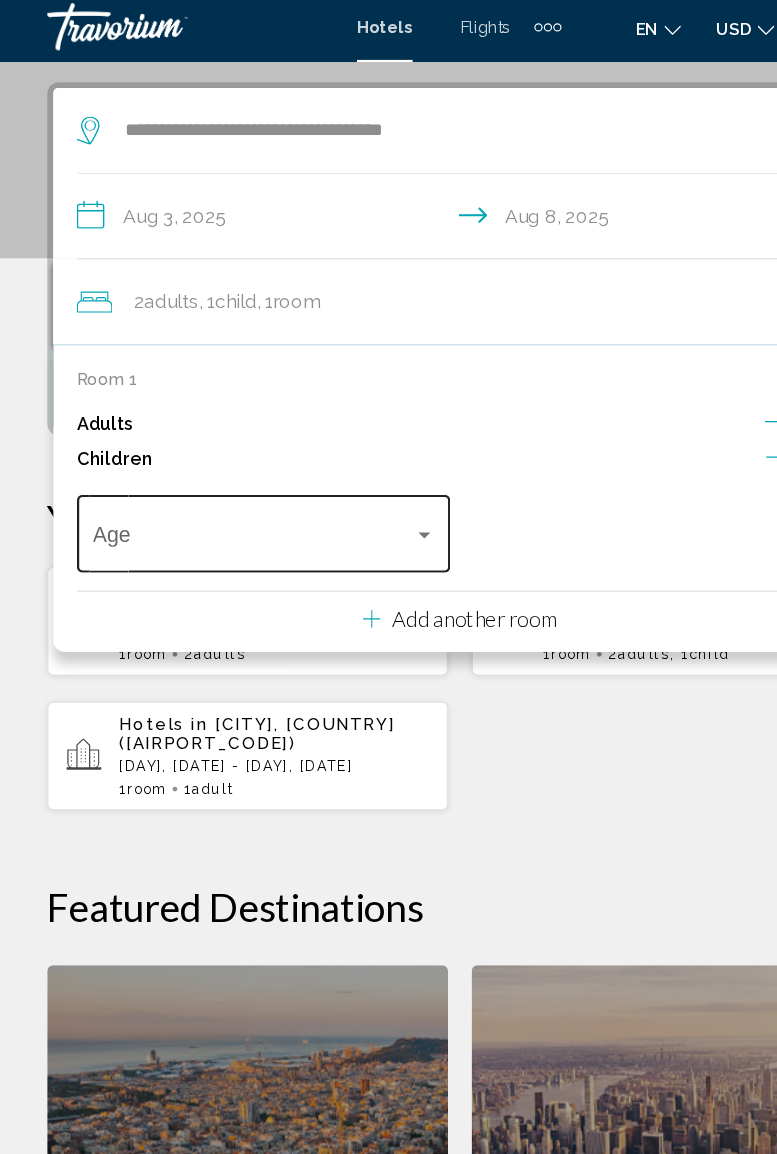 scroll, scrollTop: 374, scrollLeft: 0, axis: vertical 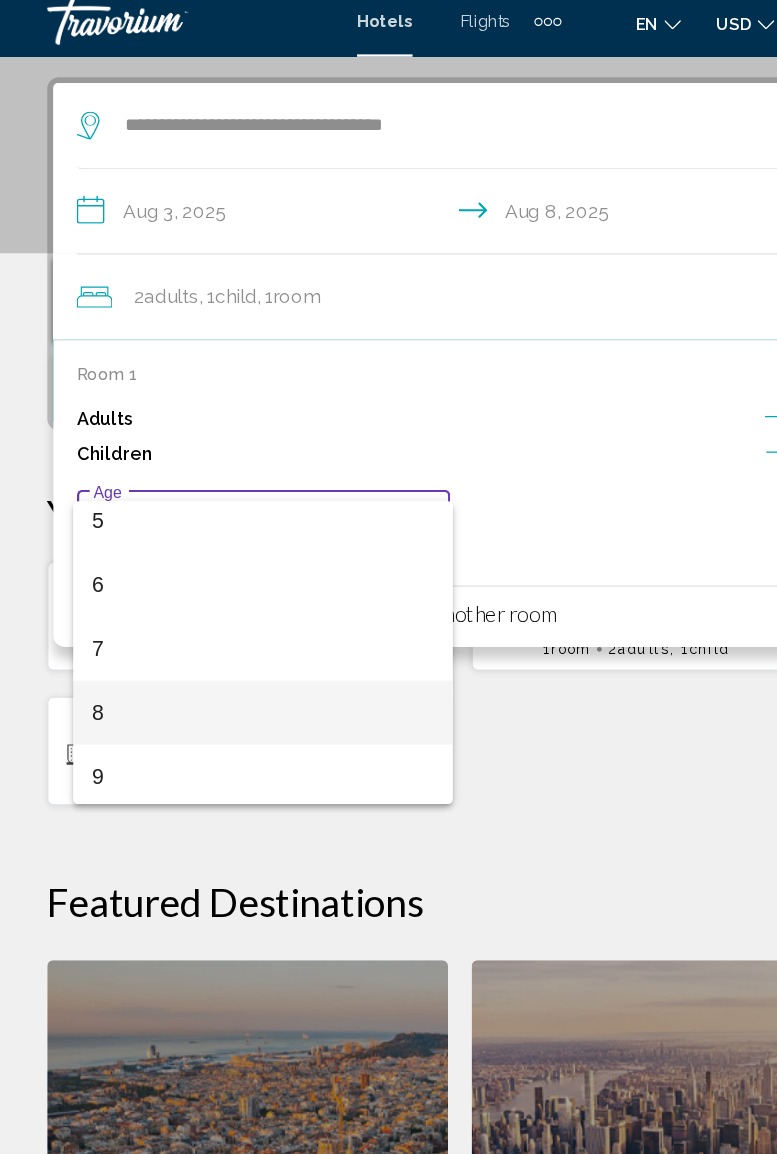 click on "8" at bounding box center [222, 615] 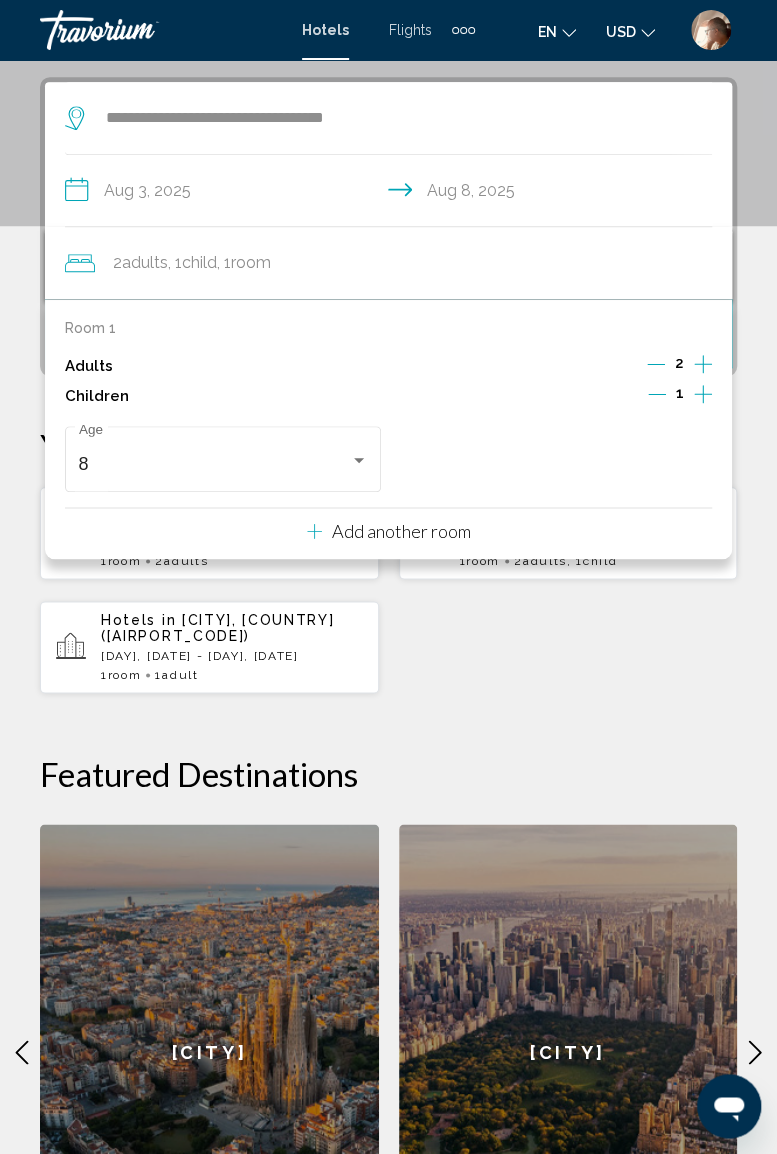 scroll, scrollTop: 377, scrollLeft: 0, axis: vertical 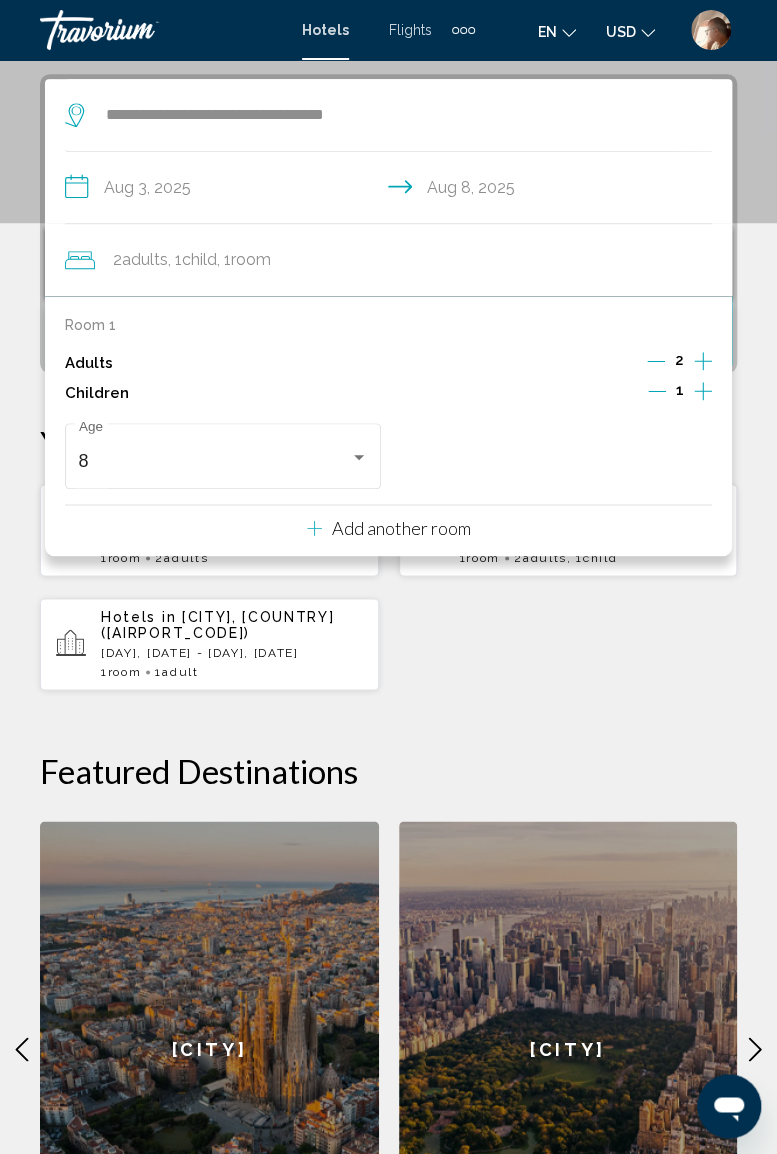 click on "Hotels in Punta Cana, [COUNTRY] ([AIRPORT_CODE]) Sun, 14 Sep - Fri, 19 Sep 1 Room rooms 2 Adult Adults
Hotels in Orlando, [STATE], [COUNTRY] ([AIRPORT_CODE]) Sun, 03 Aug - Thu, 07 Aug 1 Room rooms 2 Adult Adults , 1 Child Children" at bounding box center (388, 587) 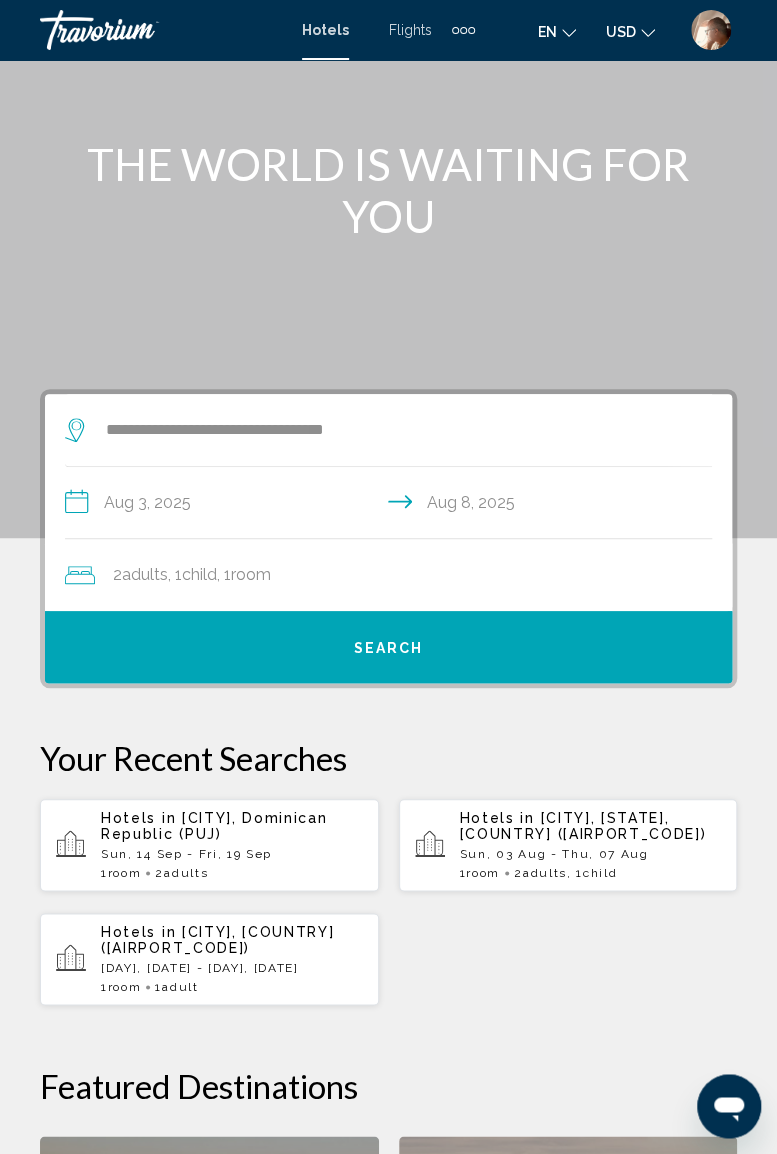 scroll, scrollTop: 61, scrollLeft: 0, axis: vertical 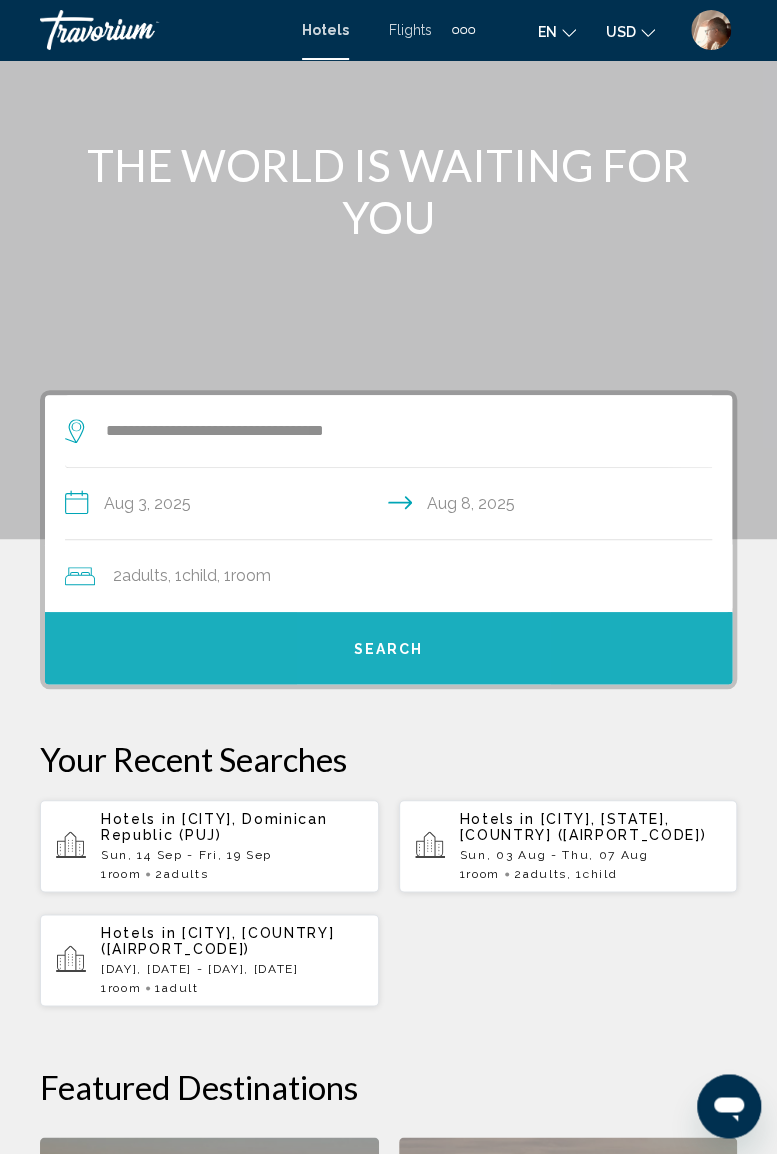 click on "Search" at bounding box center [388, 648] 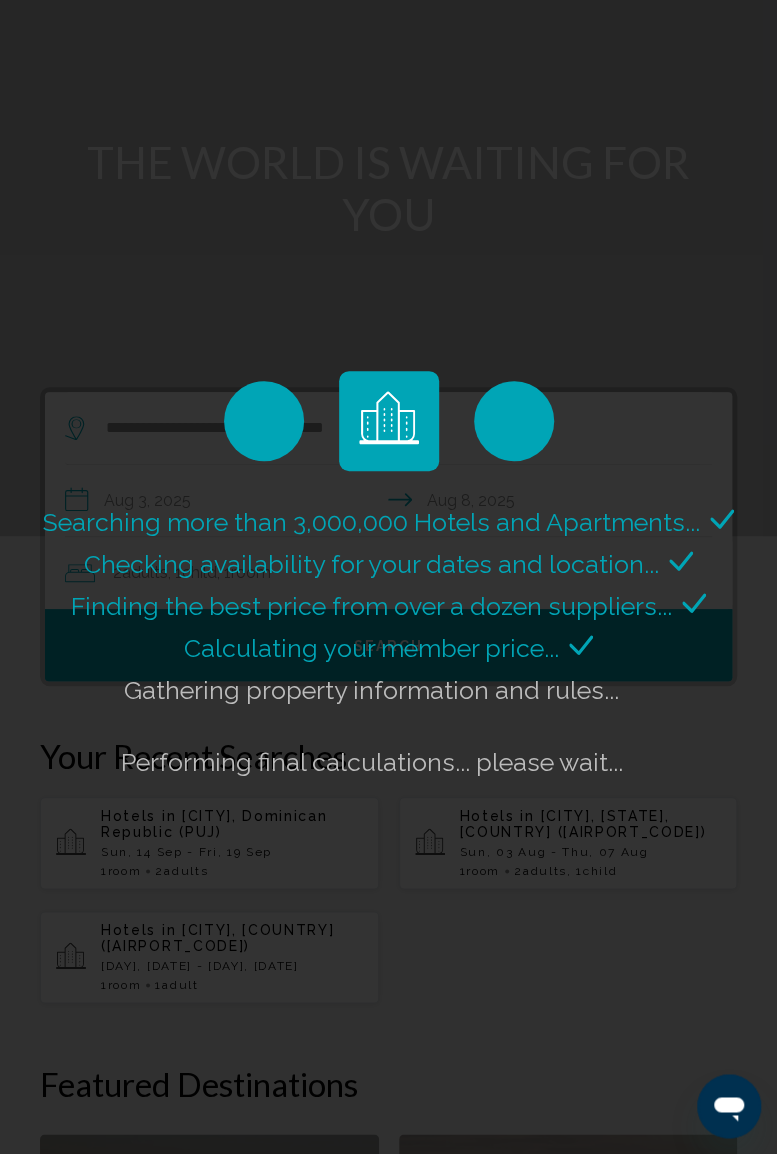 scroll, scrollTop: 63, scrollLeft: 0, axis: vertical 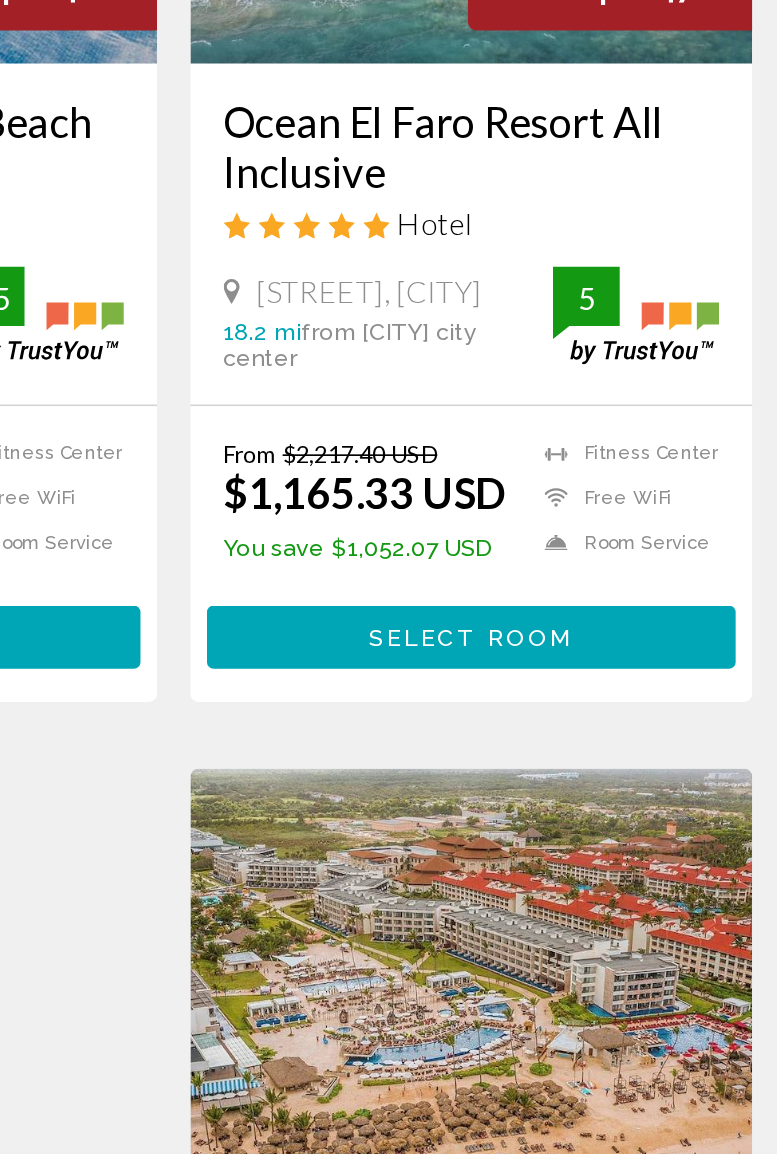 click on "Select Room" at bounding box center [567, 579] 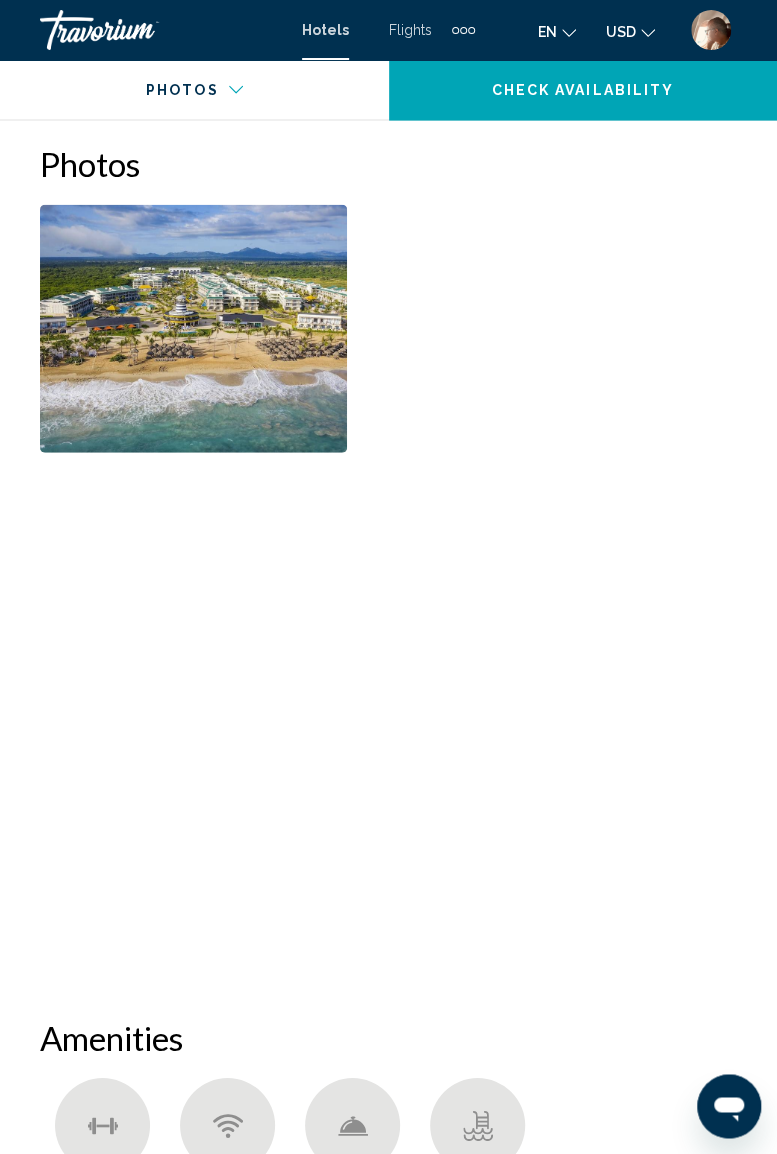 scroll, scrollTop: 1309, scrollLeft: 0, axis: vertical 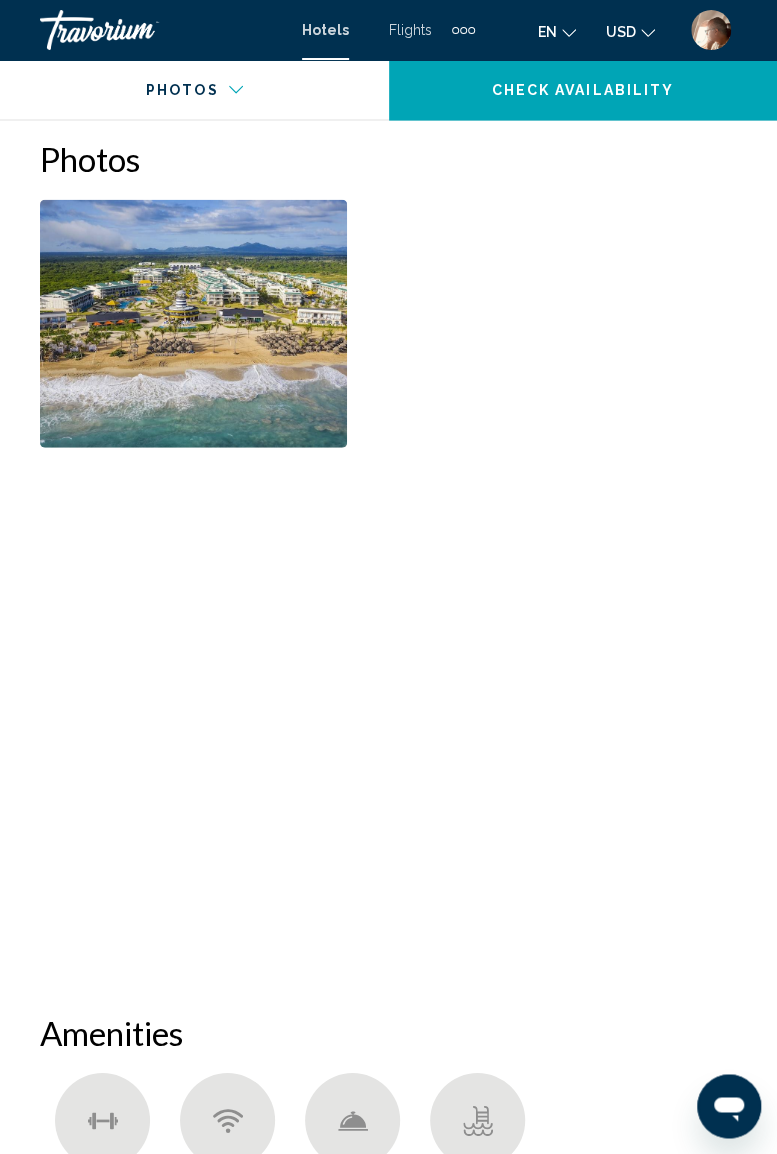 click at bounding box center [193, 324] 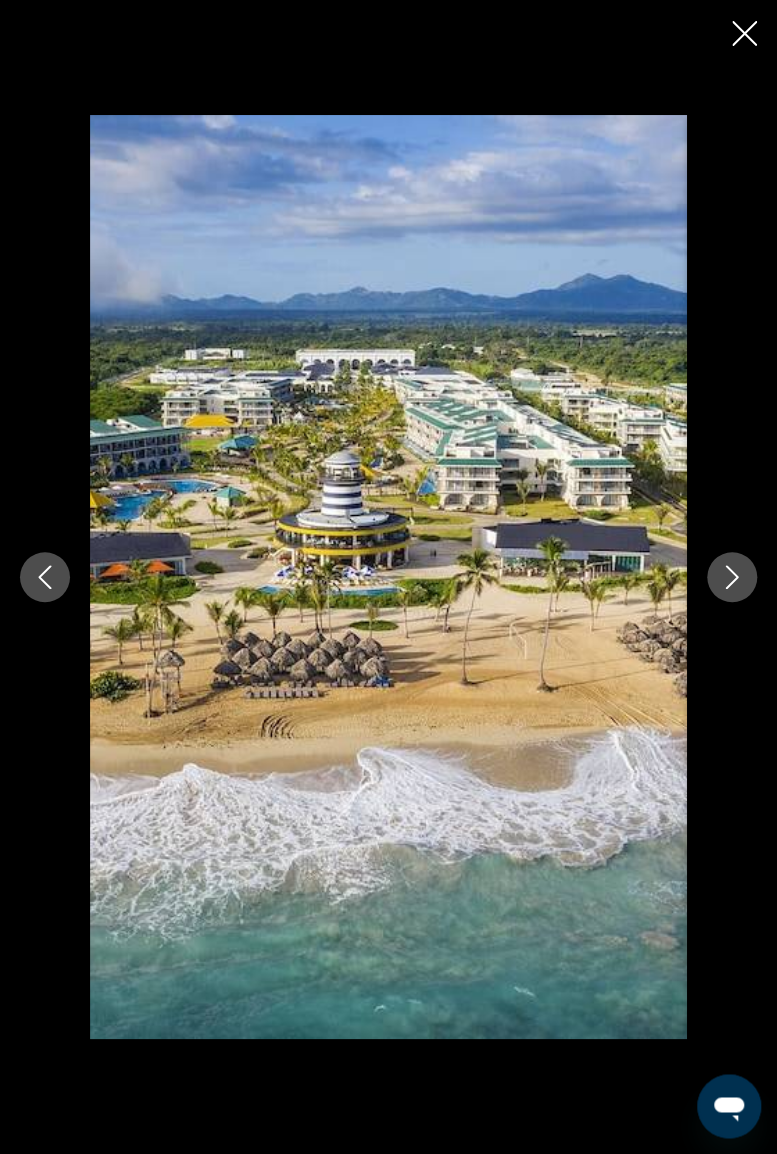 click at bounding box center (732, 577) 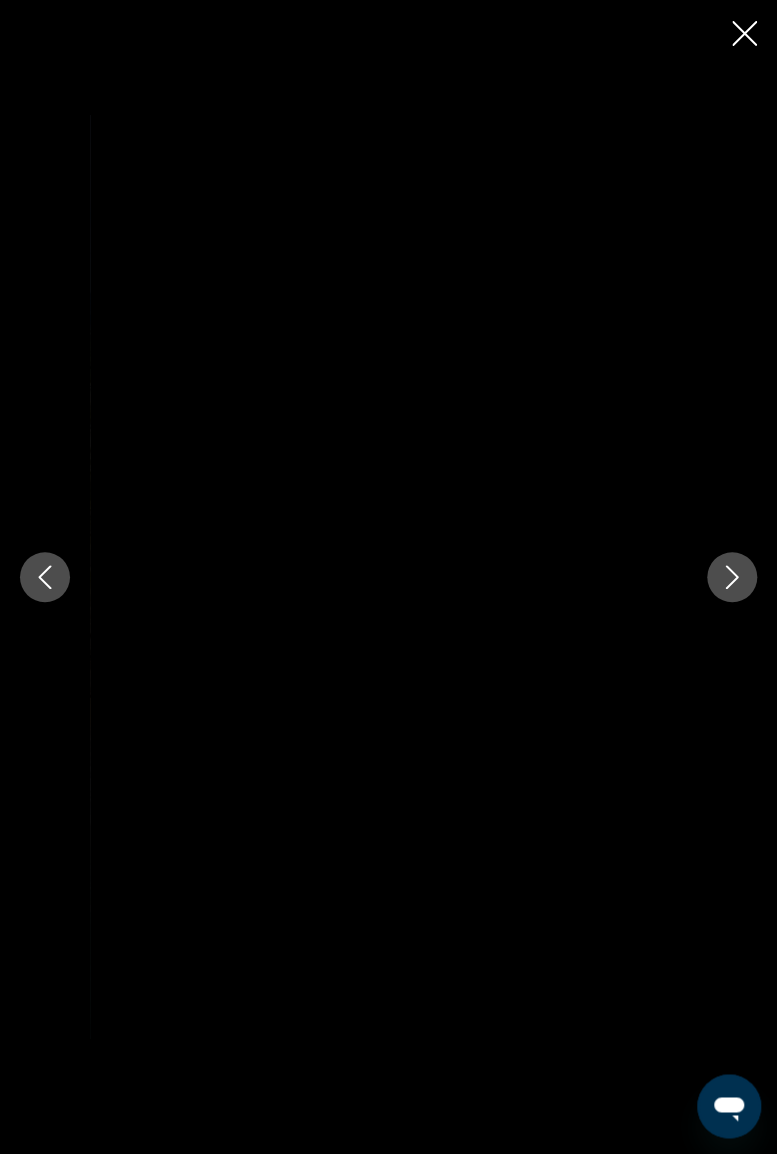 click at bounding box center (732, 577) 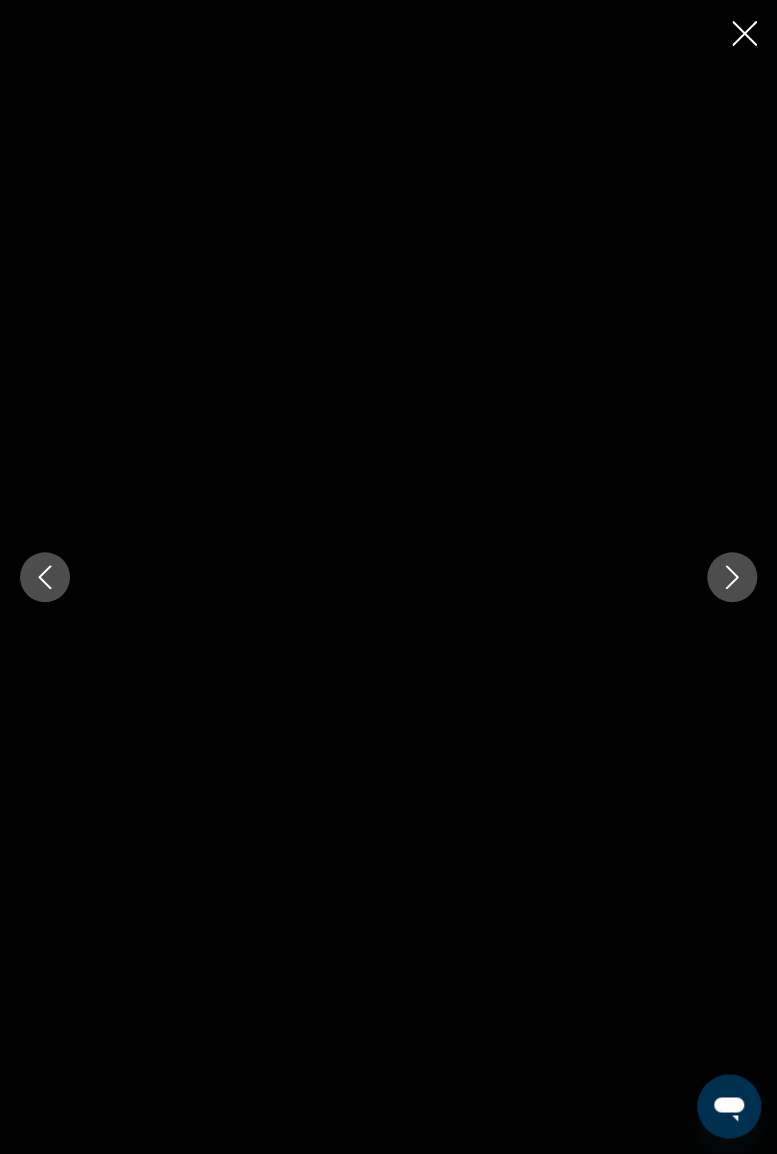 click at bounding box center (732, 577) 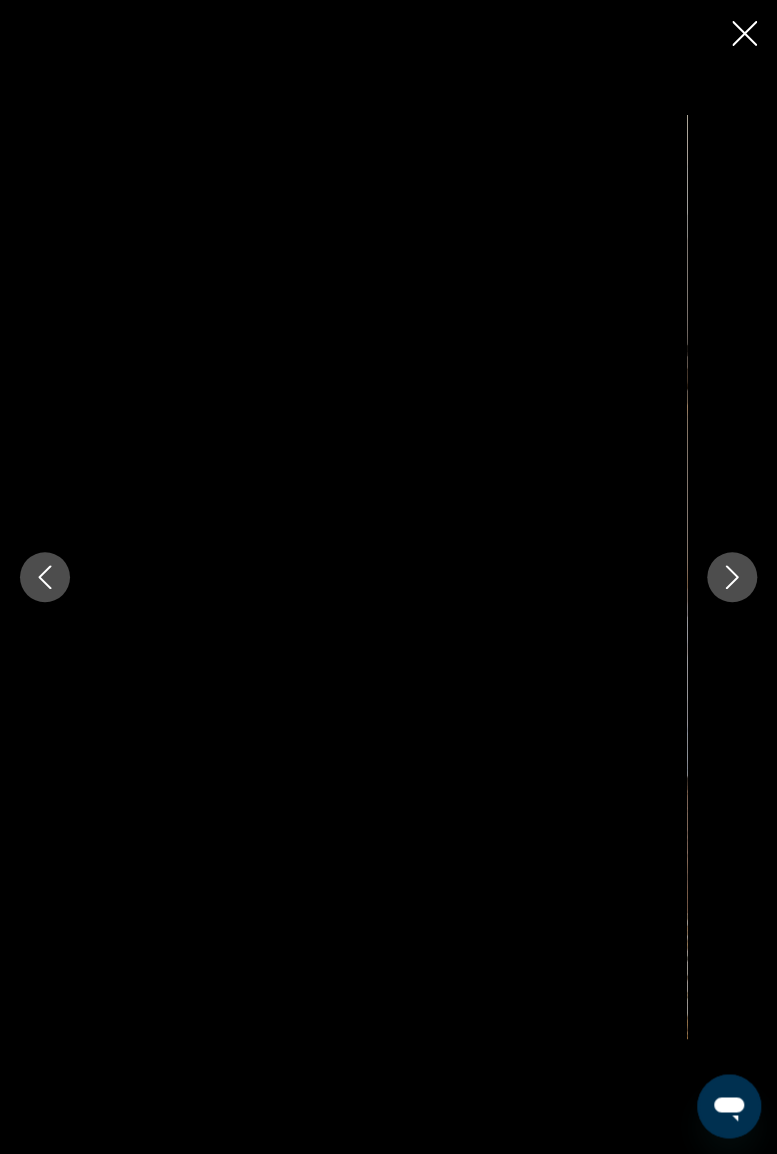 click at bounding box center (732, 577) 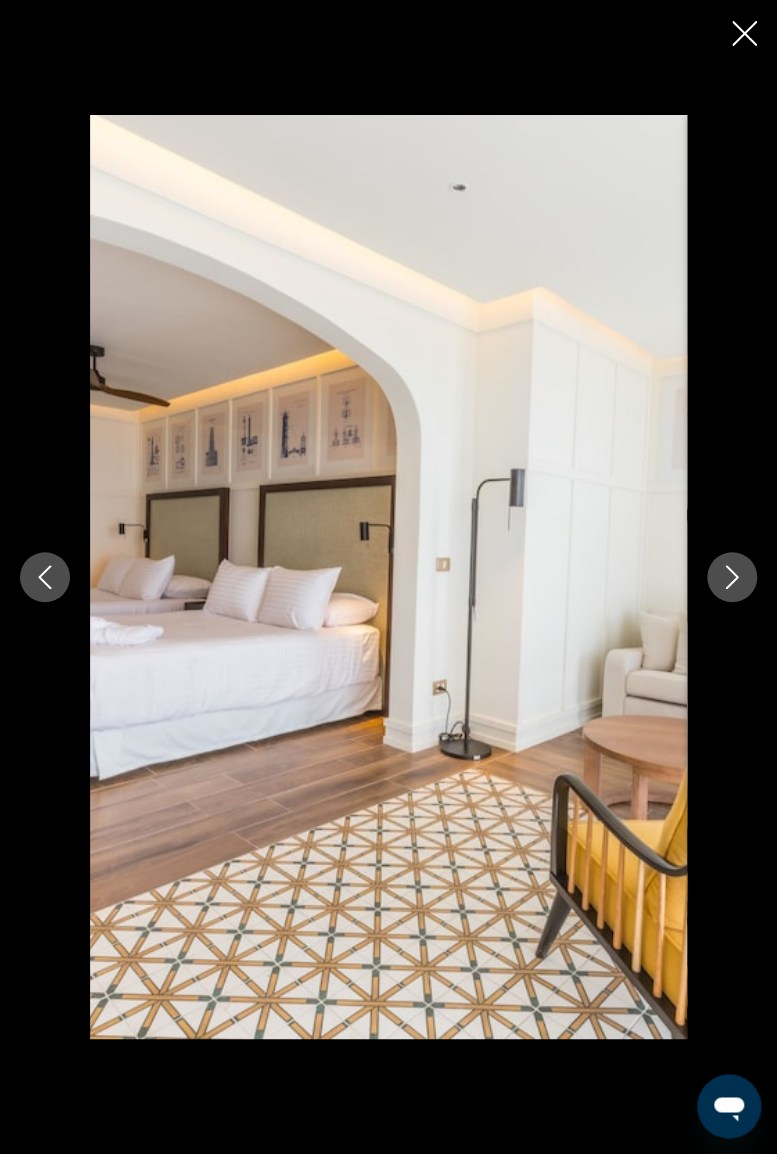 click at bounding box center (732, 577) 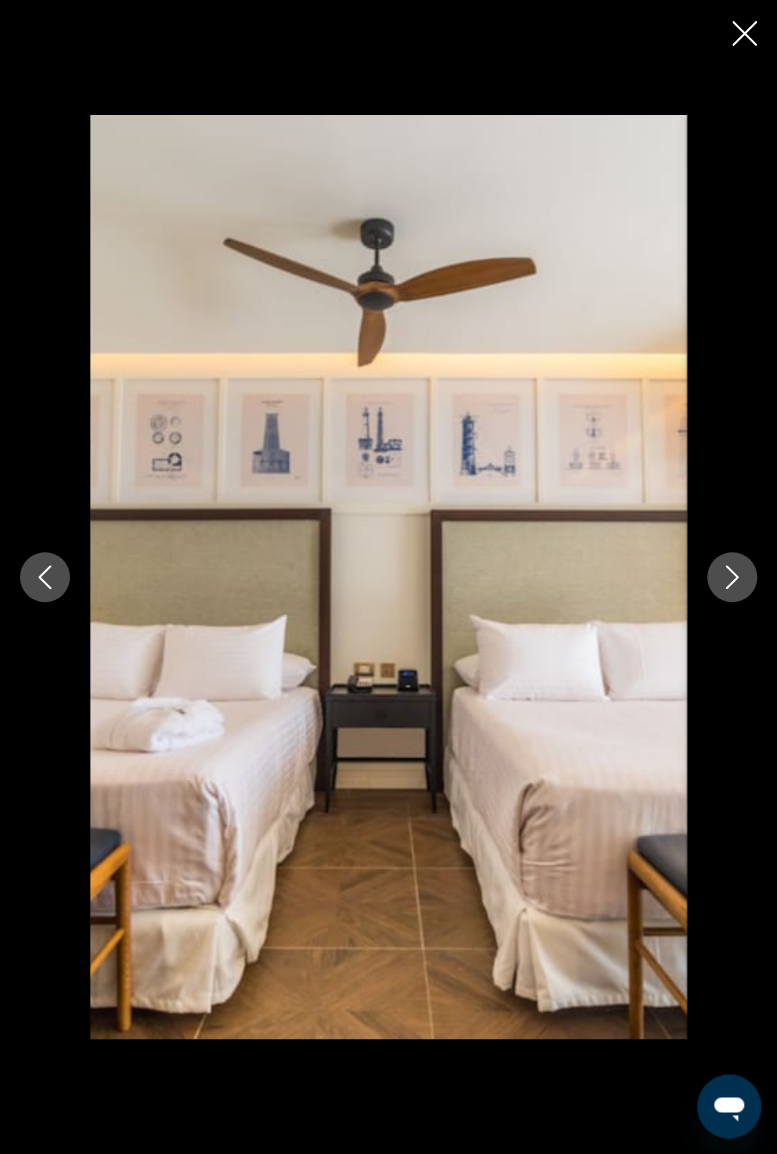 click at bounding box center [732, 577] 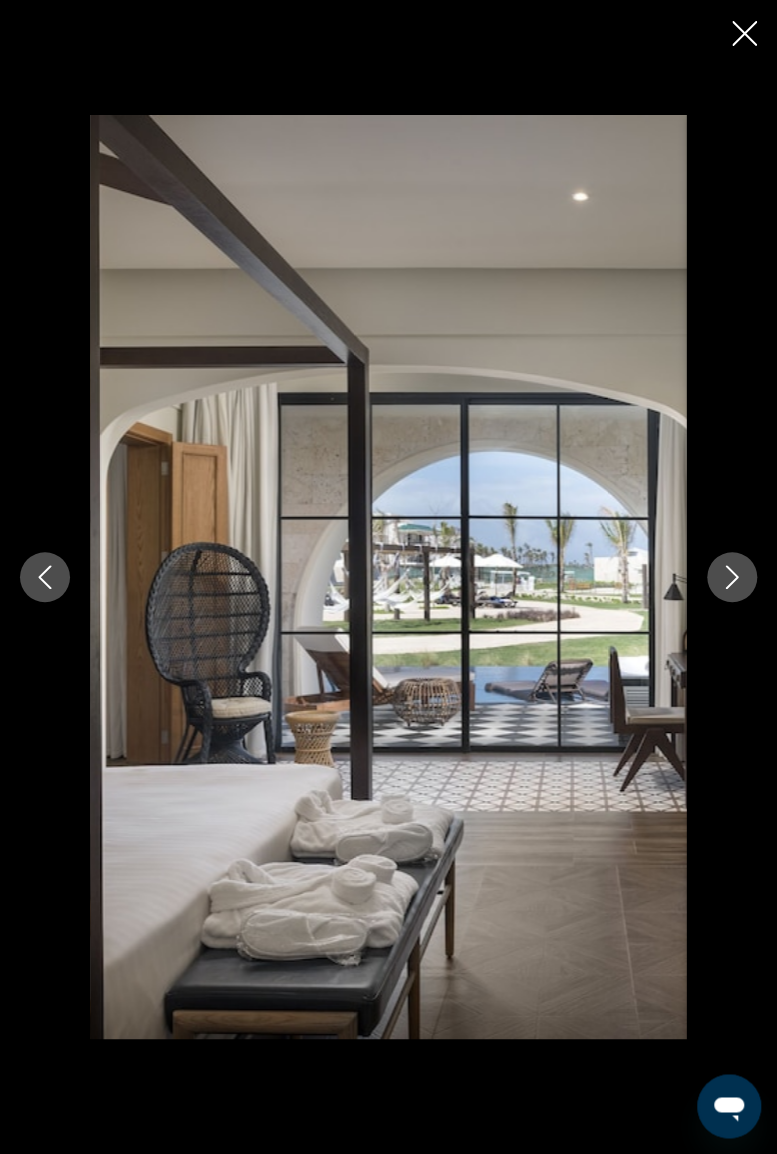 click at bounding box center [732, 577] 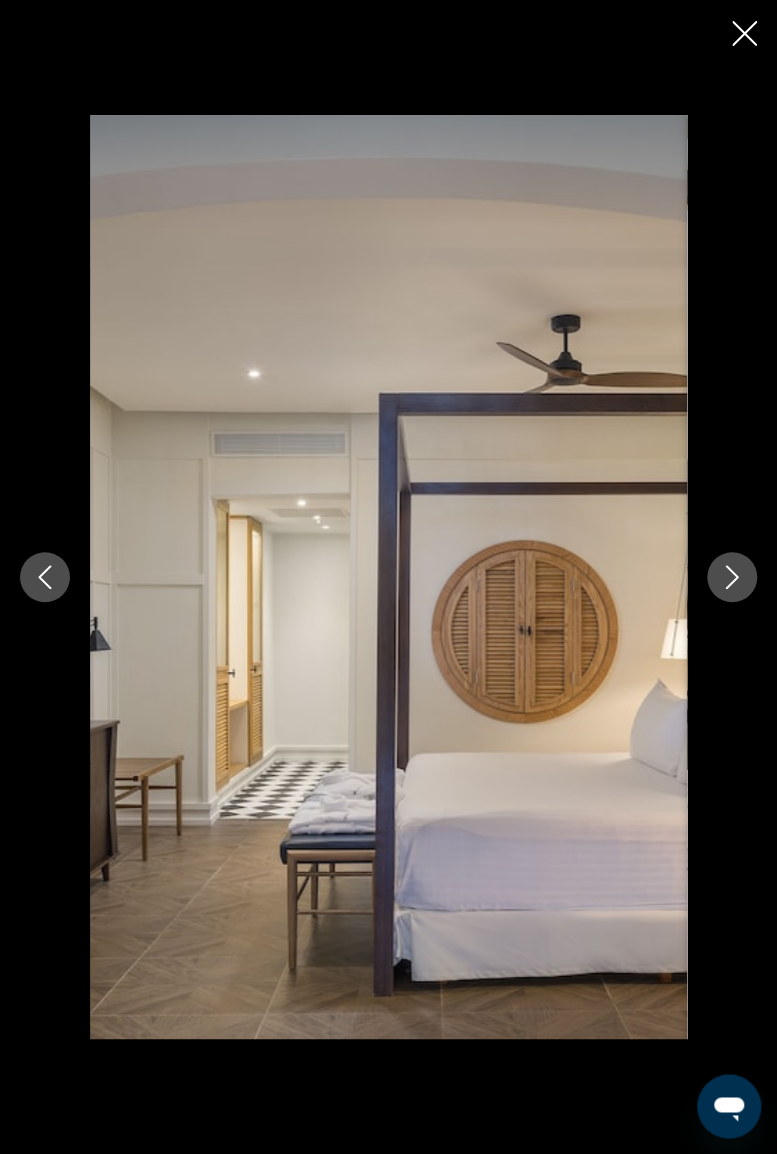 click at bounding box center (732, 577) 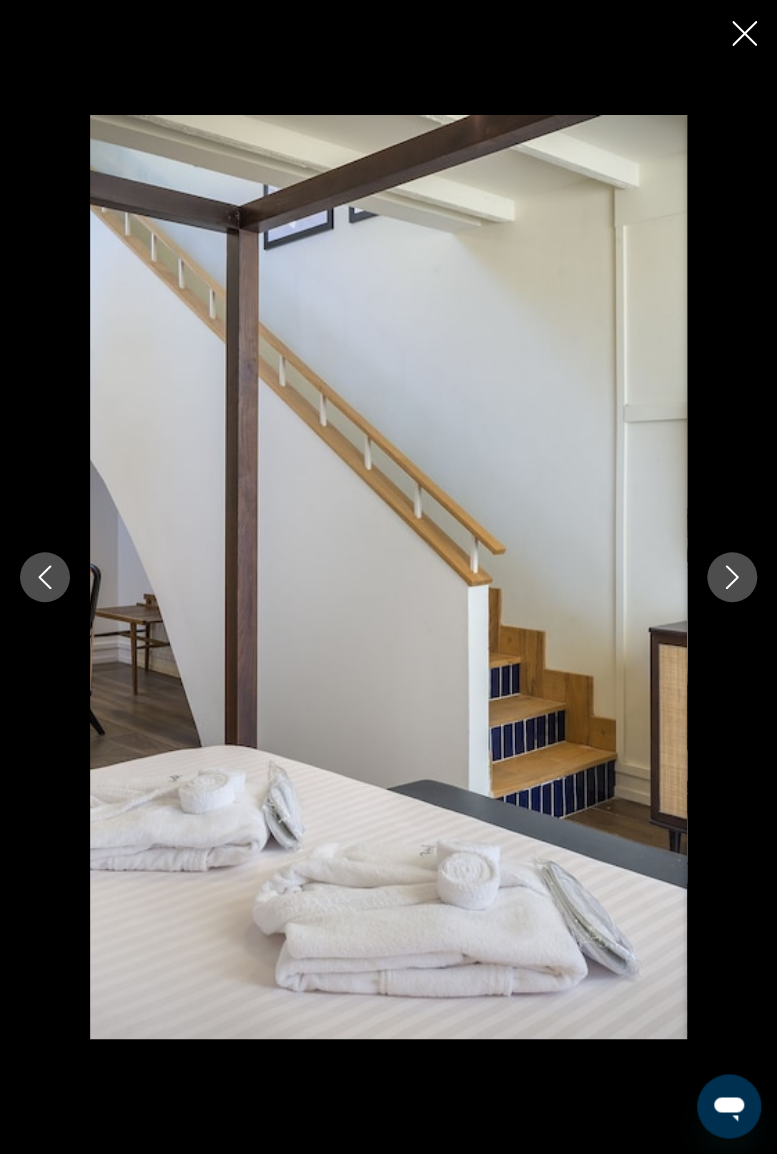 click at bounding box center [732, 577] 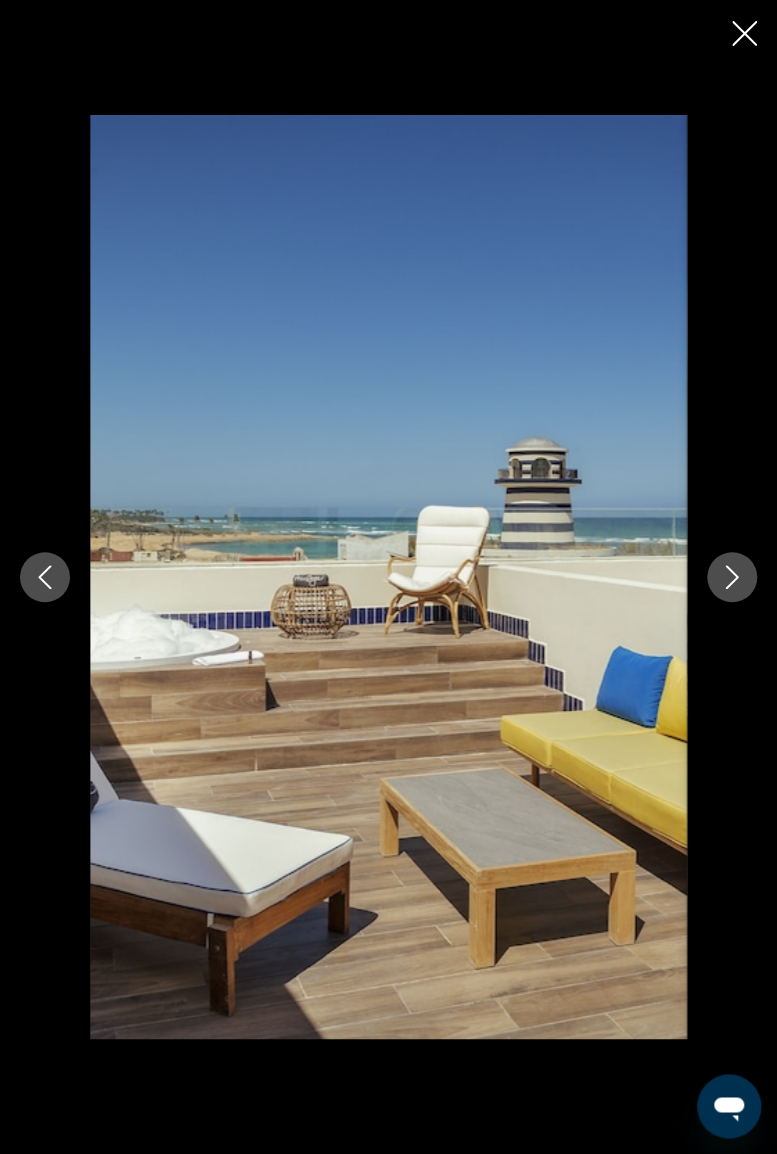 click at bounding box center [732, 577] 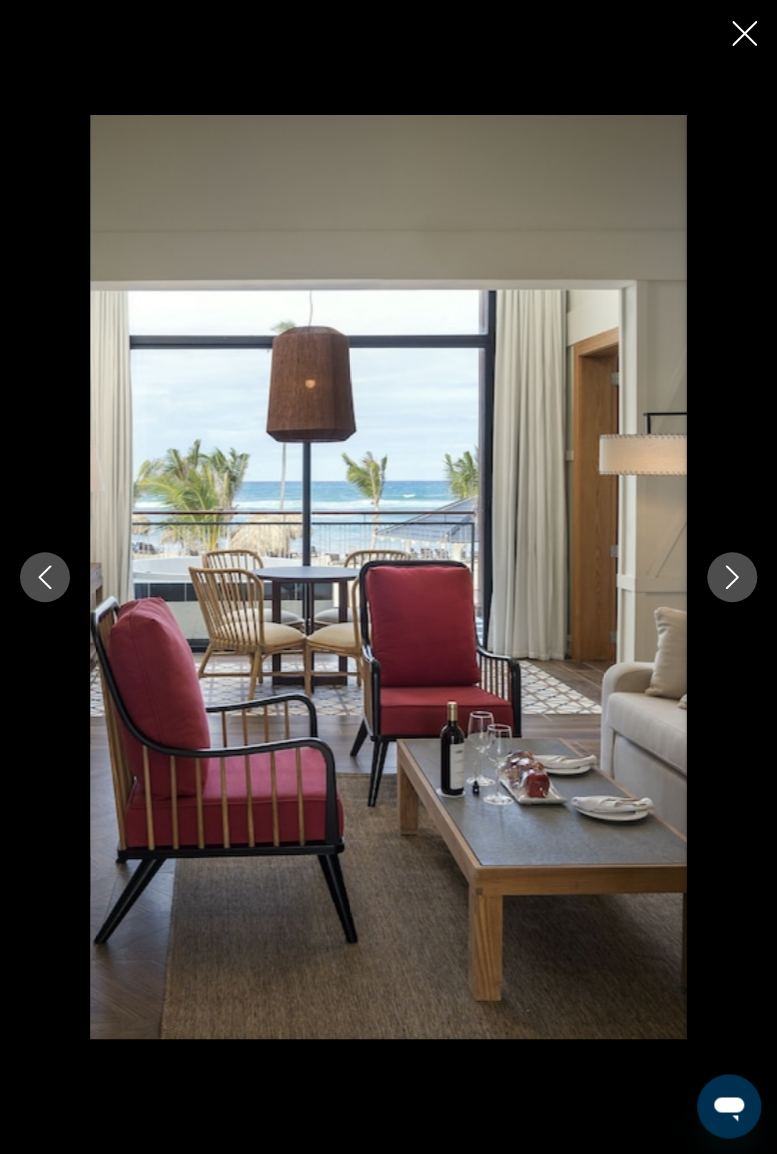 click at bounding box center (732, 577) 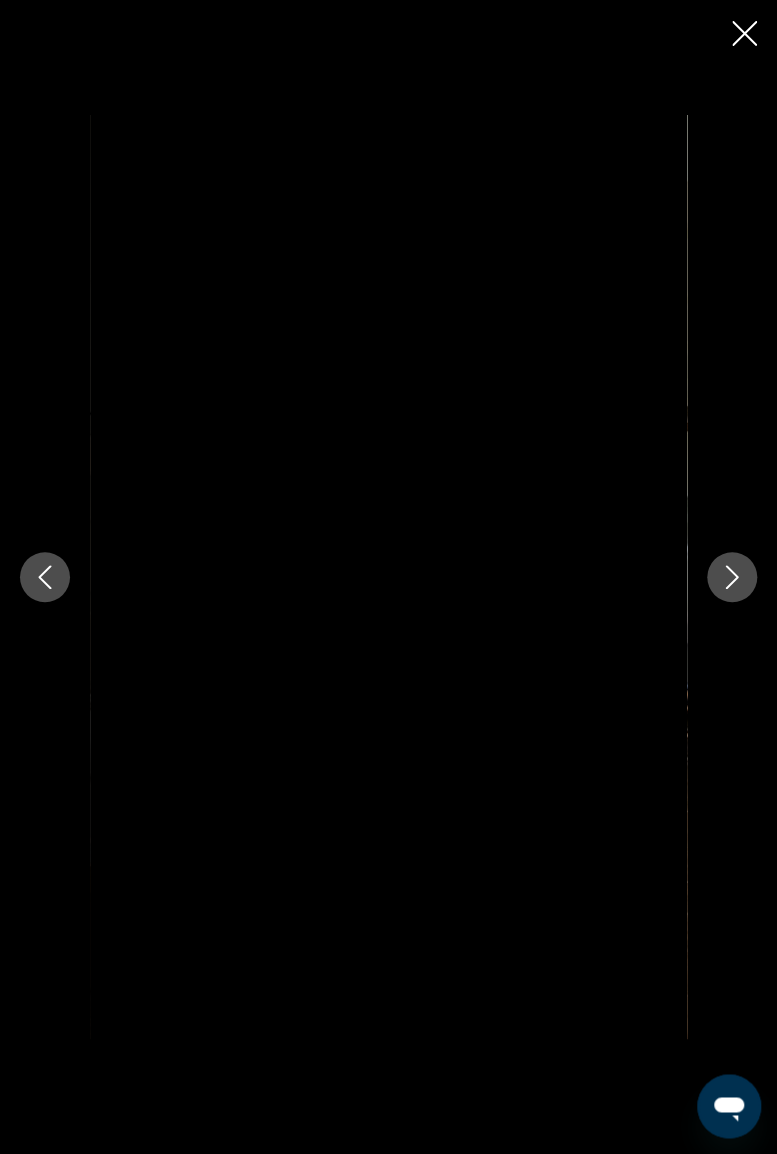 click at bounding box center (732, 577) 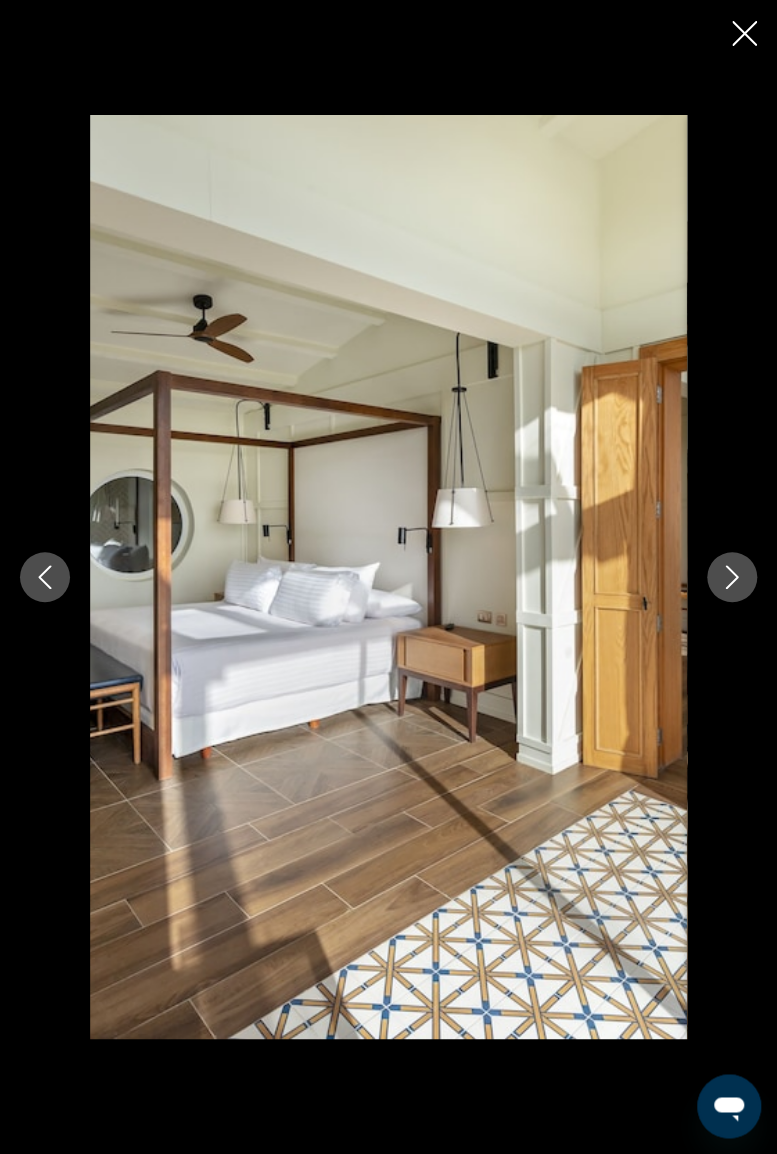 click at bounding box center (732, 577) 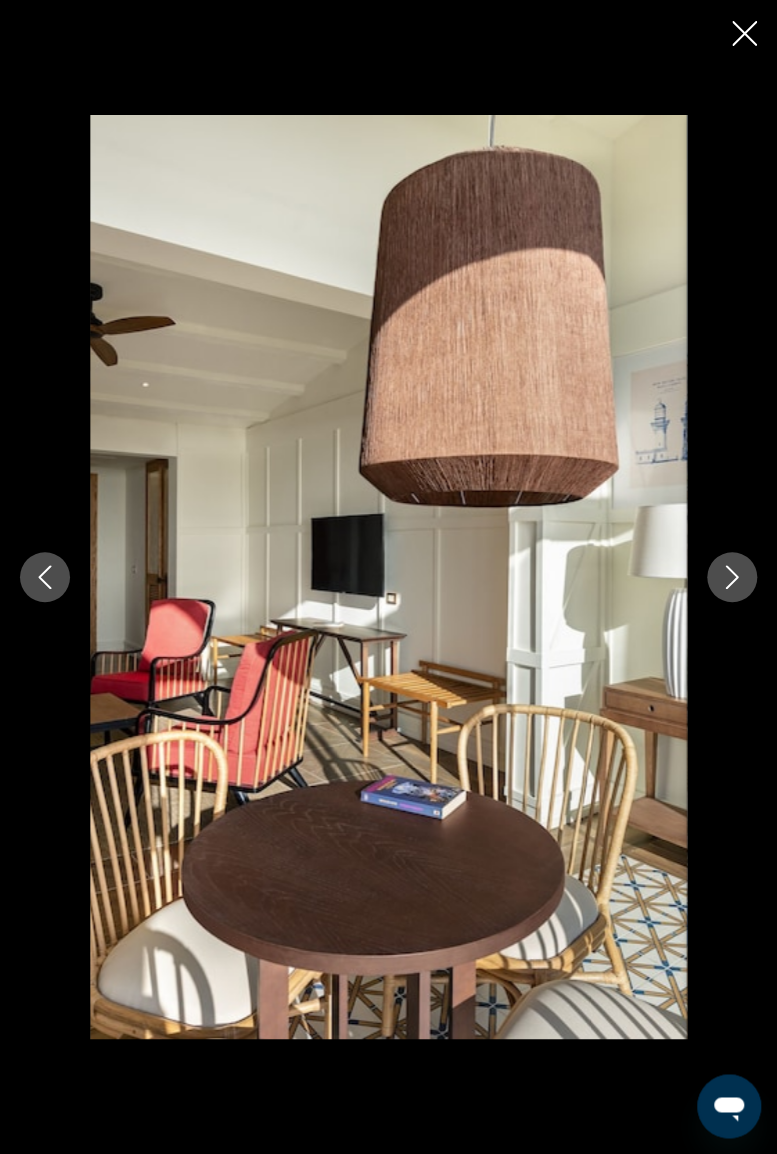 click at bounding box center [744, 33] 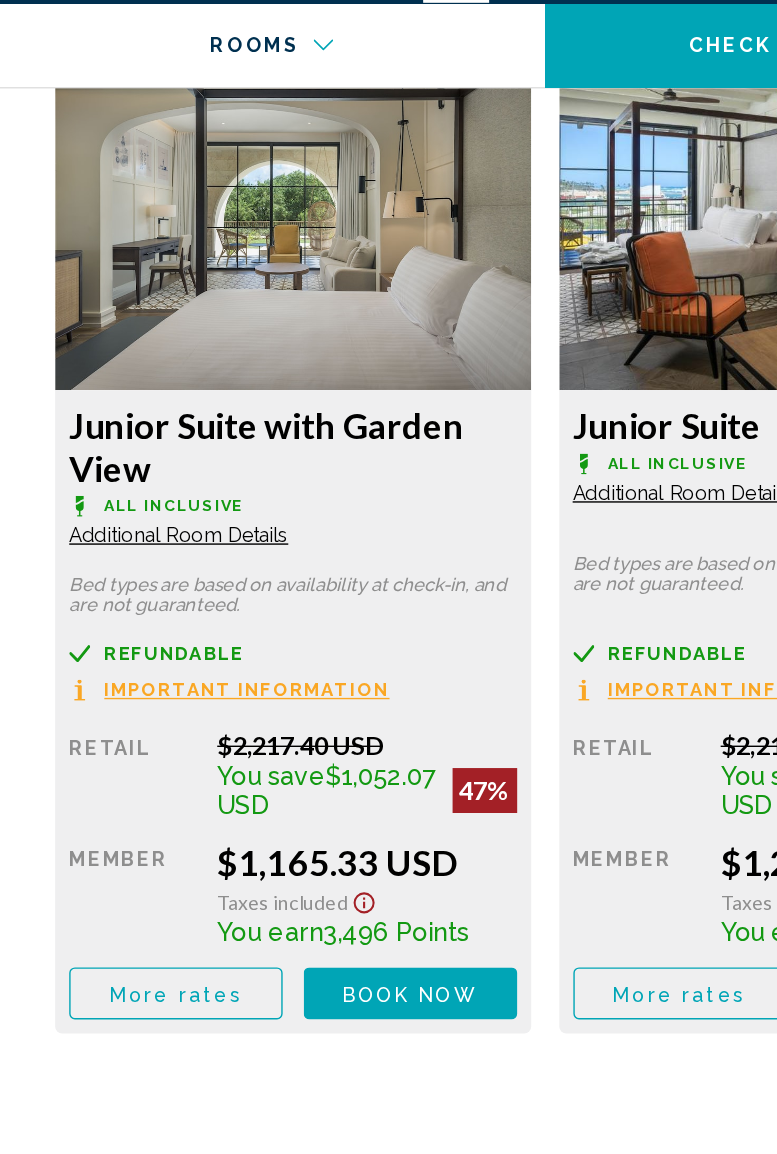 scroll, scrollTop: 3474, scrollLeft: 0, axis: vertical 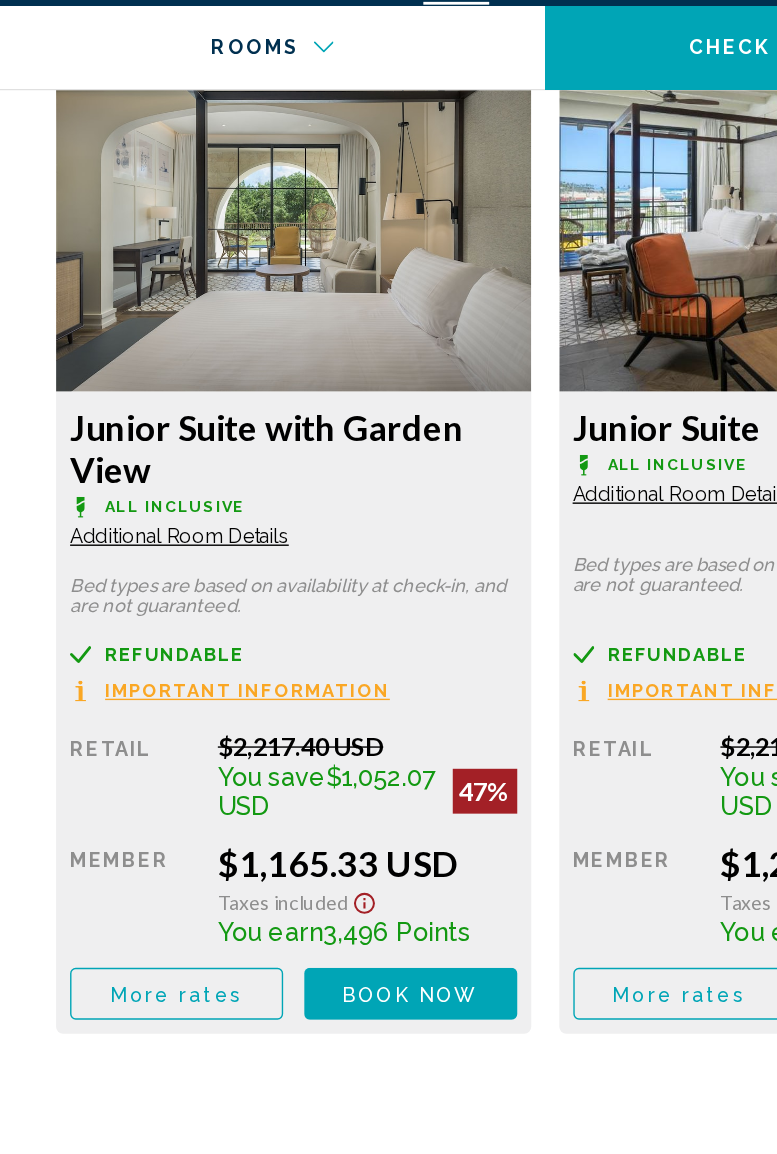 click on "Book now" at bounding box center [292, 766] 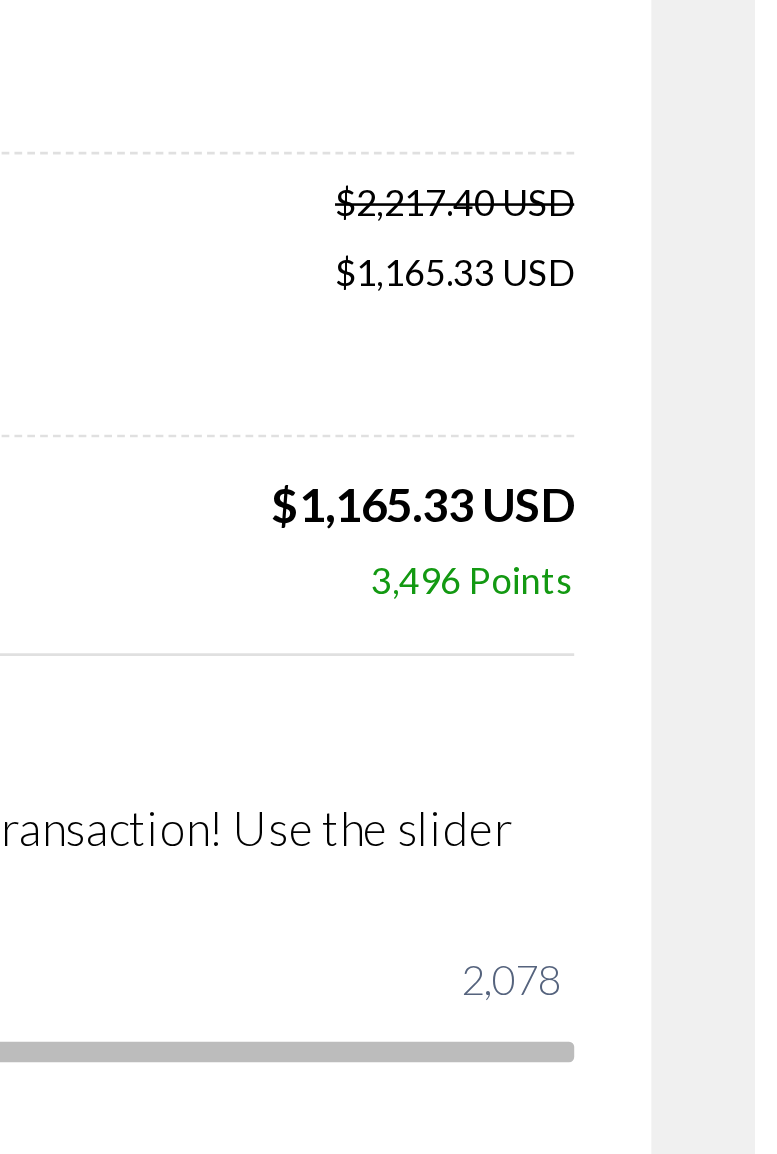 scroll, scrollTop: 210, scrollLeft: 0, axis: vertical 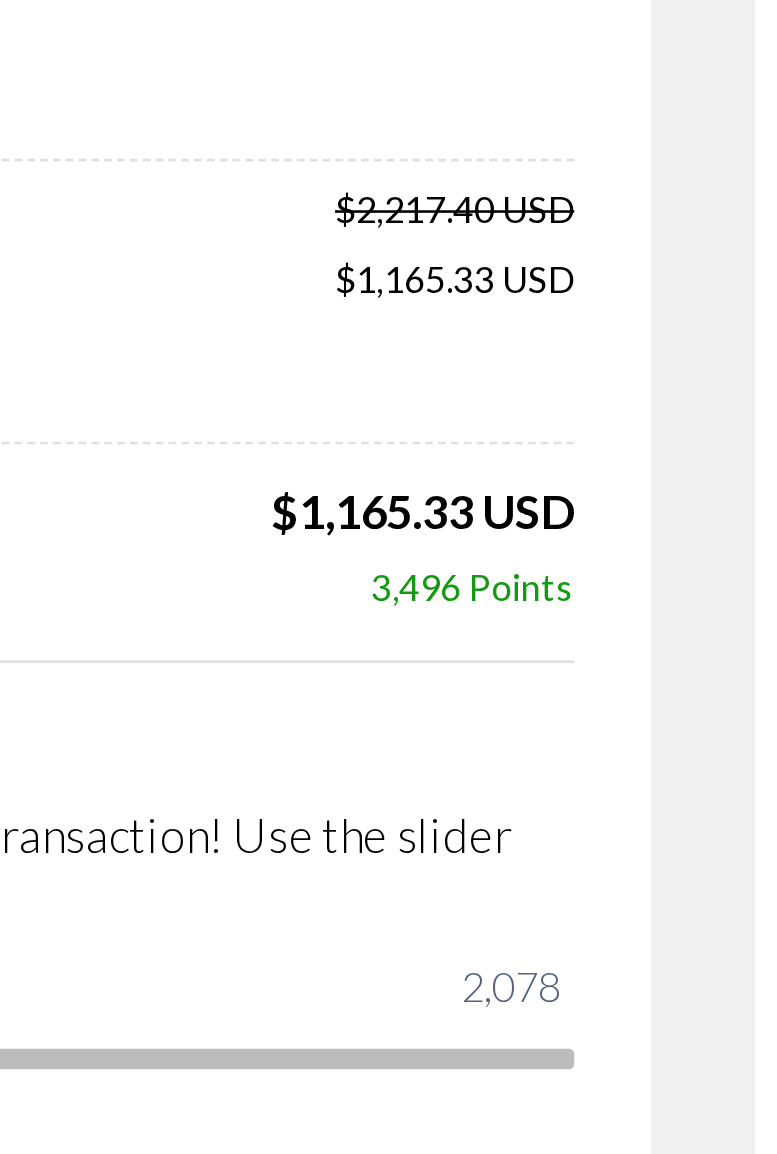 click on "3,496  Points" at bounding box center (667, 309) 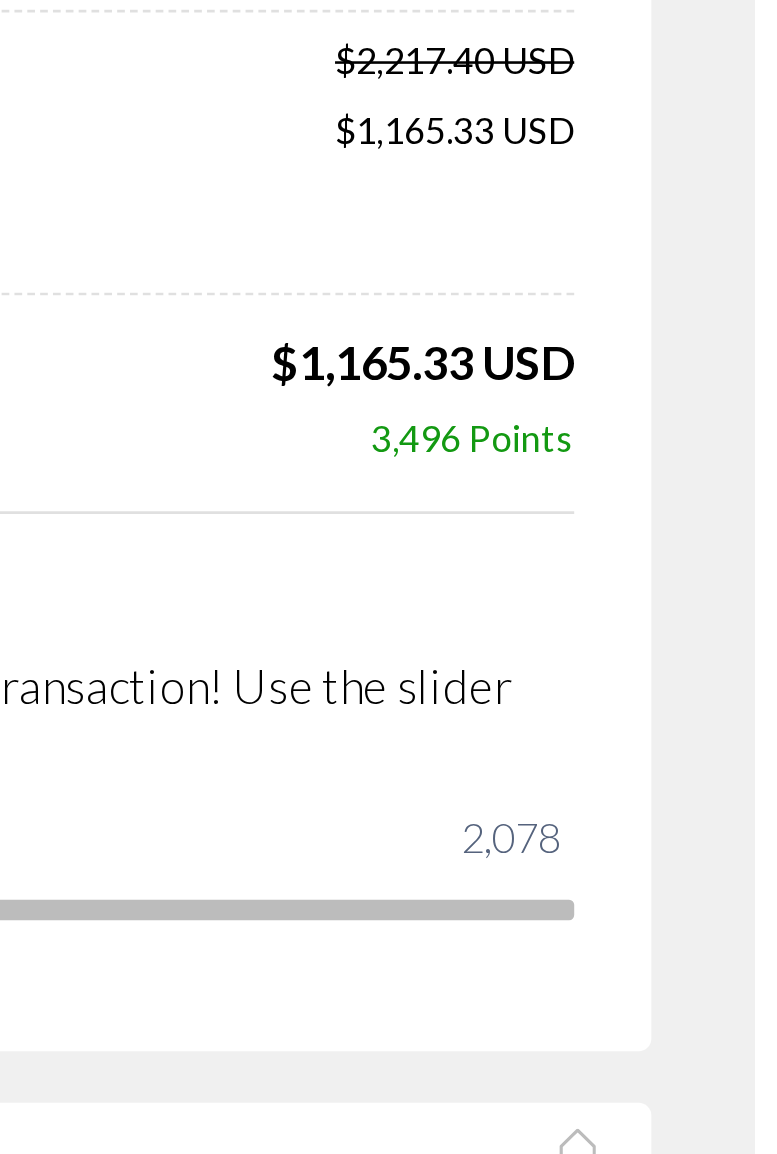 scroll, scrollTop: 209, scrollLeft: 0, axis: vertical 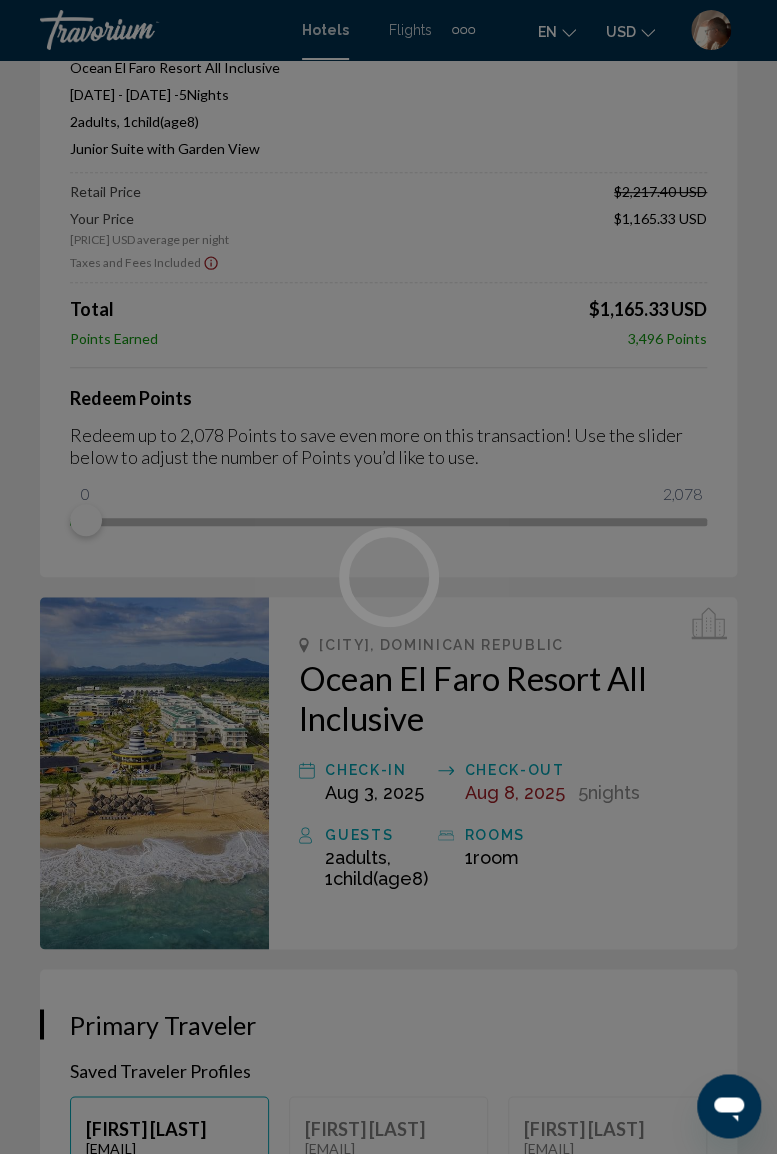 click at bounding box center [388, 577] 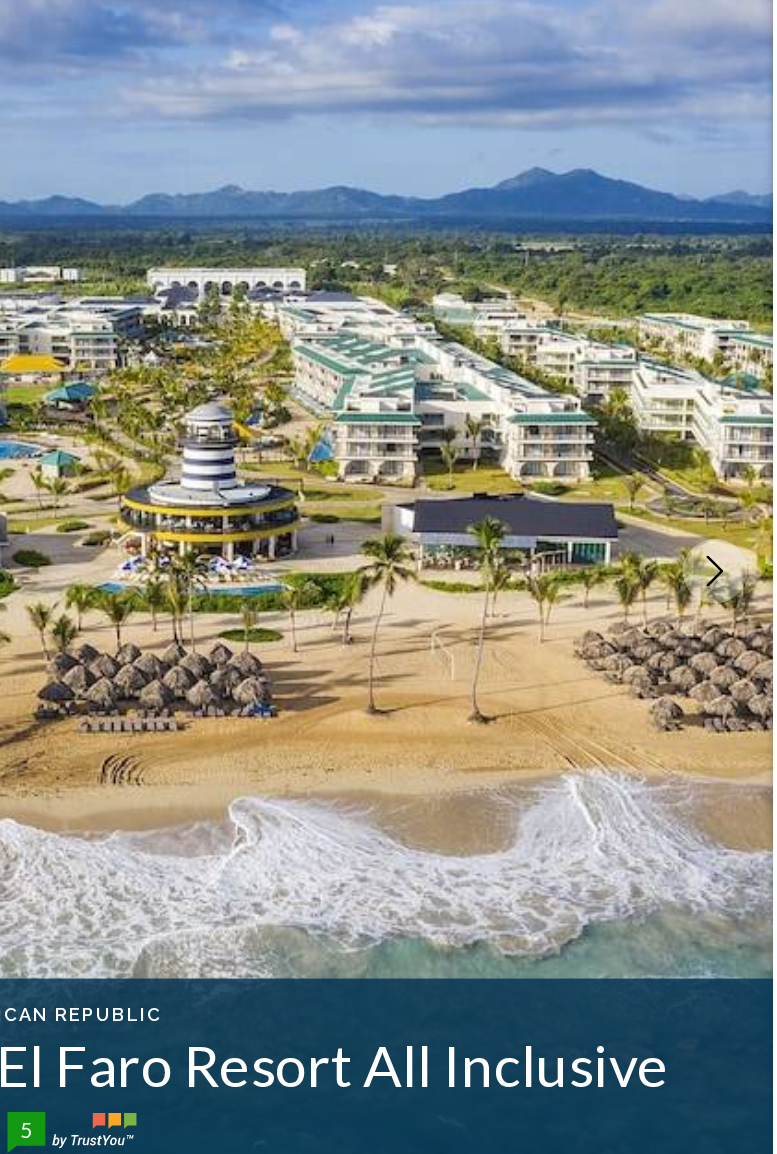 scroll, scrollTop: 34, scrollLeft: 0, axis: vertical 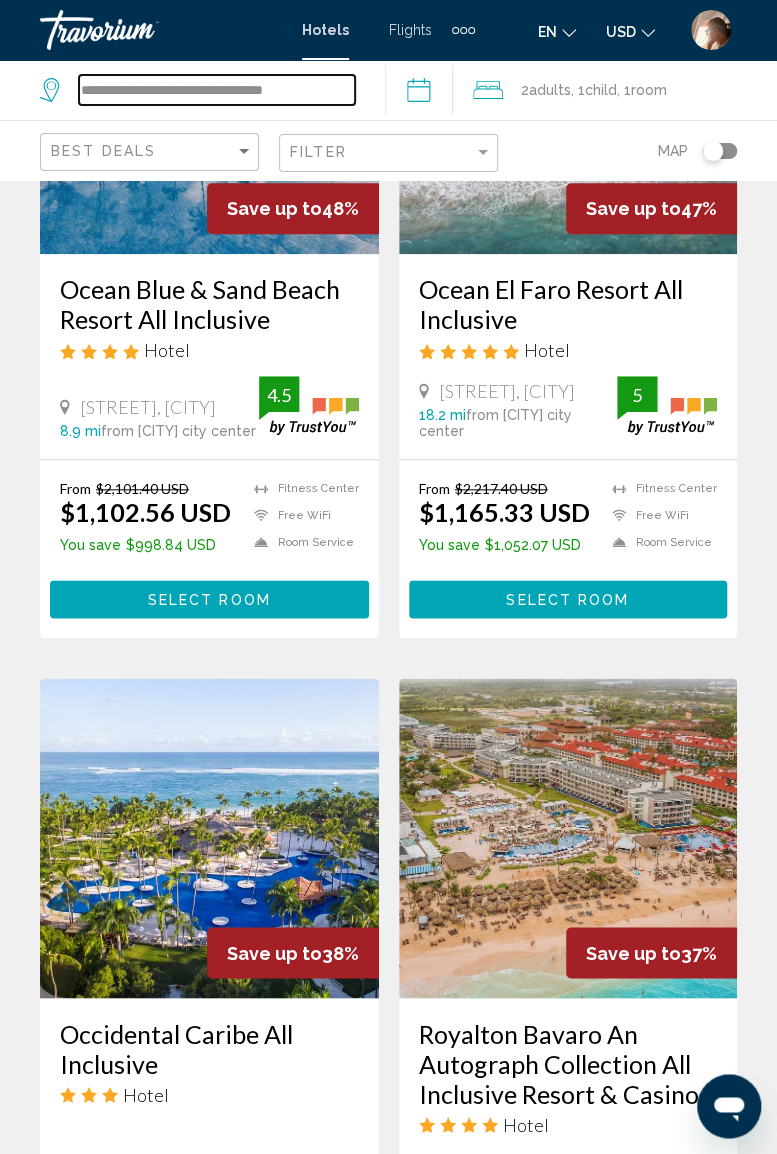 click on "**********" at bounding box center (217, 90) 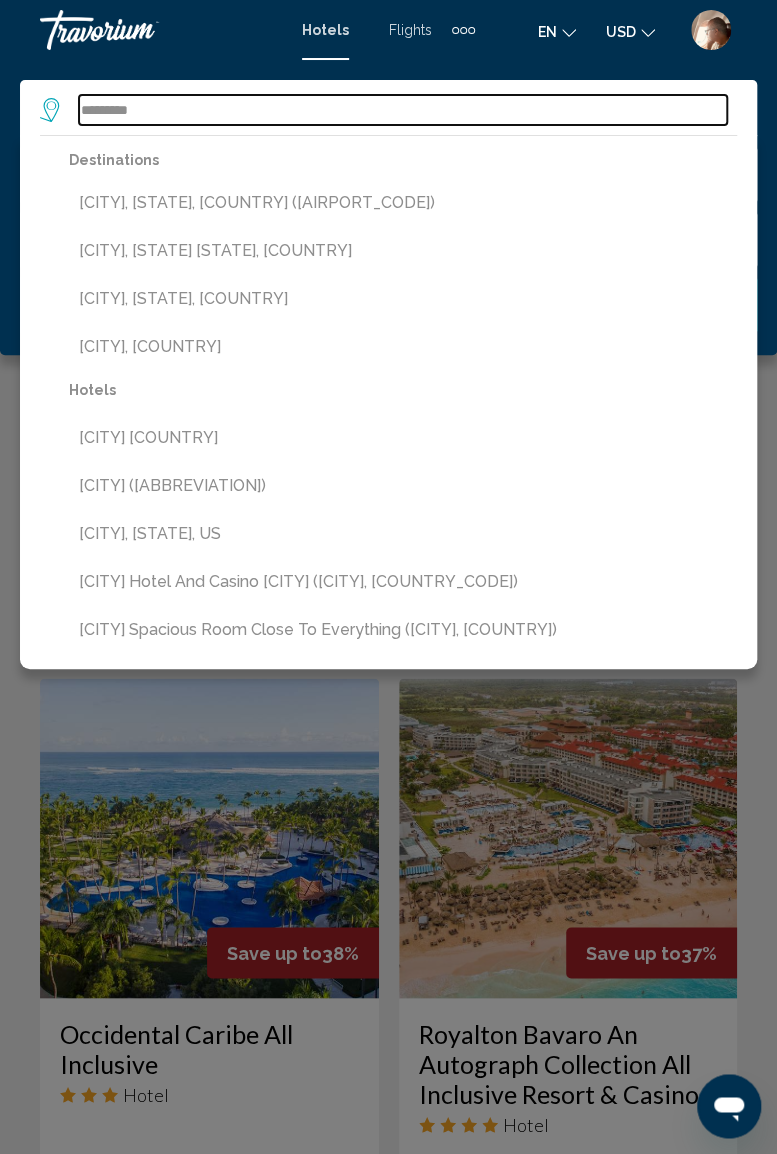 type on "*********" 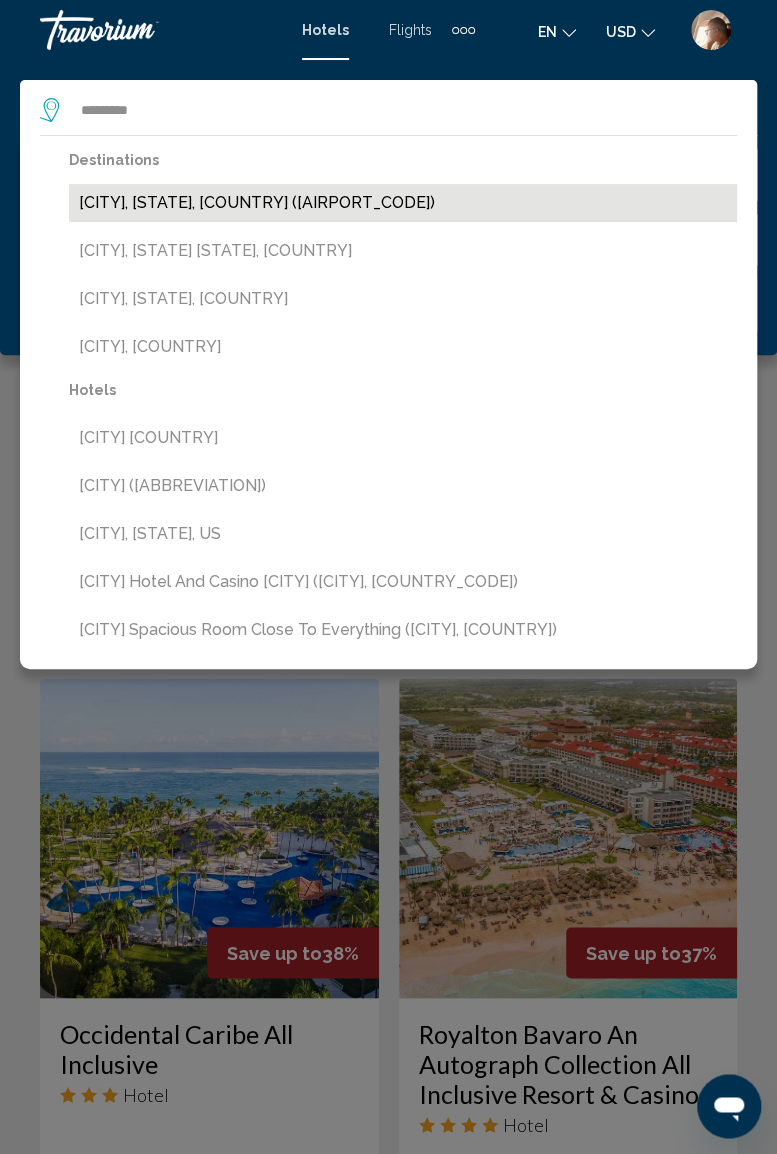 click on "[CITY], [STATE], [COUNTRY] ([AIRPORT_CODE])" at bounding box center [403, 203] 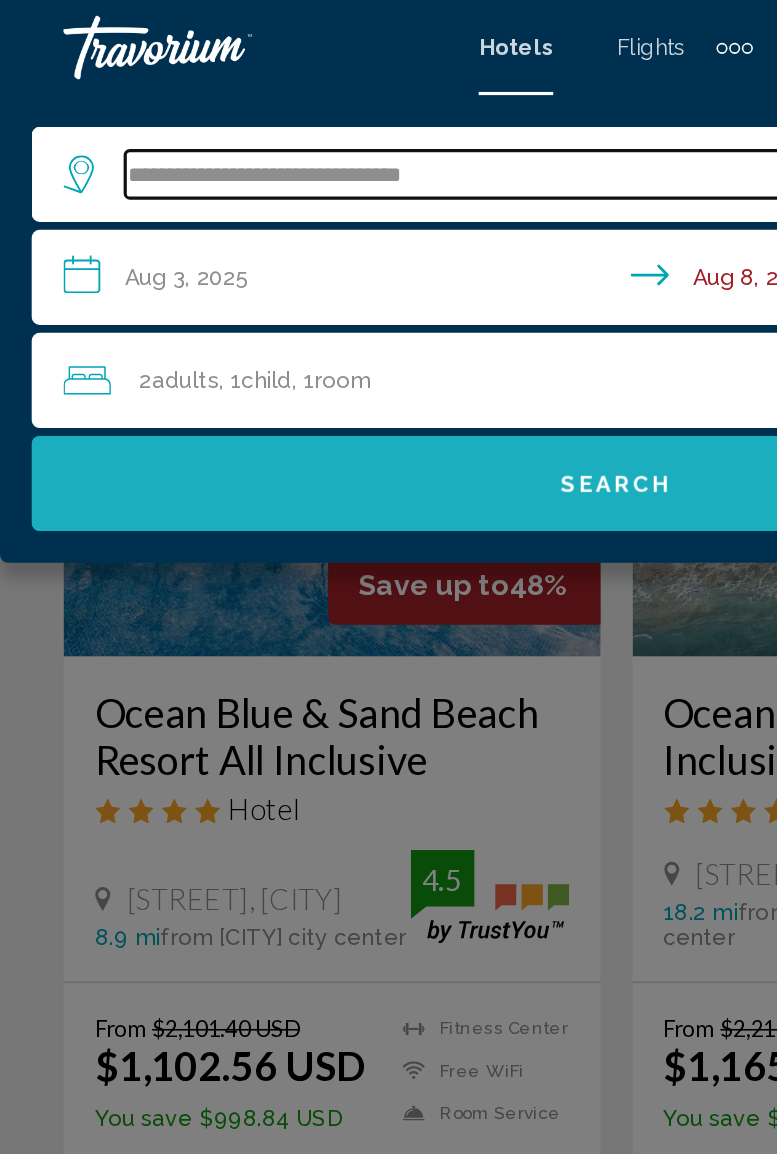 scroll, scrollTop: 154, scrollLeft: 0, axis: vertical 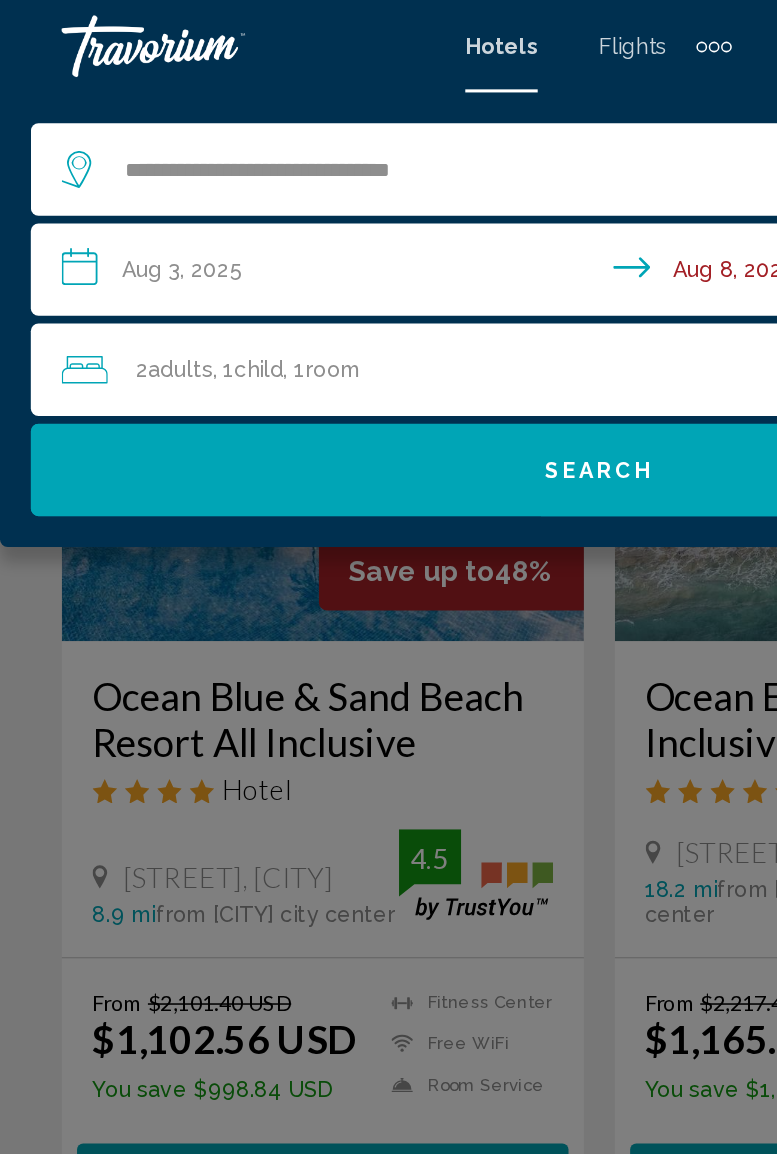 click on "**********" at bounding box center [392, 178] 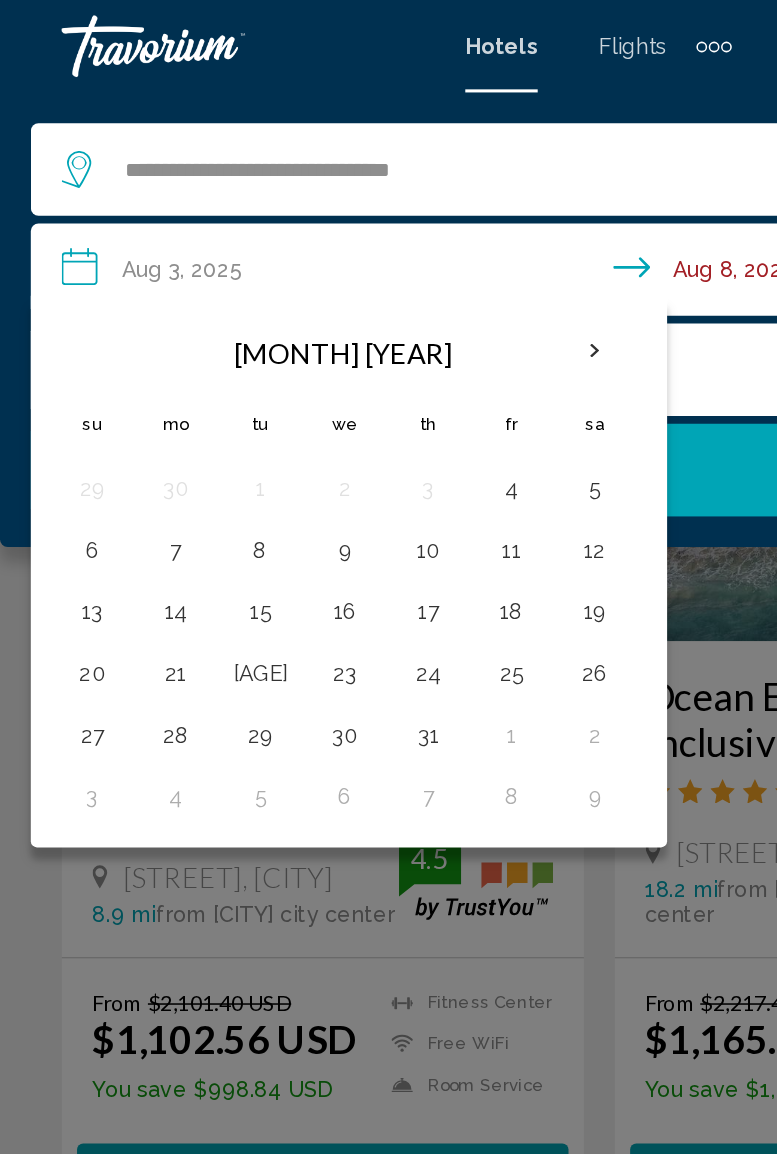click at bounding box center (386, 228) 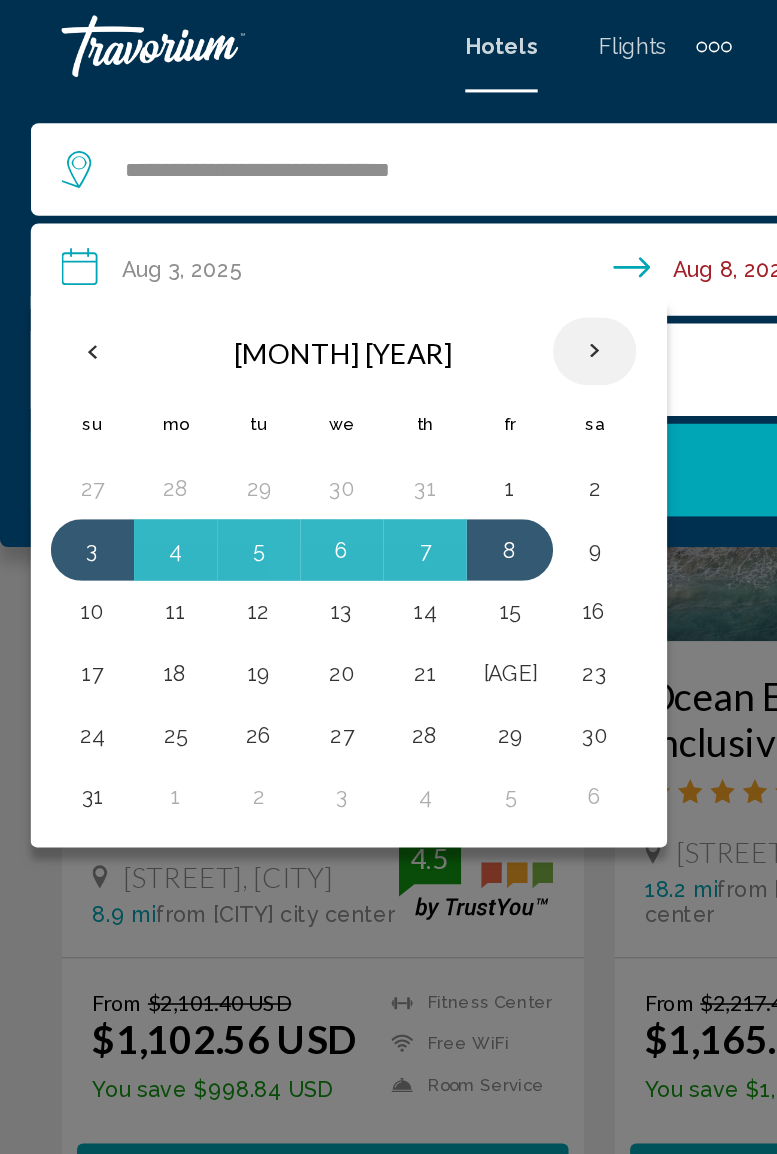 click at bounding box center [386, 228] 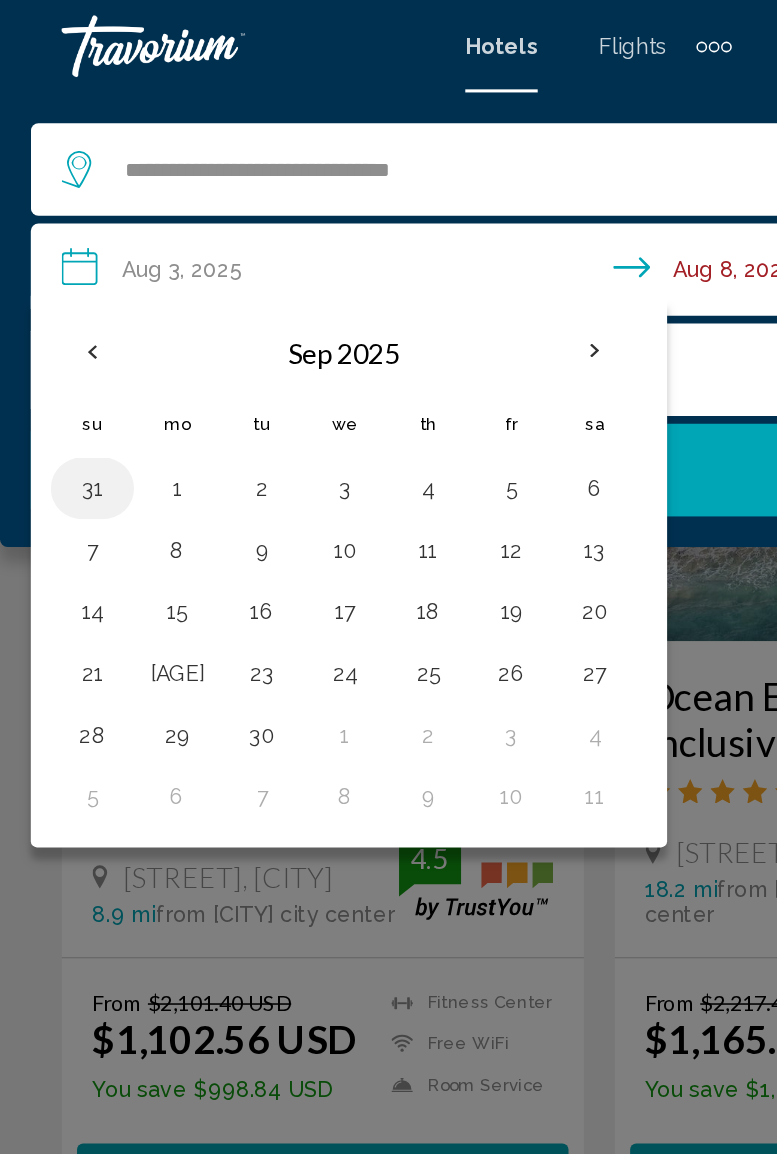 click on "31" at bounding box center (60, 317) 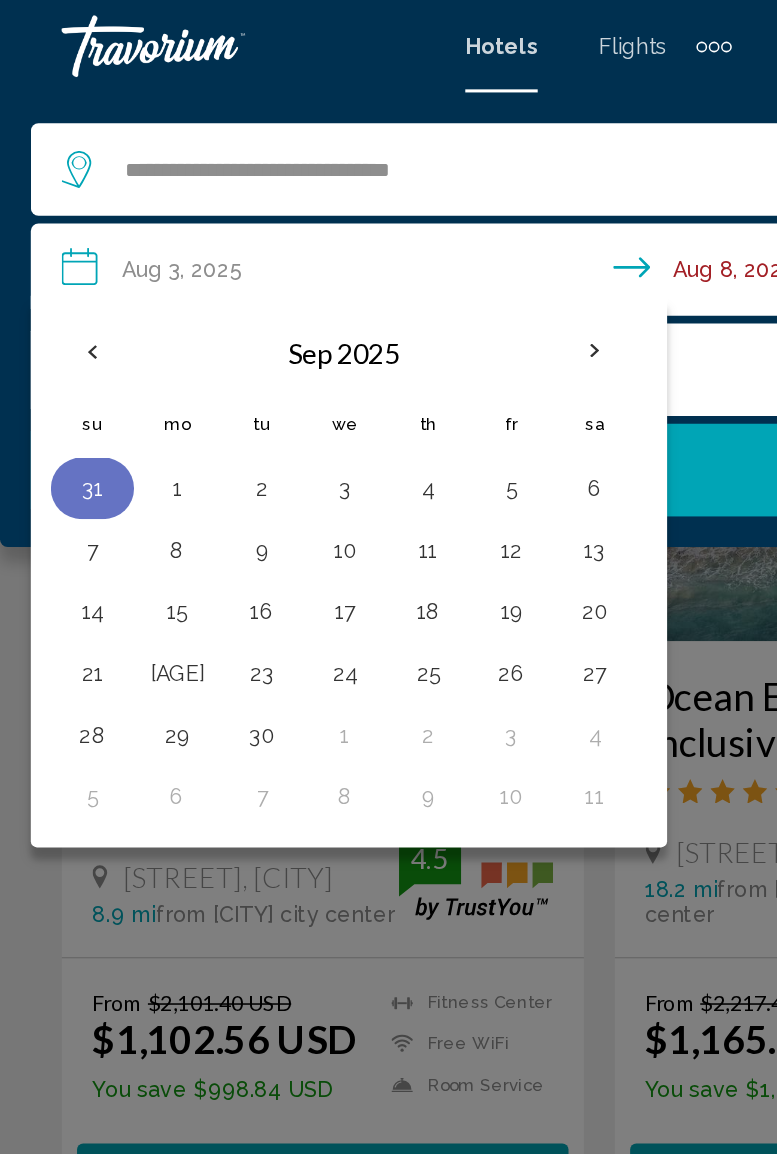 click on "4" at bounding box center [278, 317] 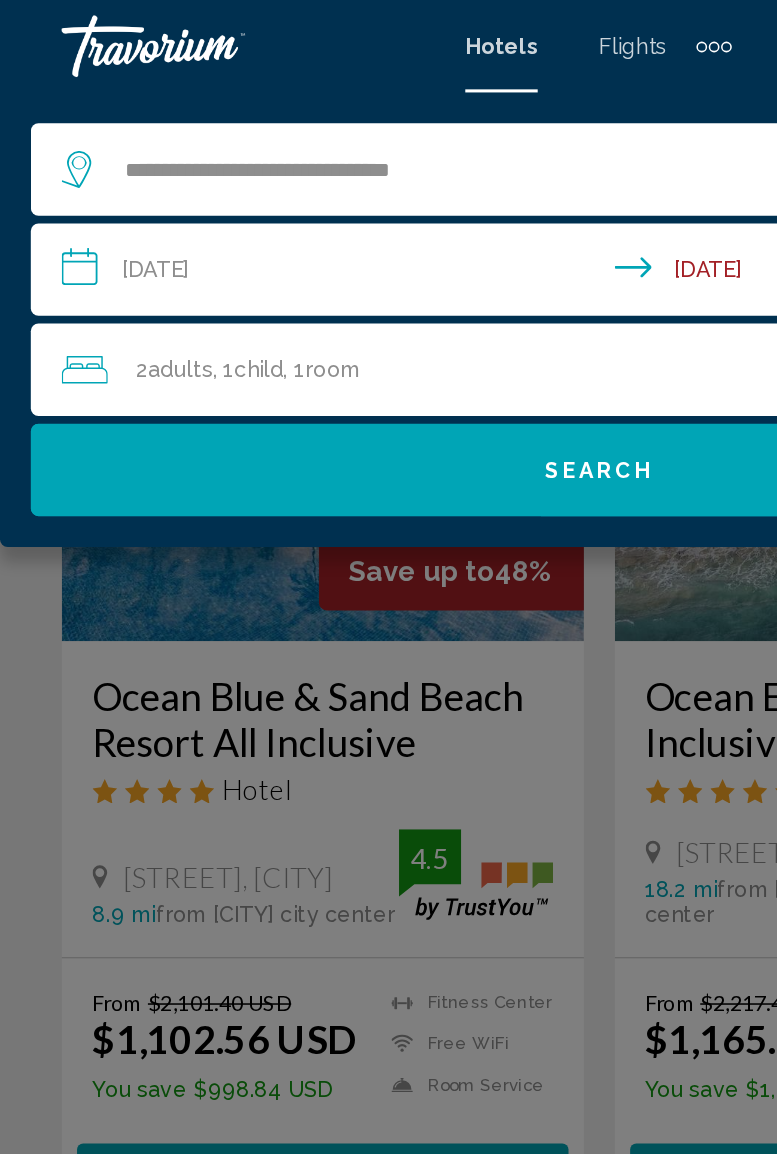 click on "Room" at bounding box center [168, 240] 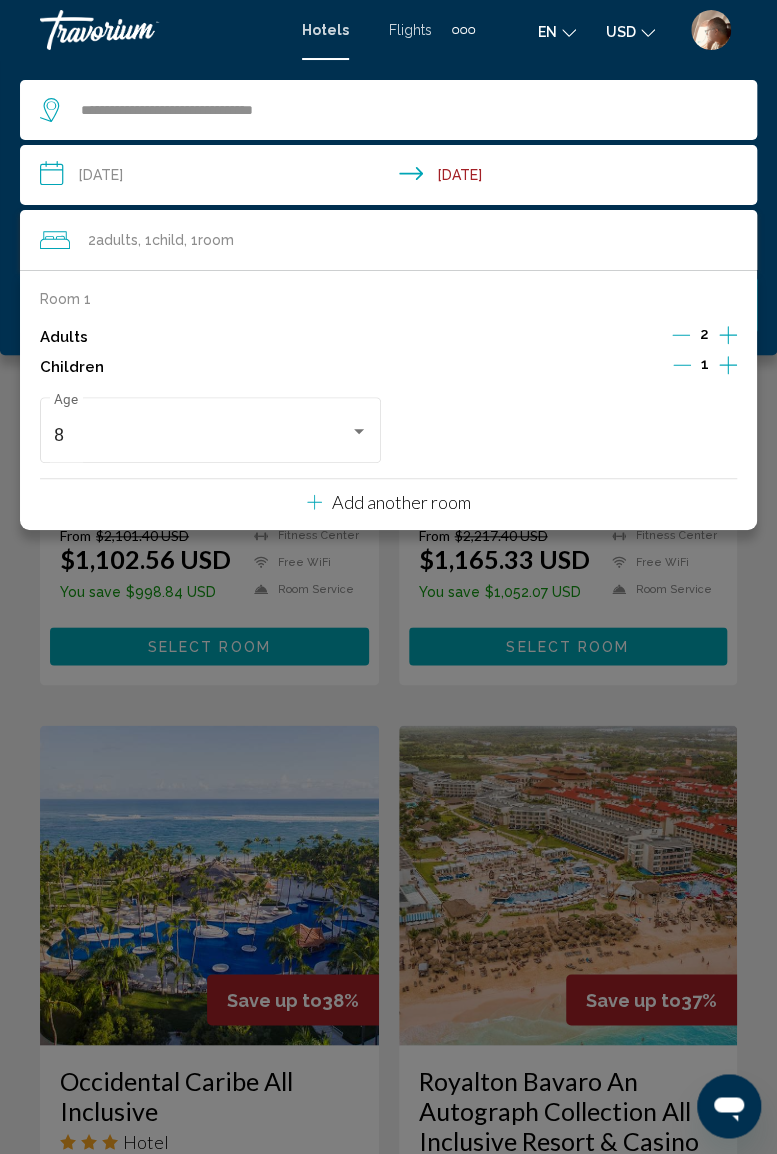 scroll, scrollTop: 280, scrollLeft: 0, axis: vertical 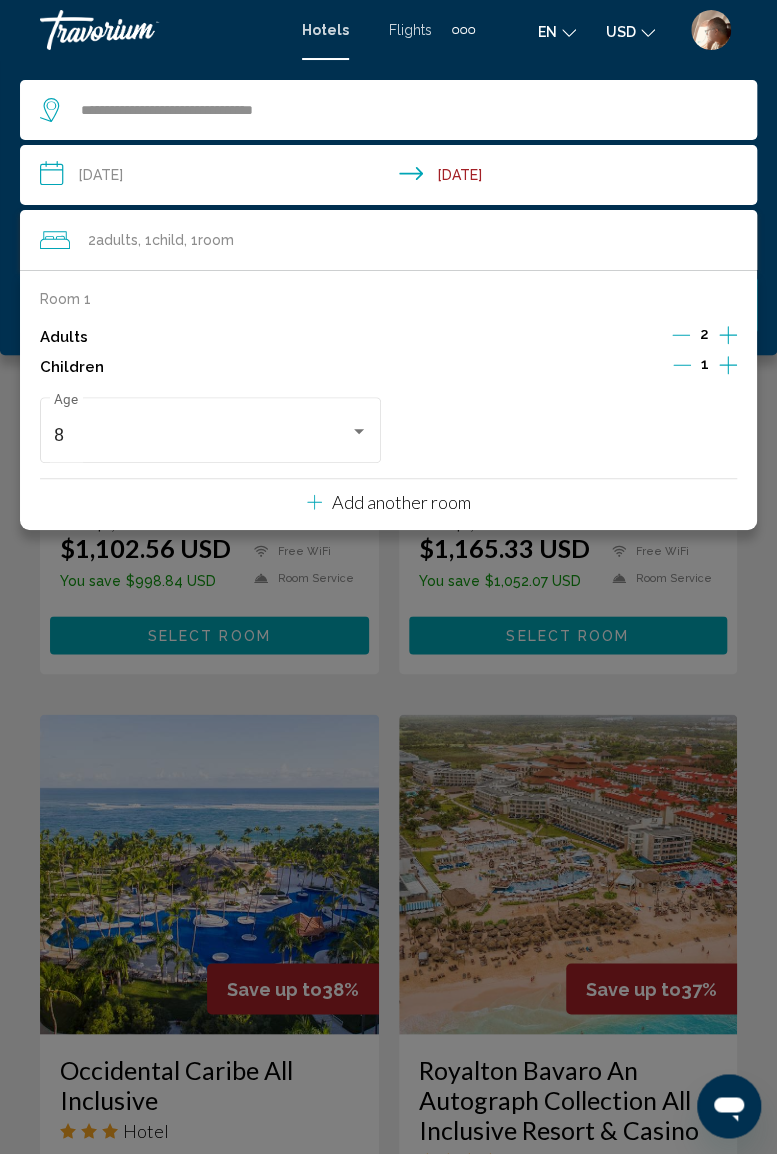 click at bounding box center [728, 365] 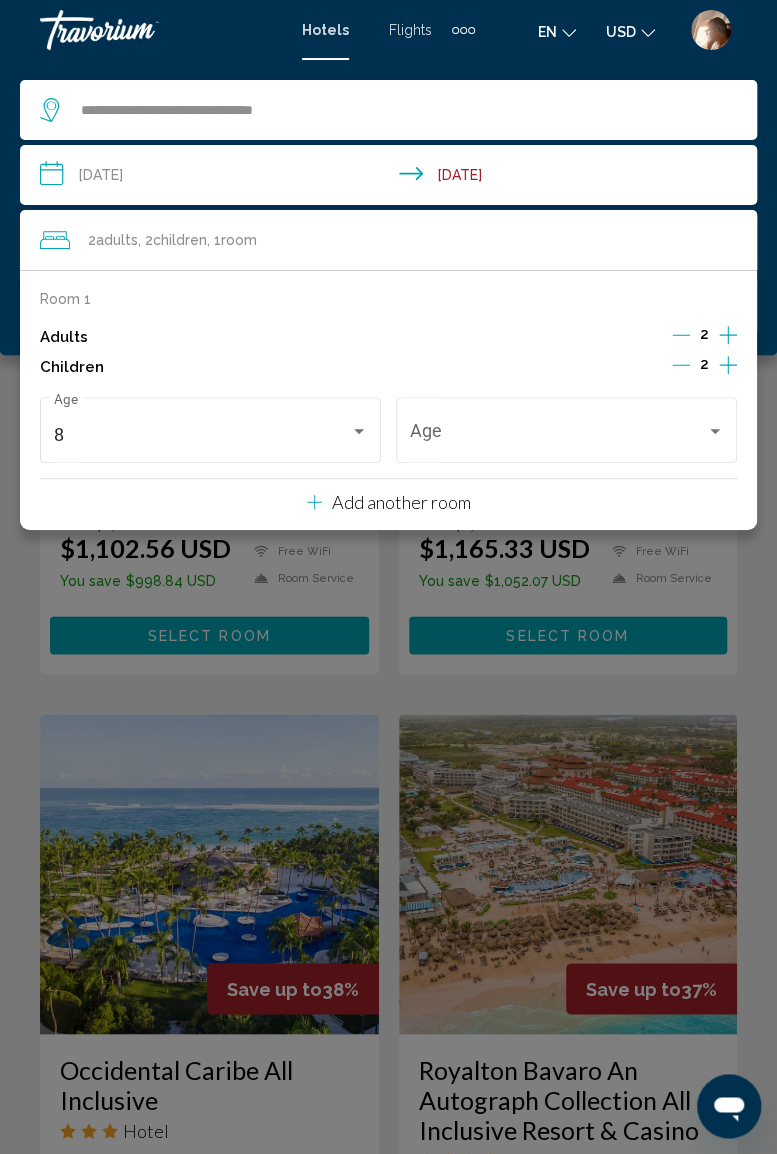 click at bounding box center (681, 365) 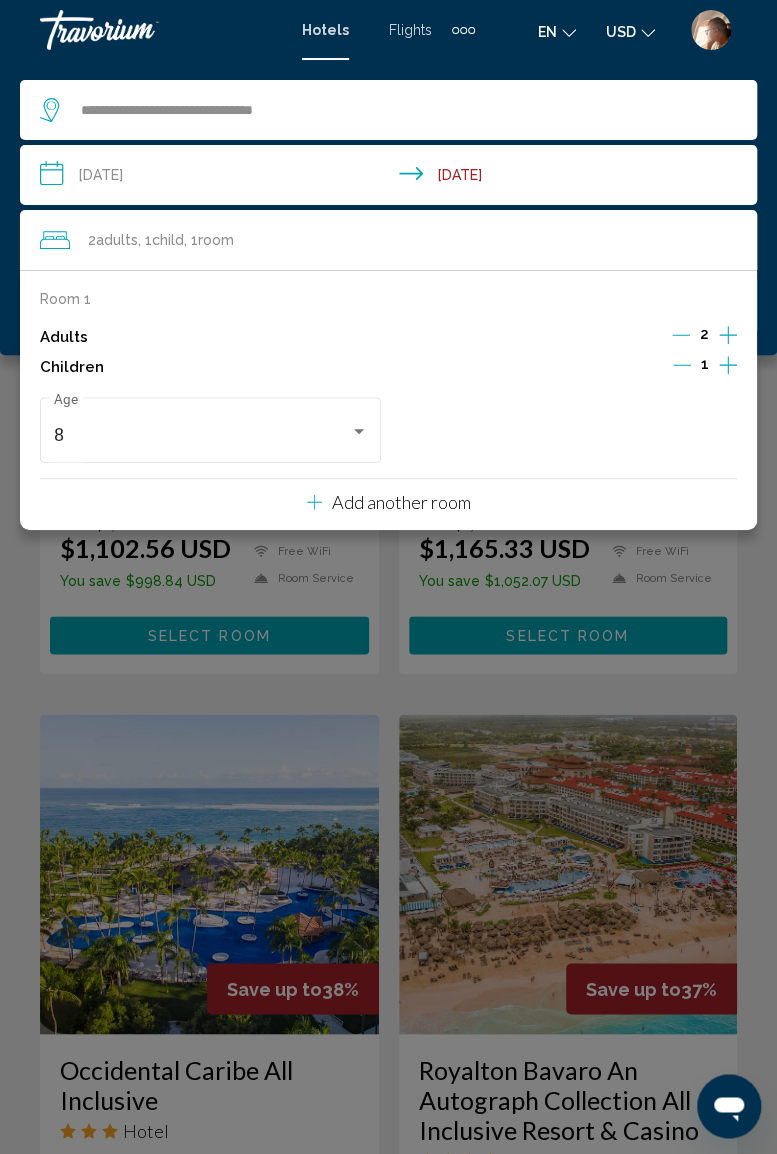 click at bounding box center [682, 365] 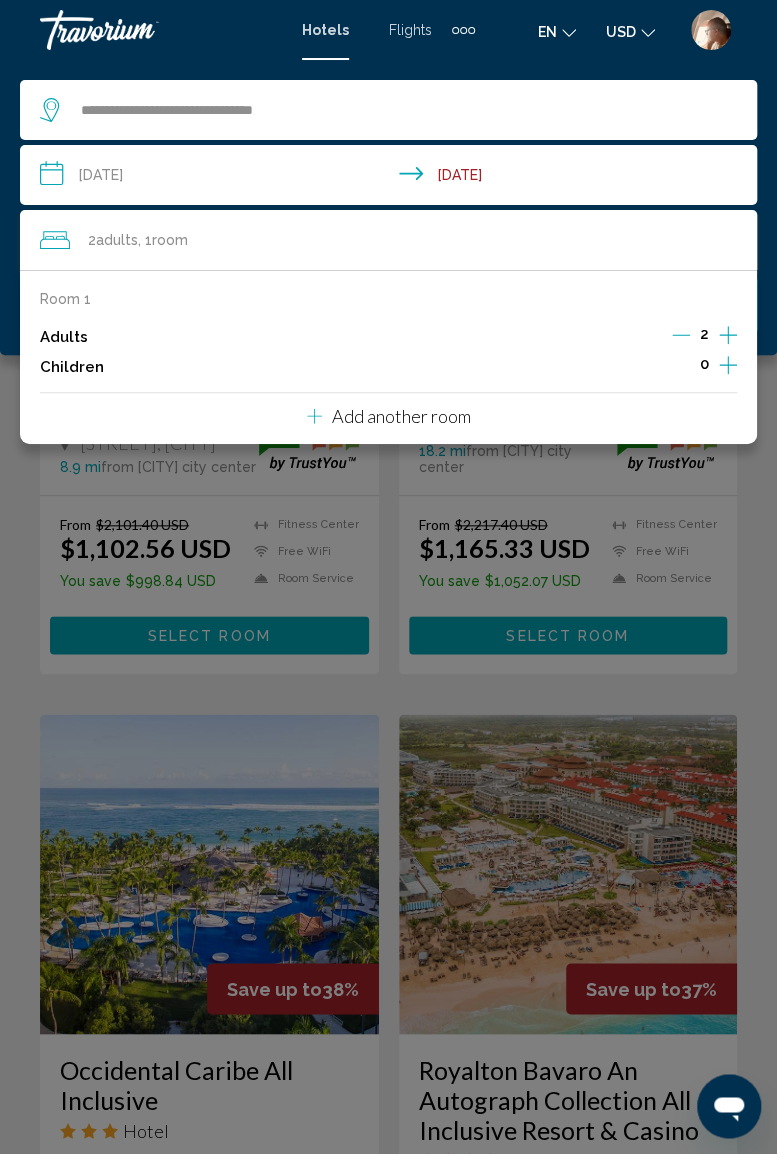 click at bounding box center (388, 577) 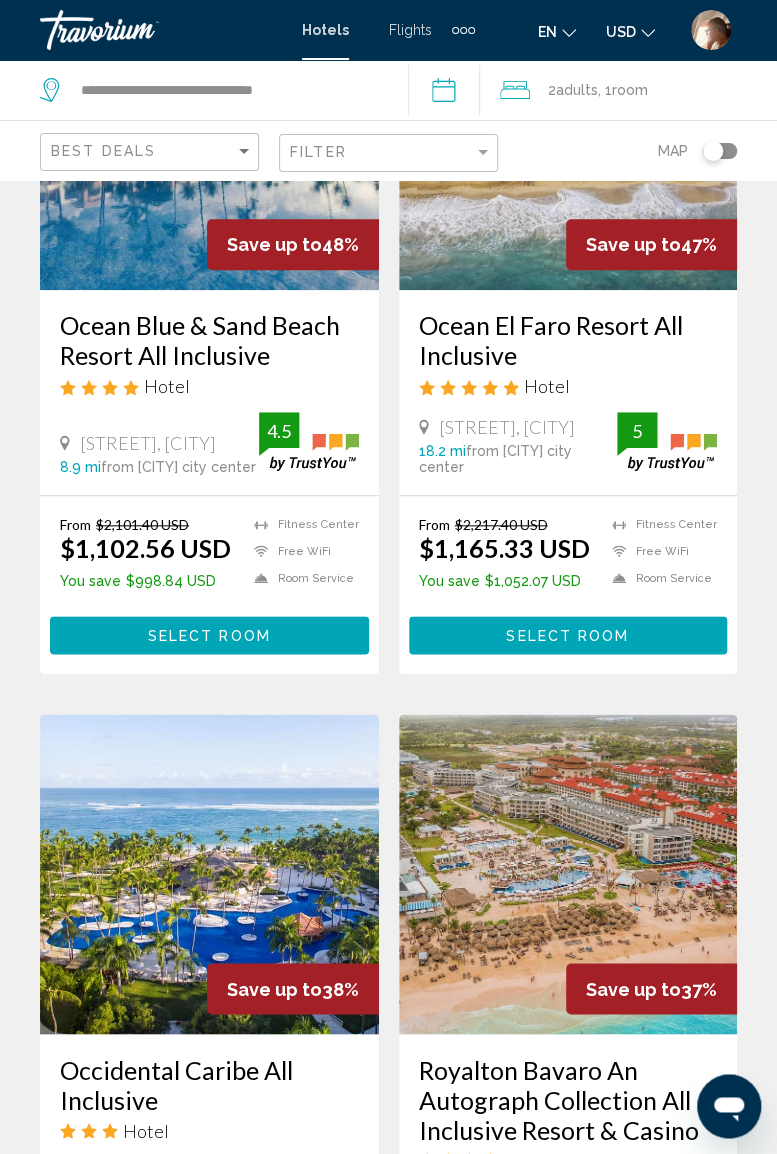 click on "**********" at bounding box center [448, 93] 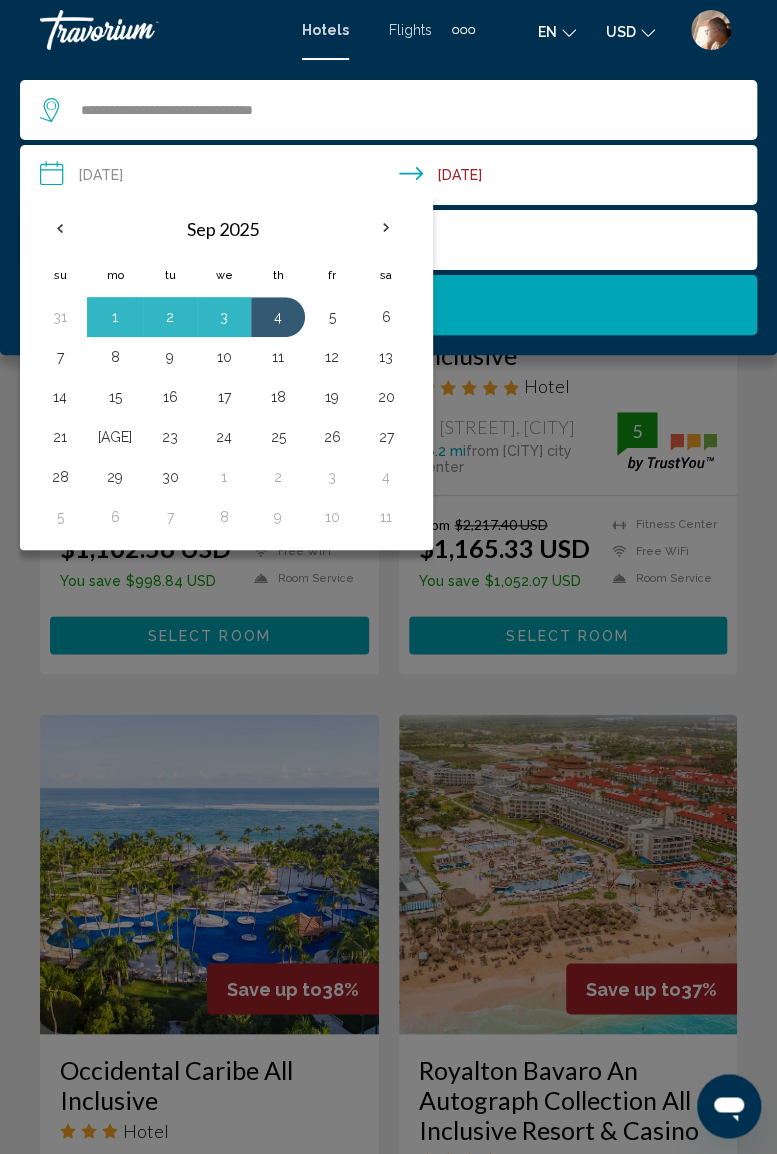 click on "Search" at bounding box center (388, 305) 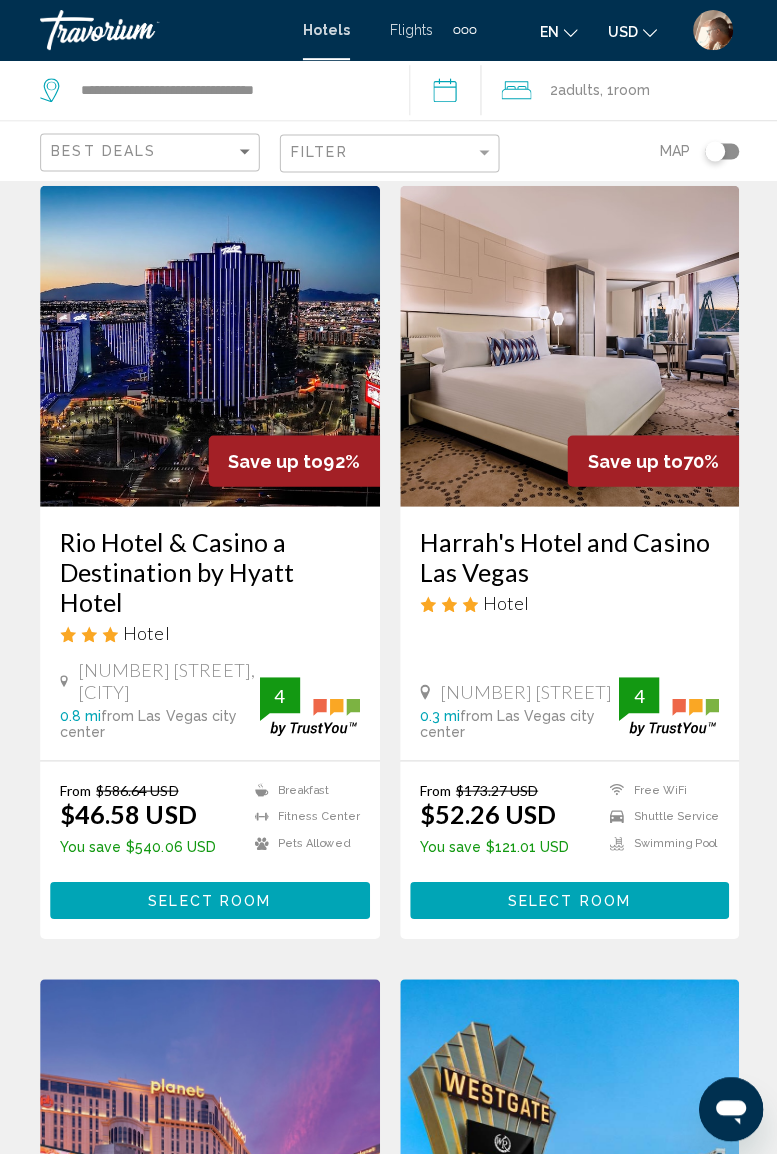 scroll, scrollTop: 0, scrollLeft: 0, axis: both 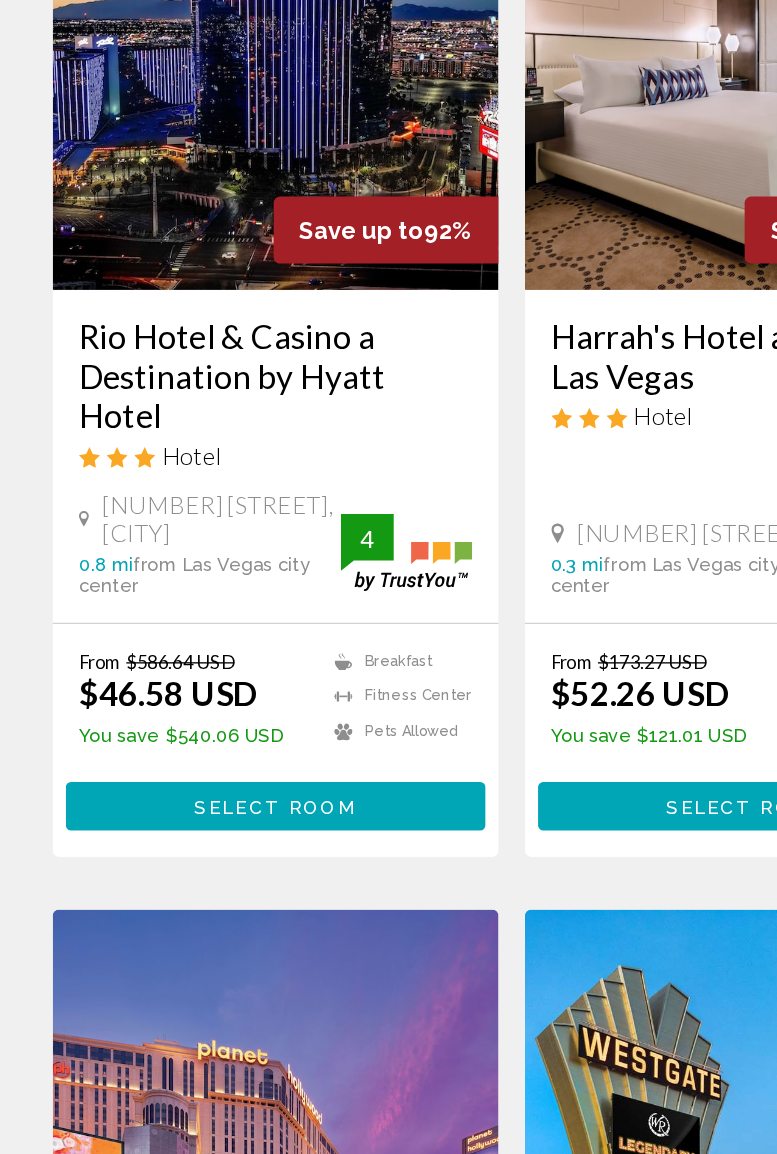 click on "Select Room" at bounding box center (209, 888) 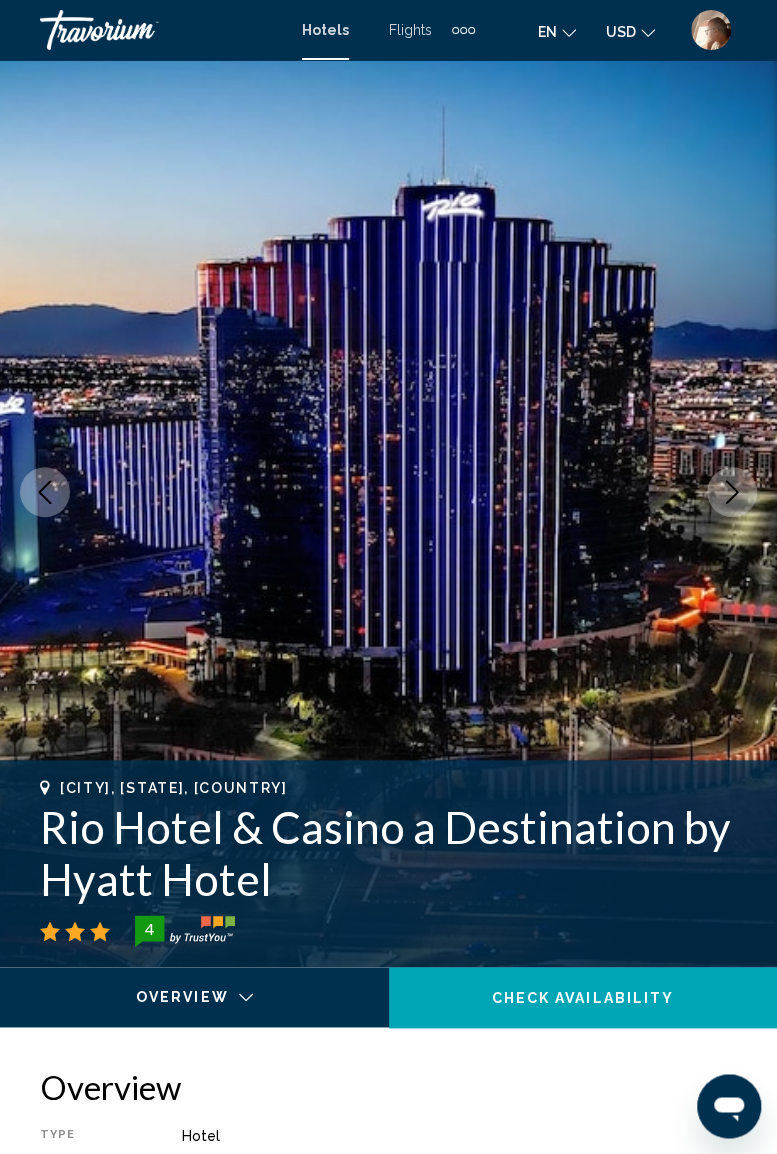 scroll, scrollTop: 42, scrollLeft: 0, axis: vertical 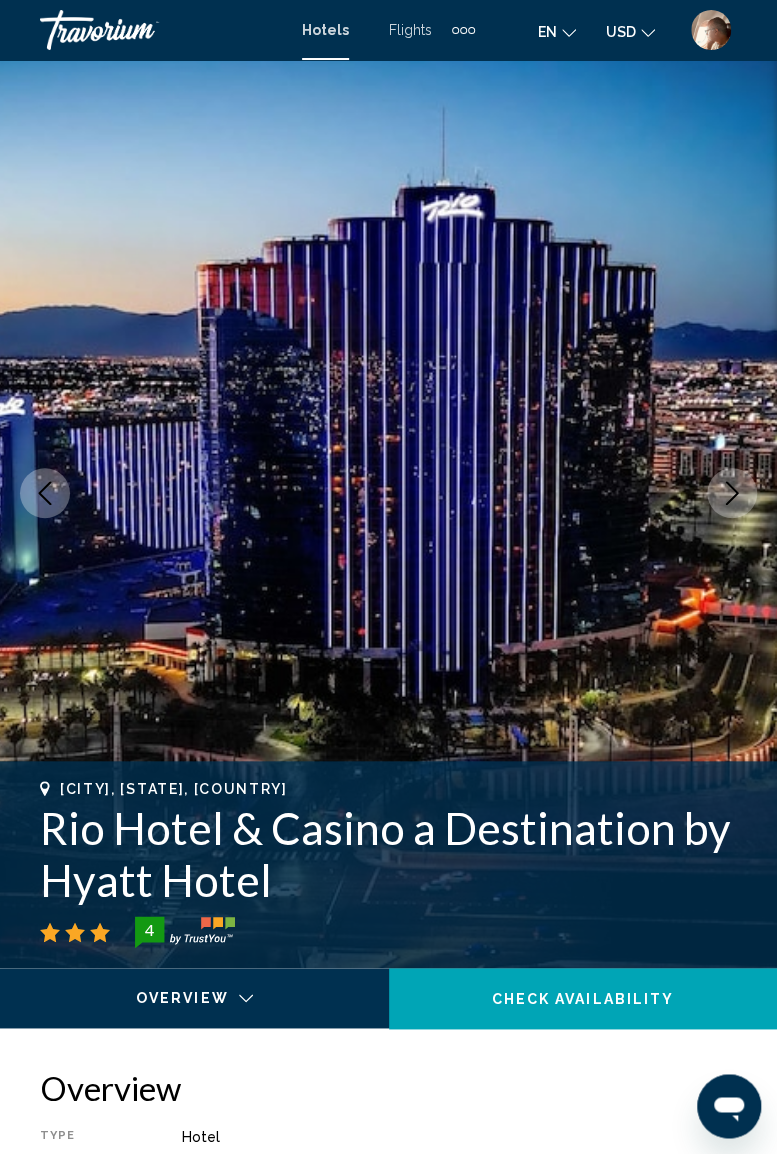click at bounding box center [732, 493] 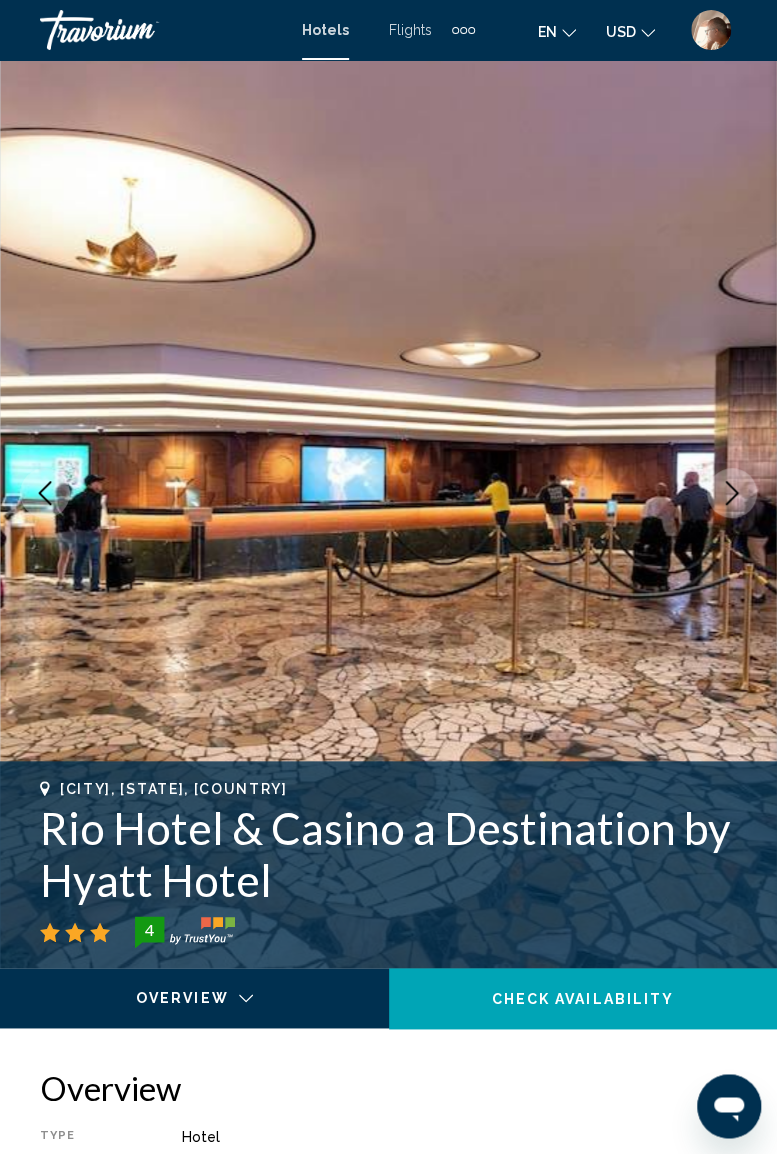 click at bounding box center (732, 493) 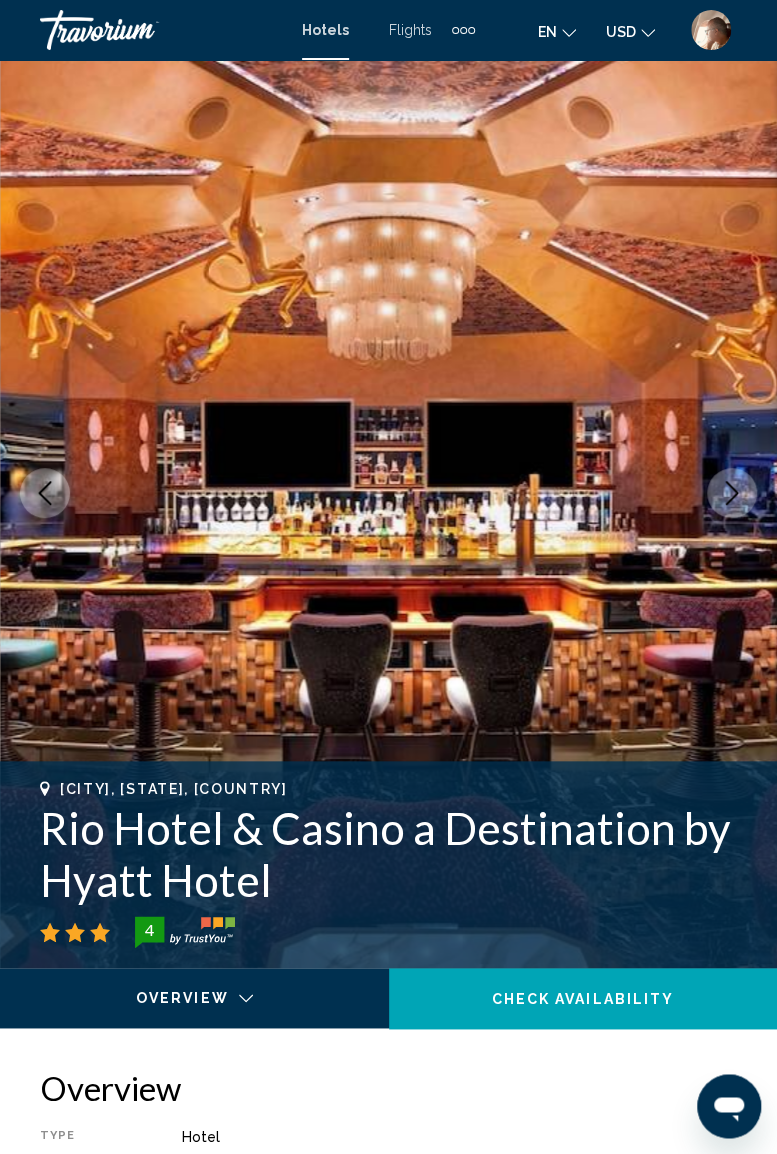 click at bounding box center (732, 493) 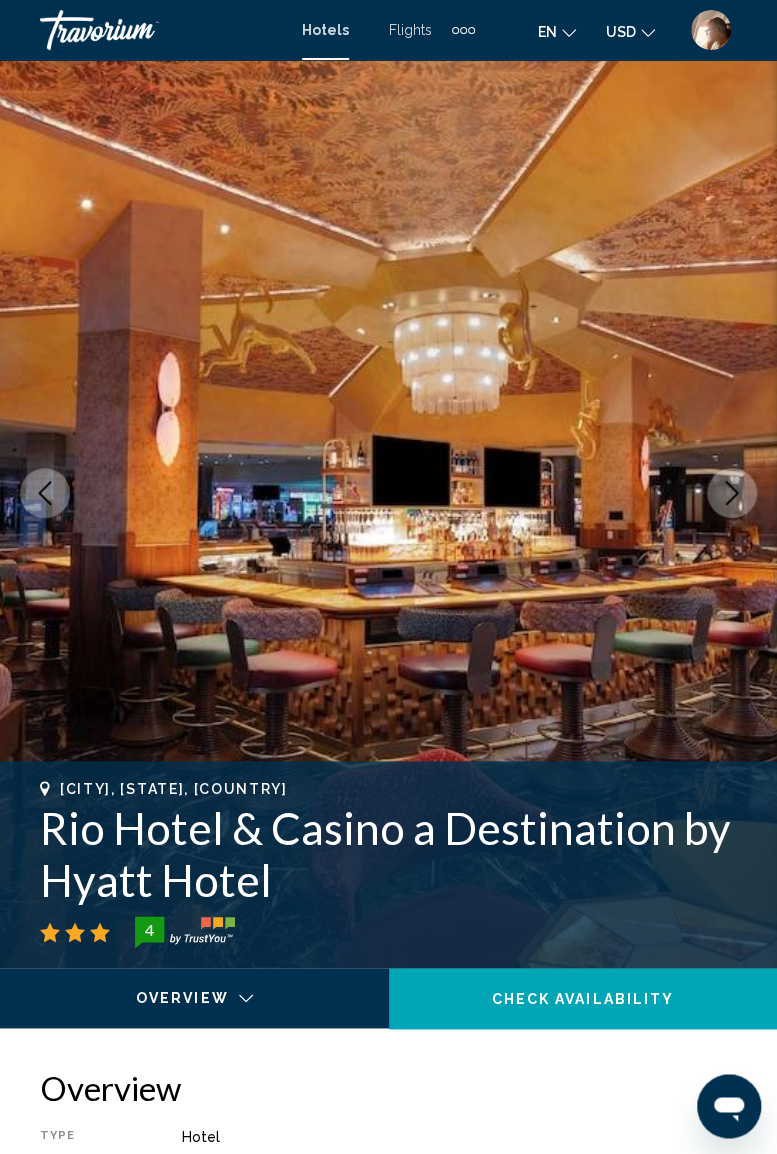 click at bounding box center [732, 493] 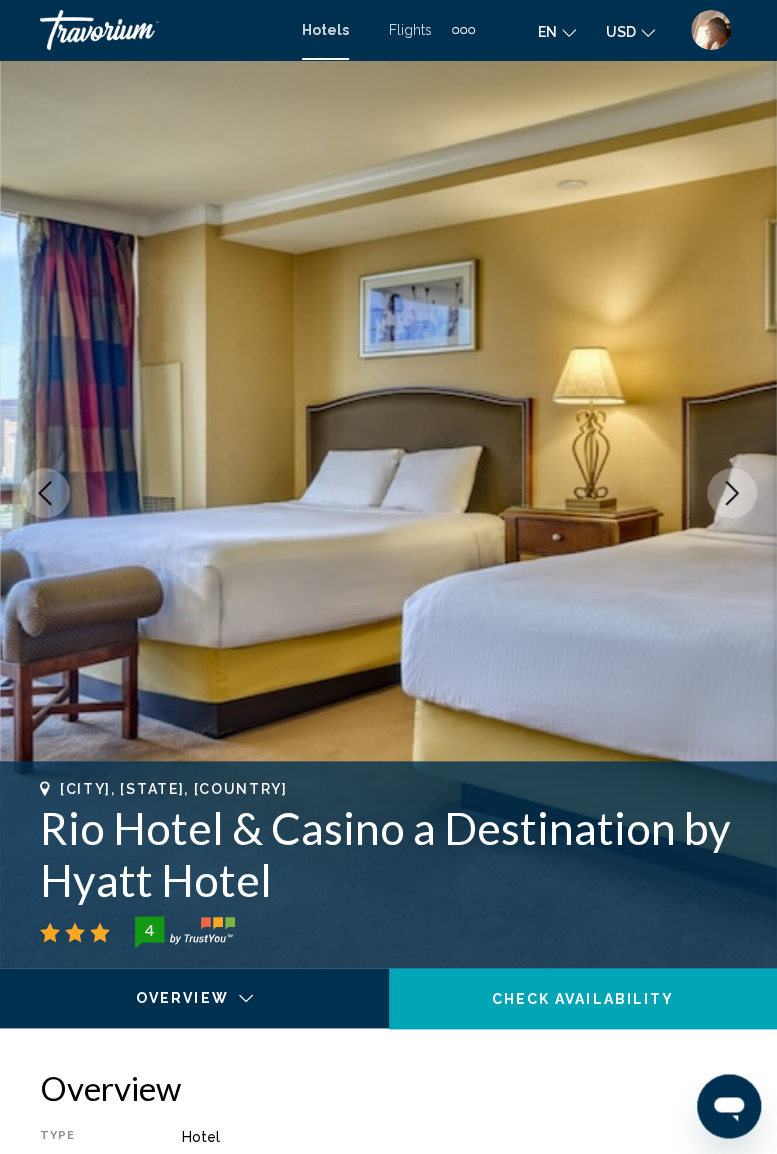 click at bounding box center (732, 493) 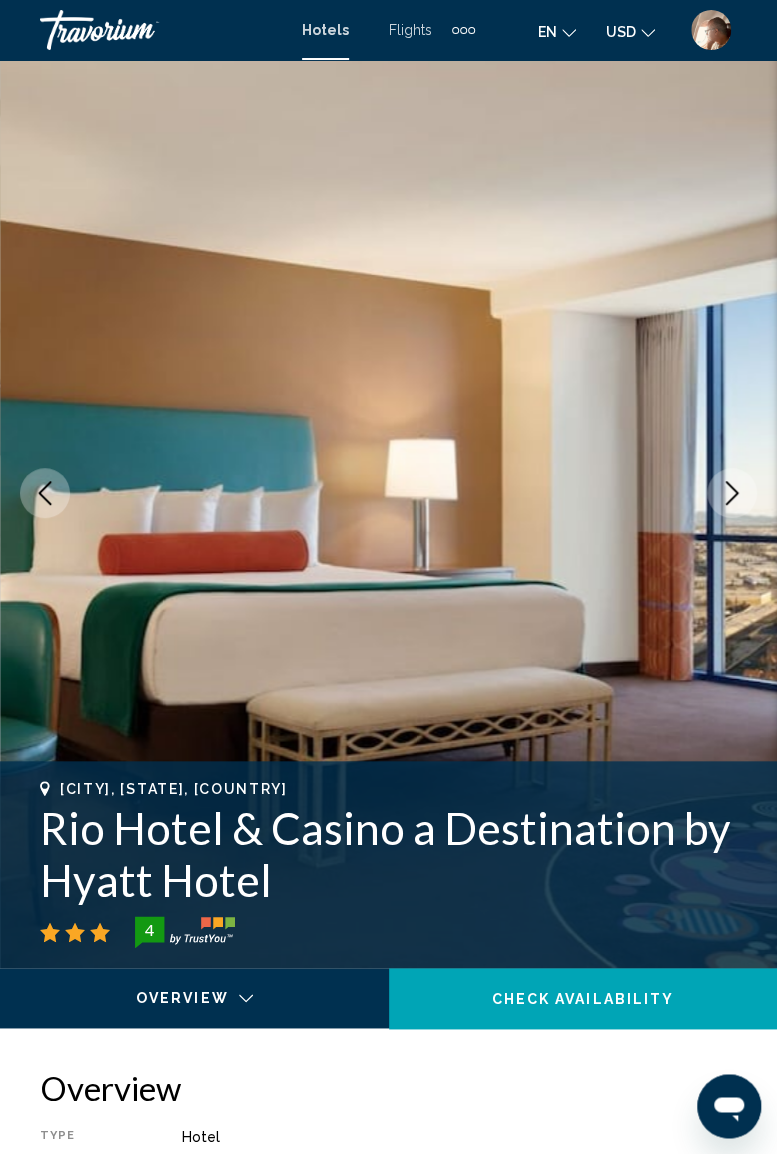 click at bounding box center [732, 493] 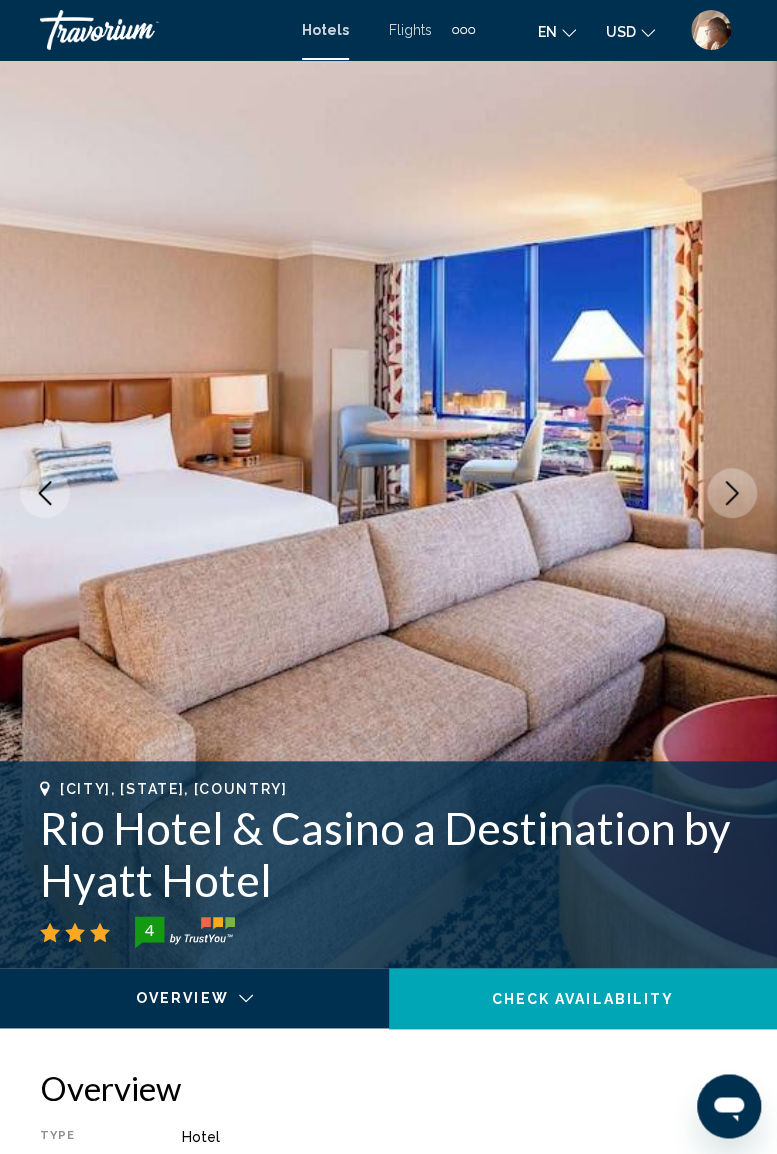 click at bounding box center (732, 493) 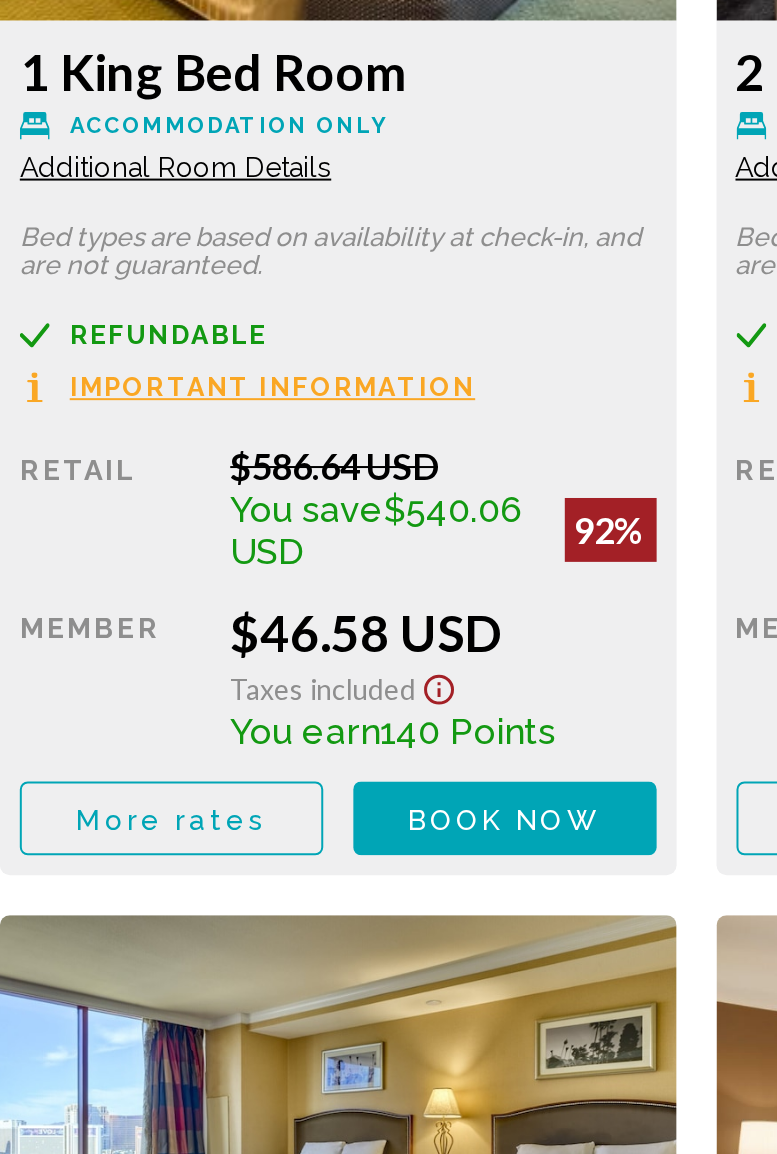 scroll, scrollTop: 3225, scrollLeft: 0, axis: vertical 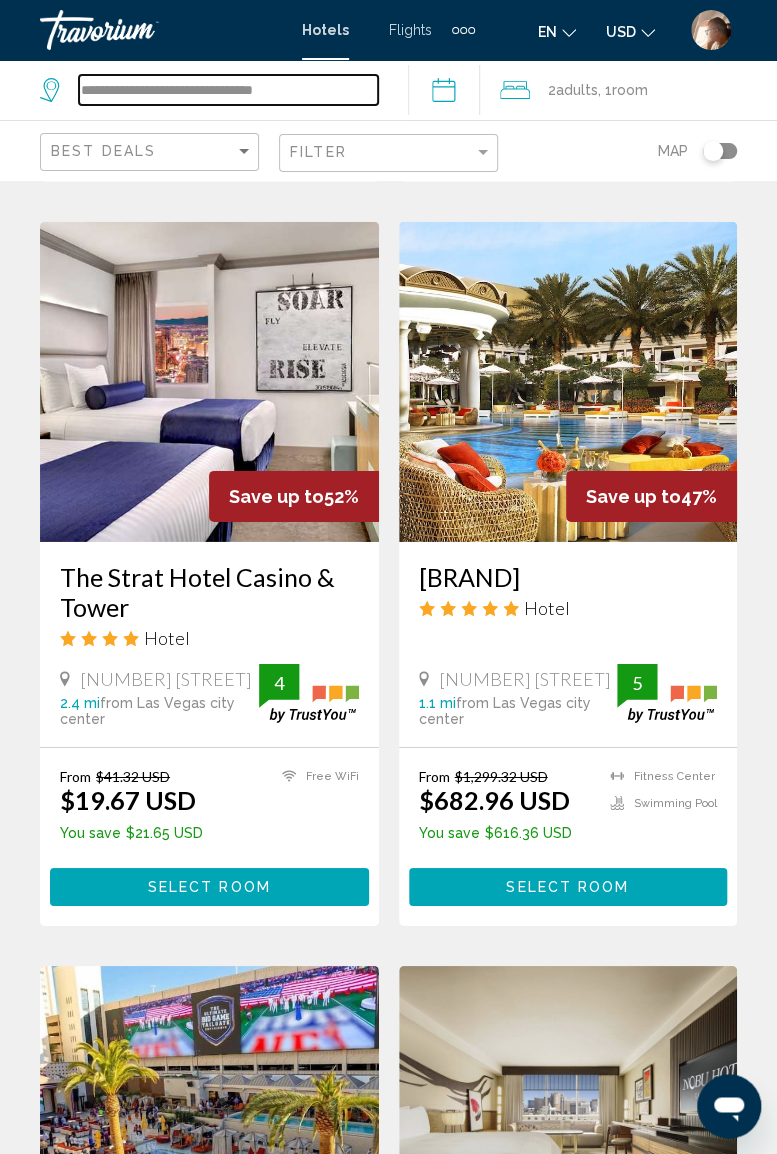 click on "**********" at bounding box center (228, 90) 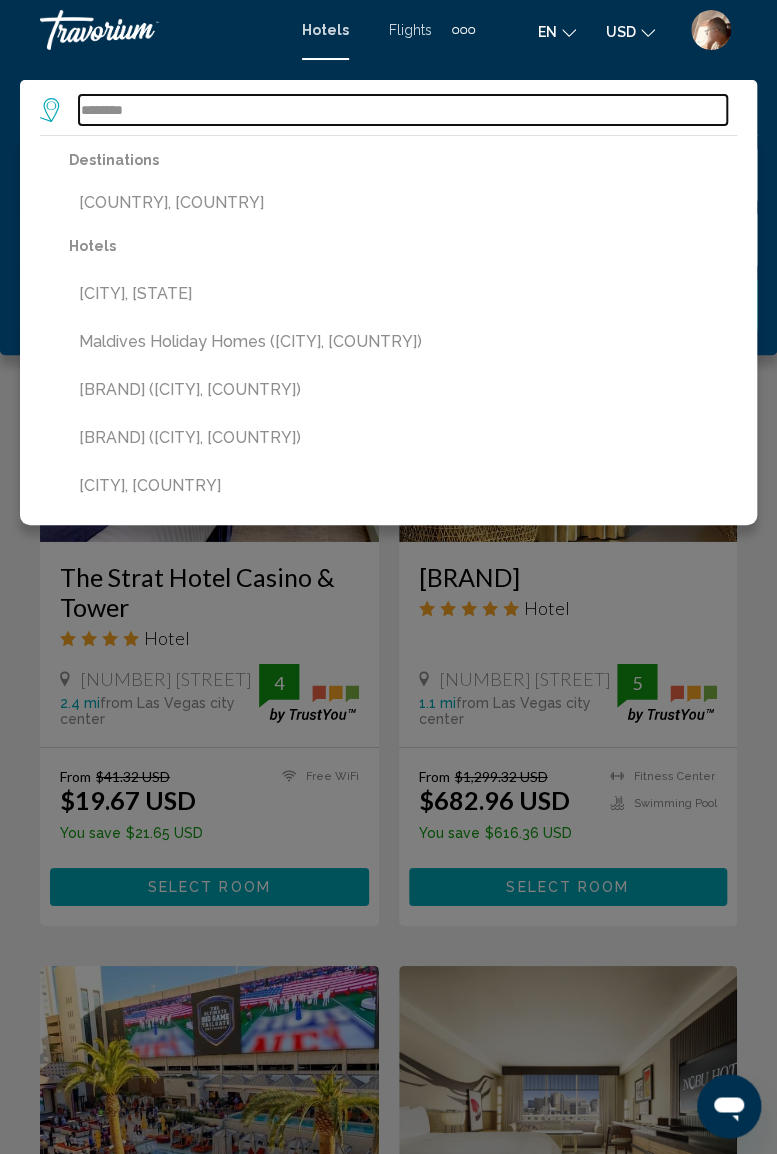 type on "********" 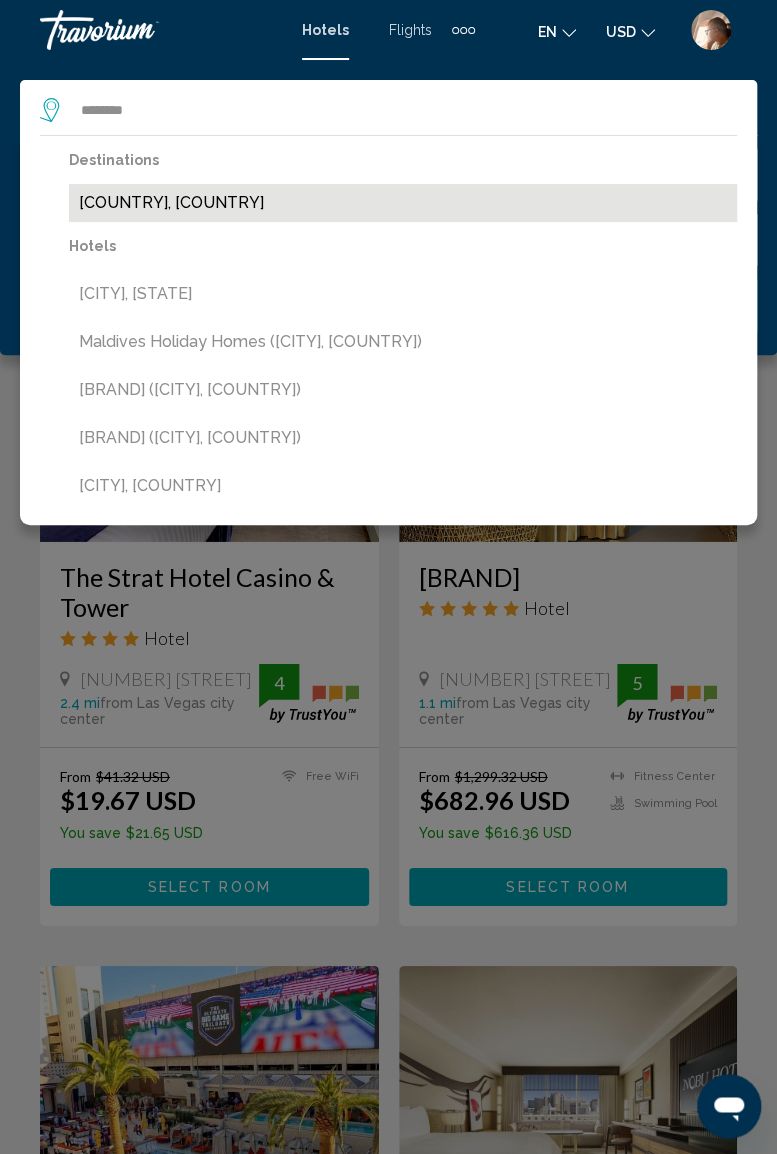 click on "[COUNTRY], [COUNTRY]" at bounding box center [403, 203] 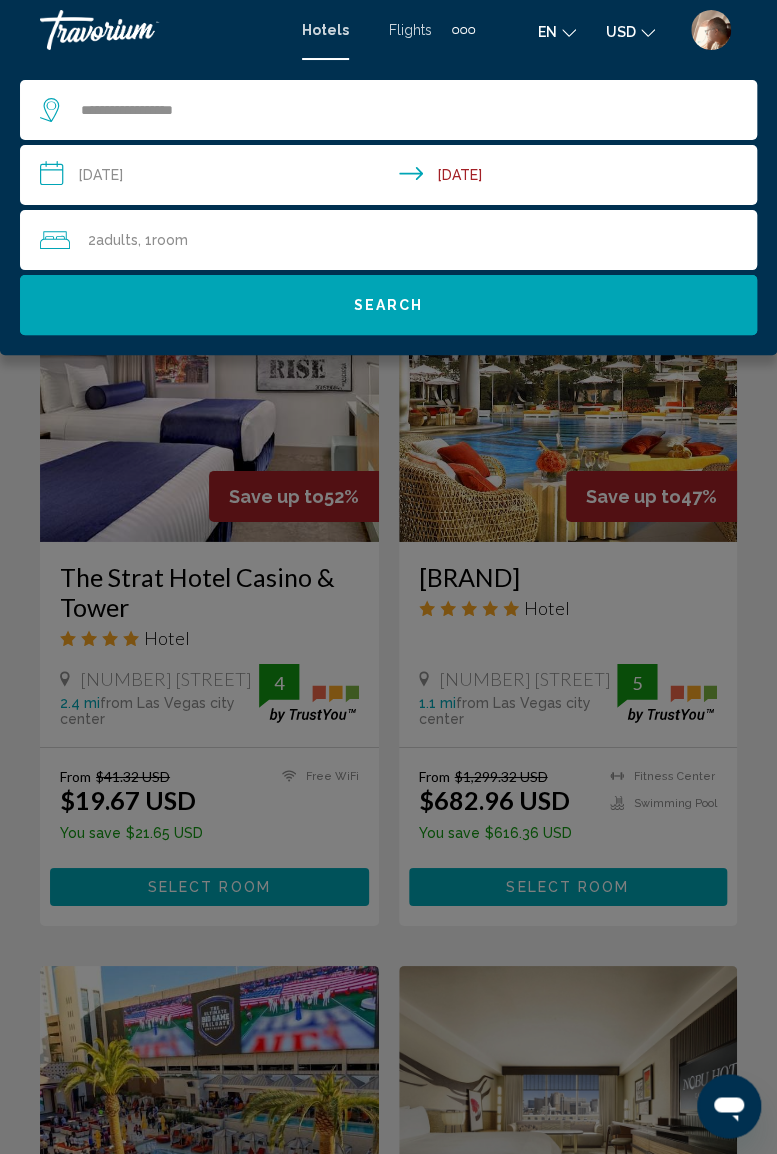 click on "**********" at bounding box center (392, 178) 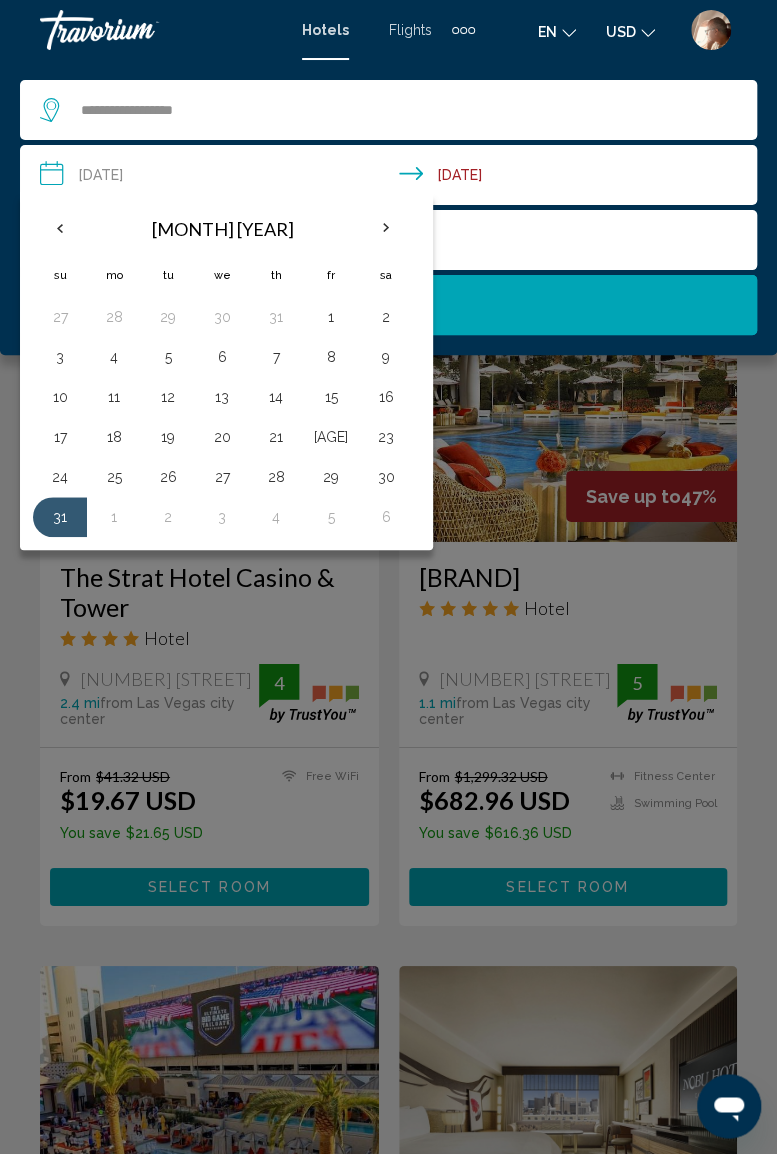 click at bounding box center [386, 228] 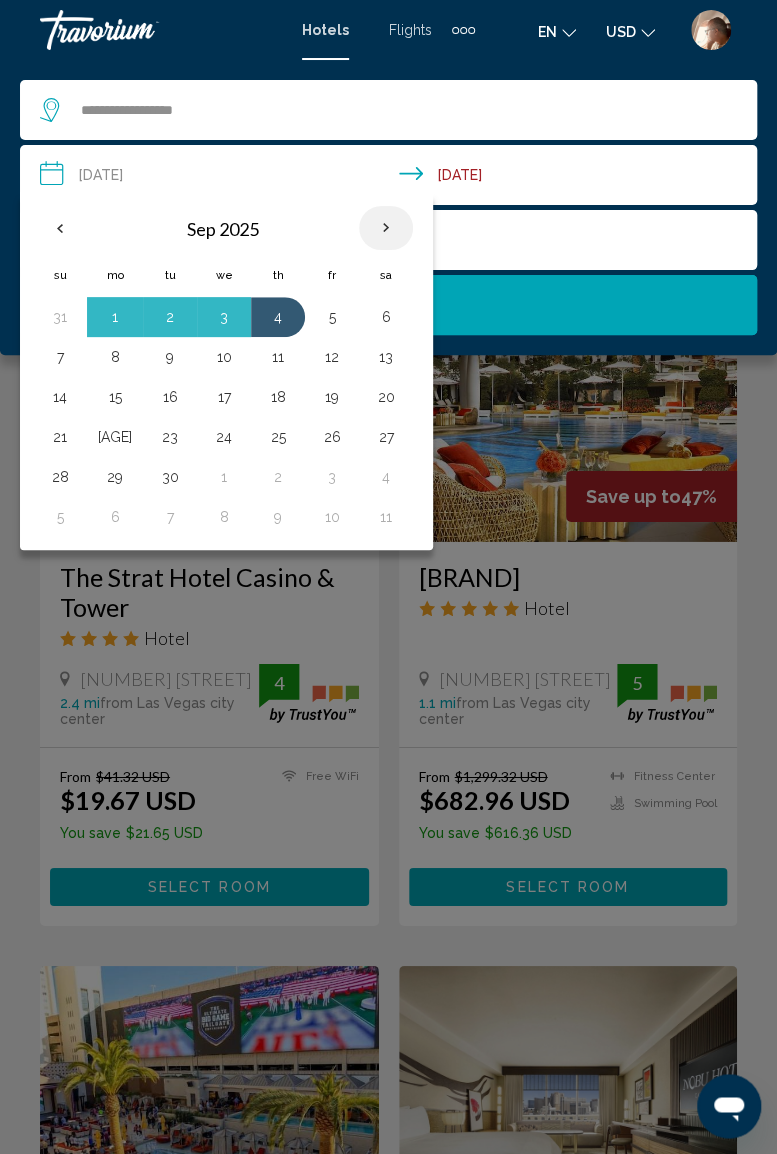 click at bounding box center (386, 228) 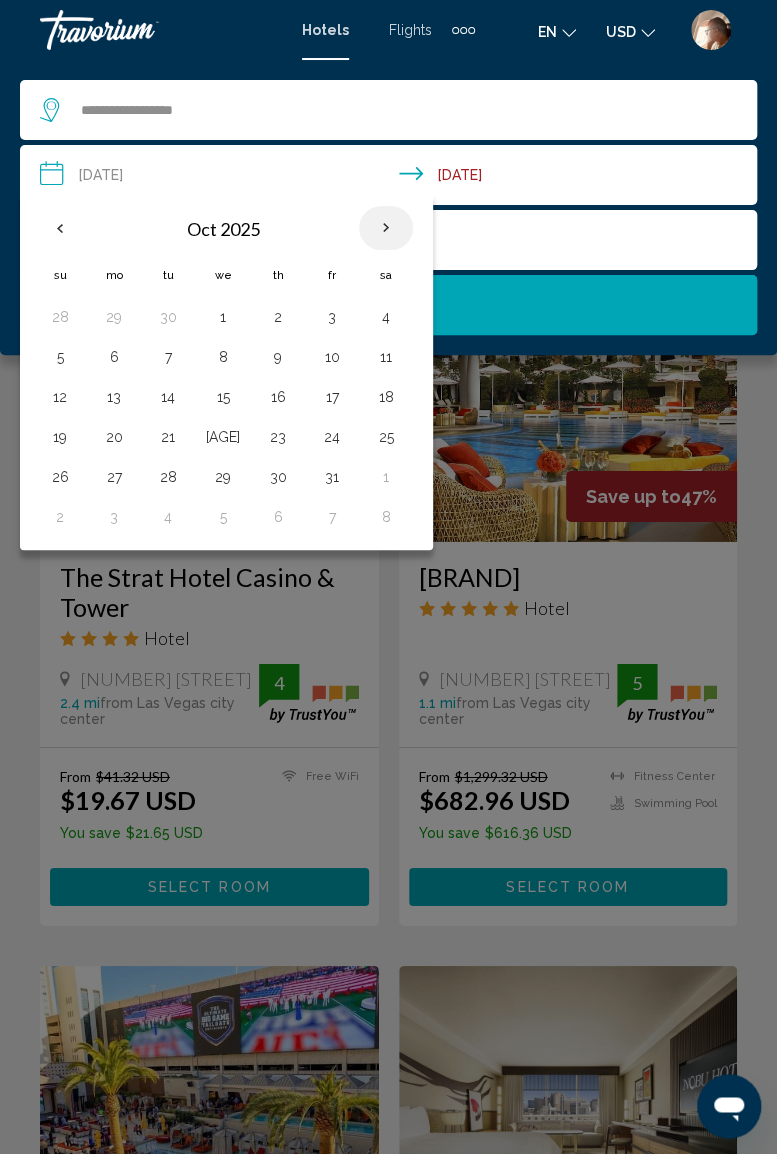 click at bounding box center (386, 228) 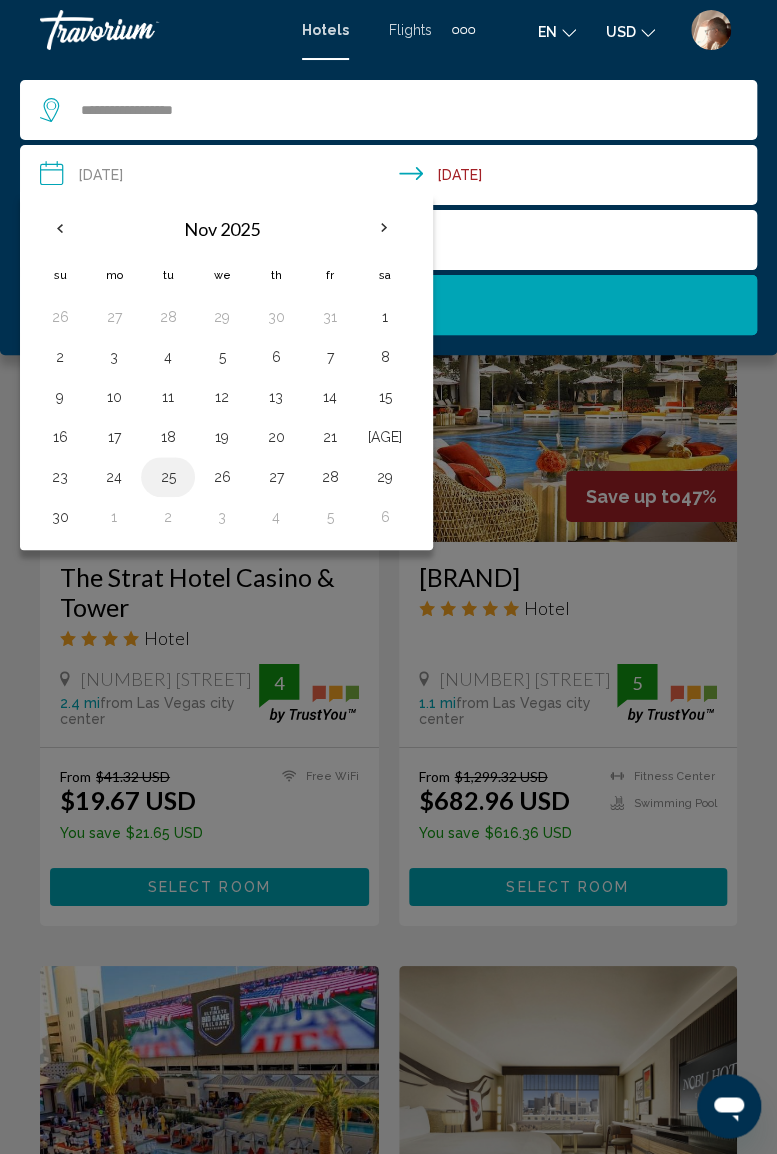 click on "25" at bounding box center (168, 477) 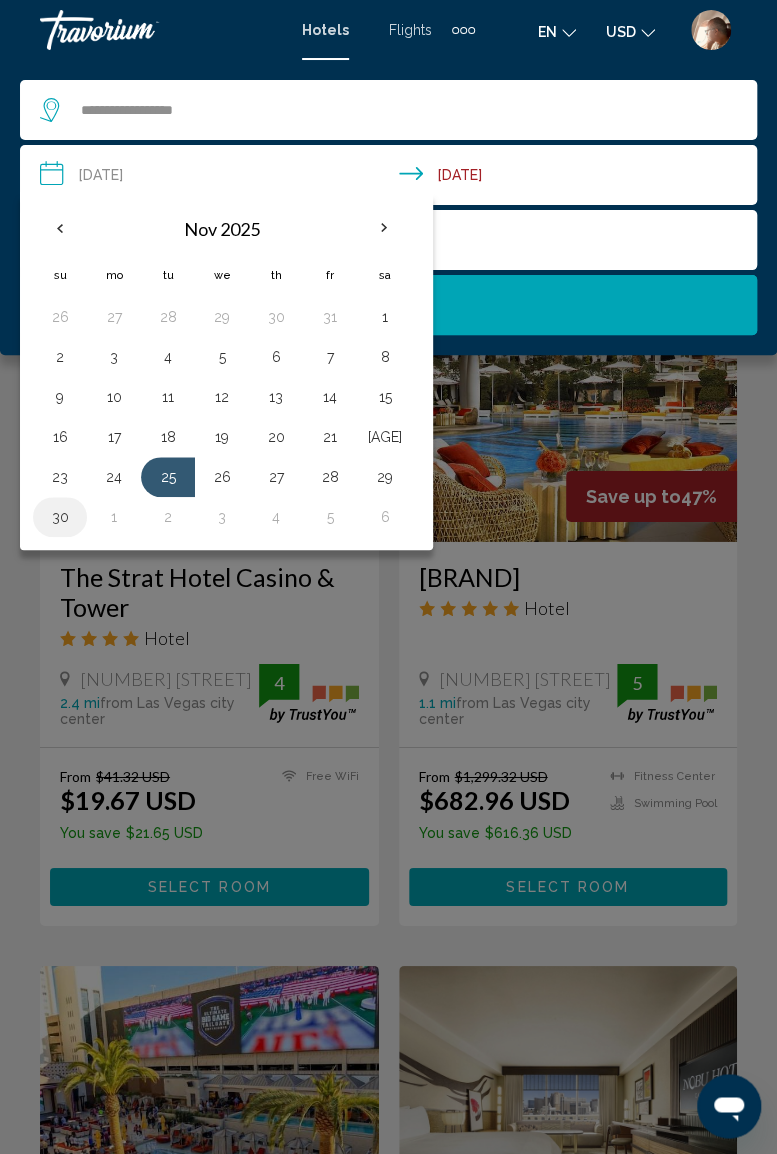 click on "30" at bounding box center (60, 517) 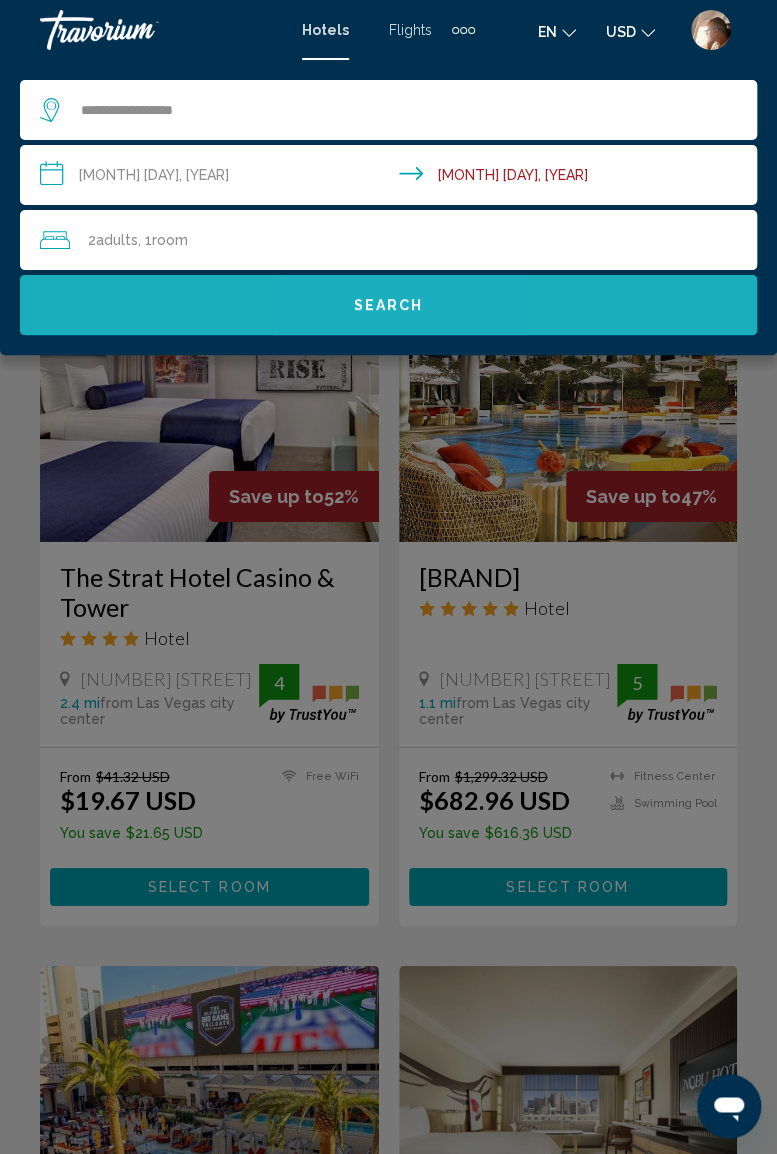 click on "Search" at bounding box center [389, 306] 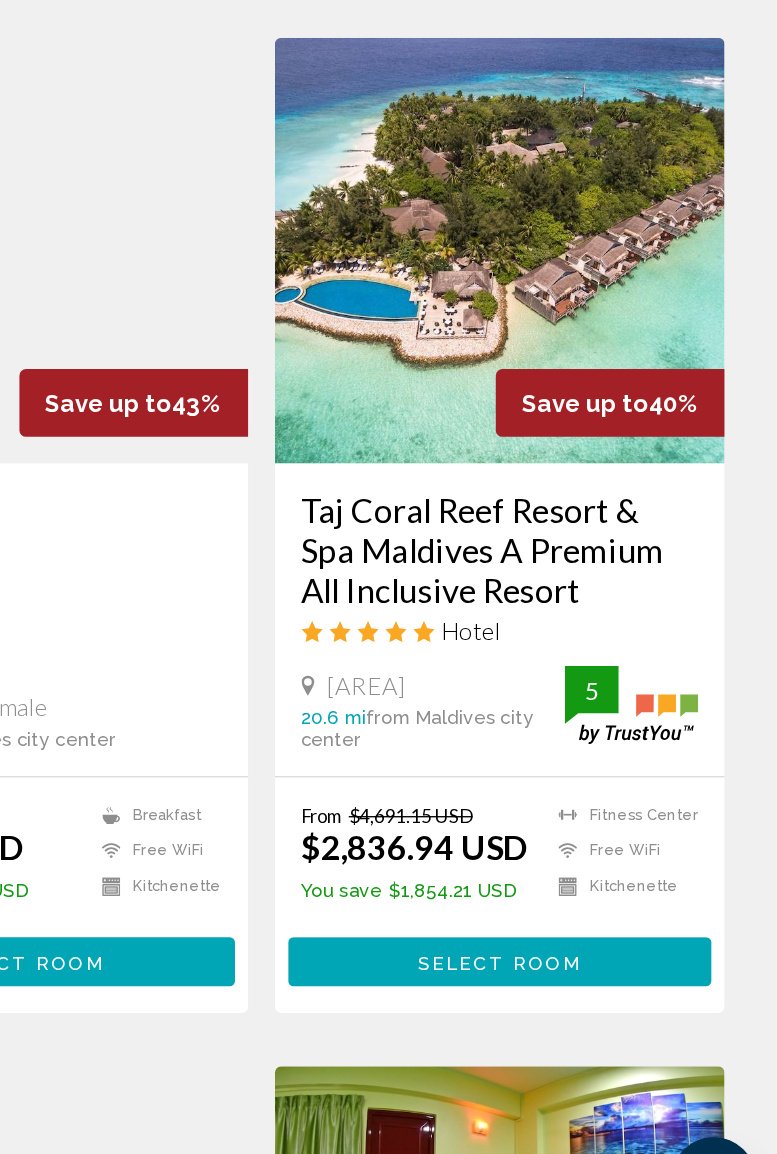 scroll, scrollTop: 1460, scrollLeft: 0, axis: vertical 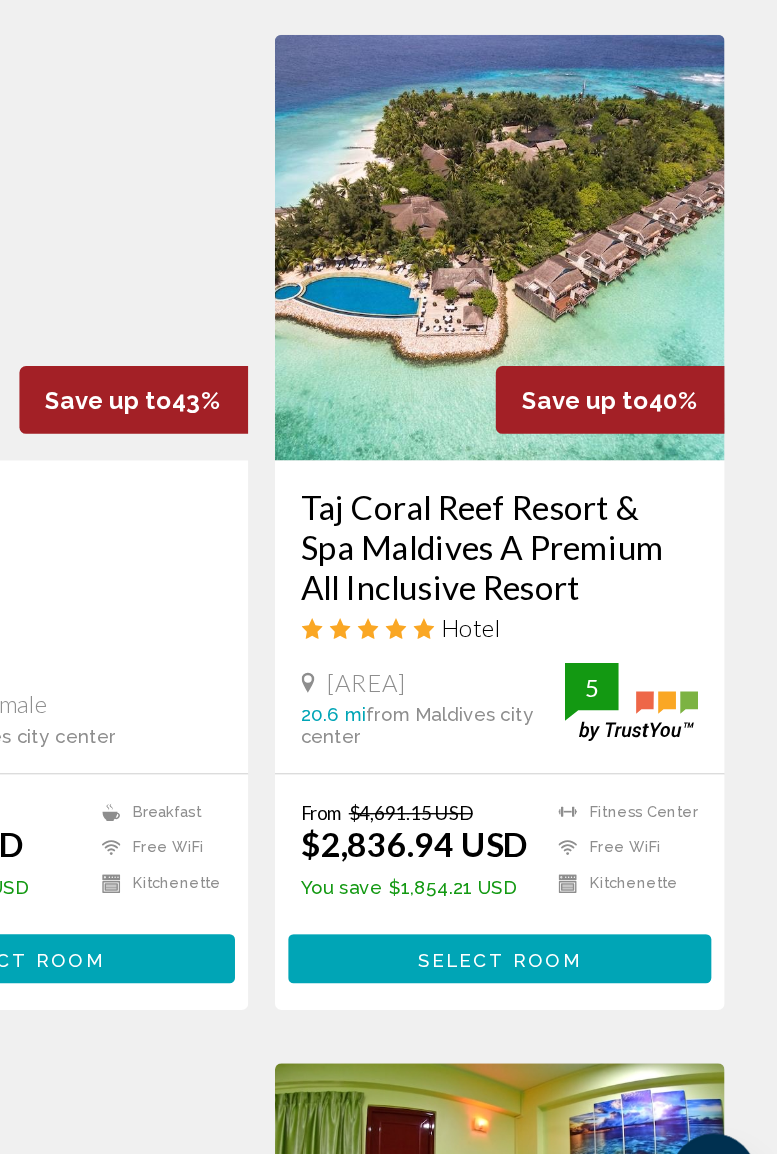 click on "Select Room" at bounding box center [567, 943] 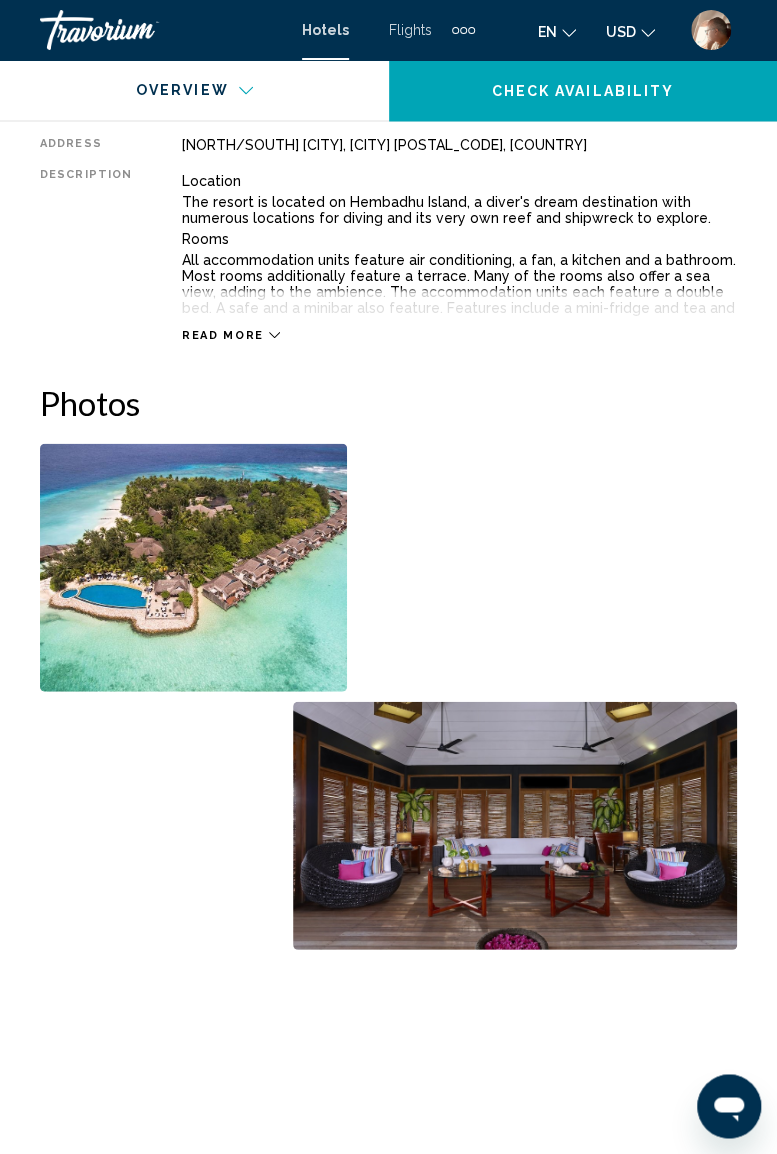 scroll, scrollTop: 1074, scrollLeft: 0, axis: vertical 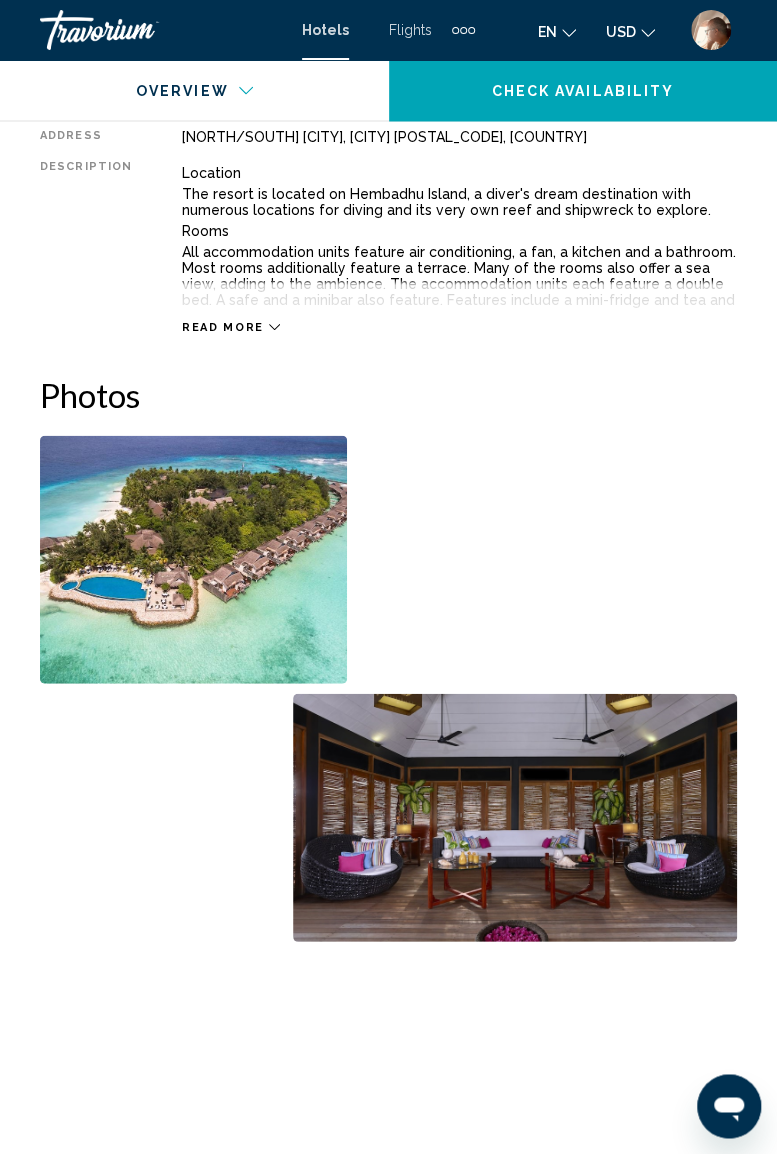 click at bounding box center (193, 559) 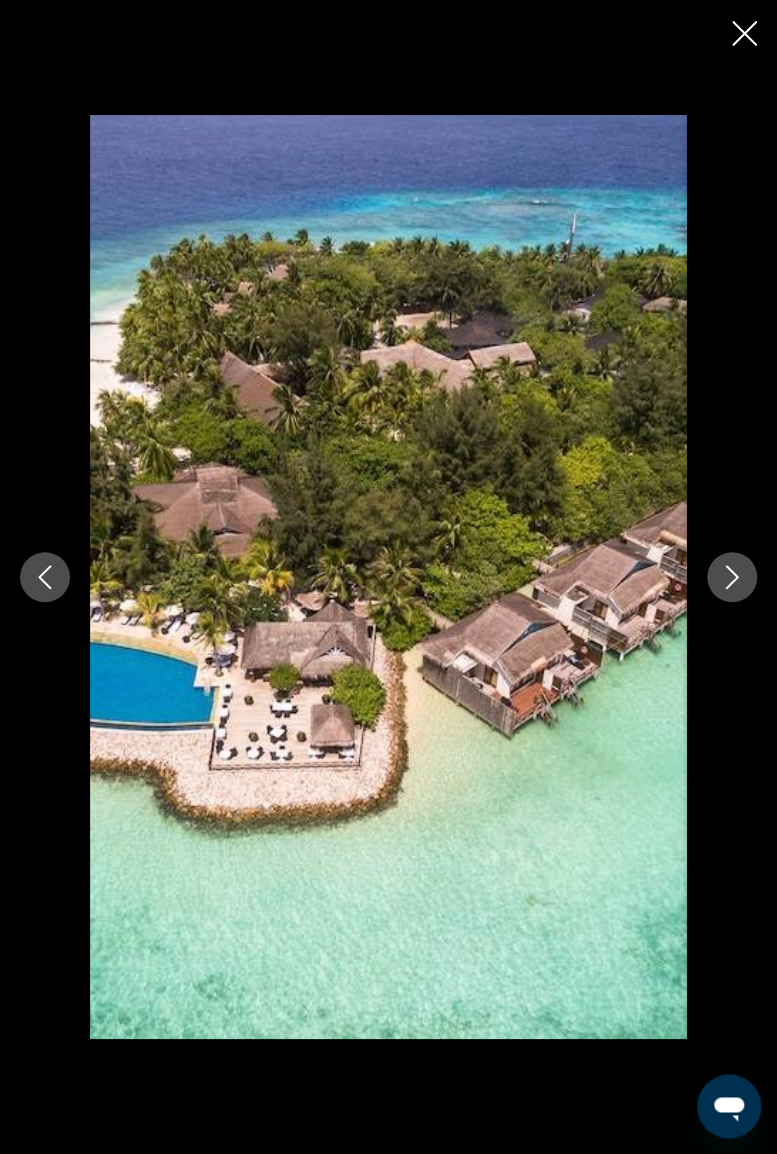 click at bounding box center [732, 577] 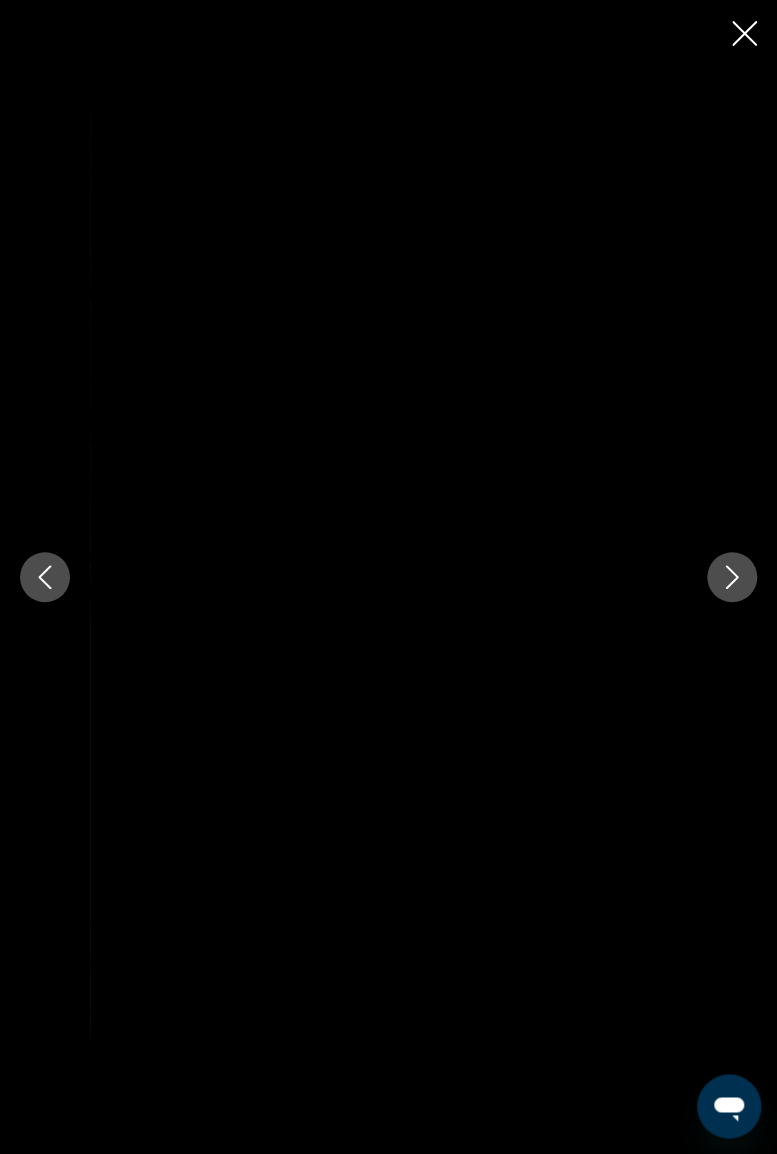click at bounding box center (732, 577) 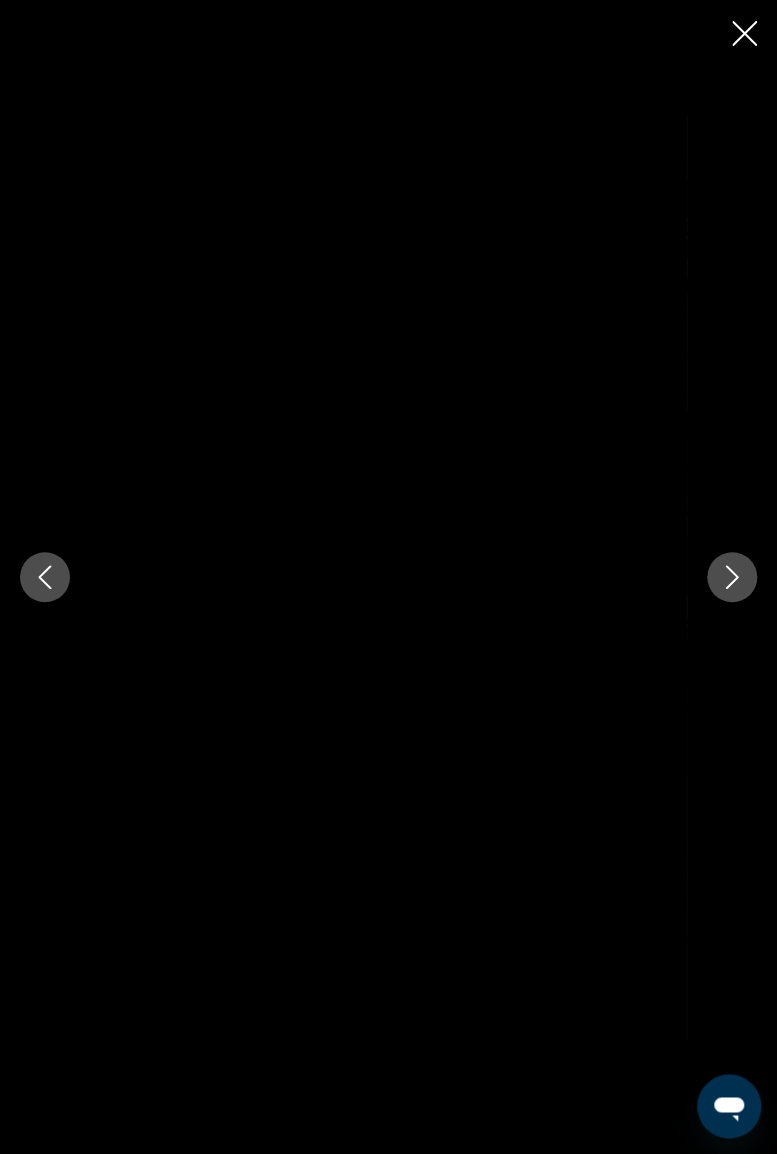 click at bounding box center [732, 577] 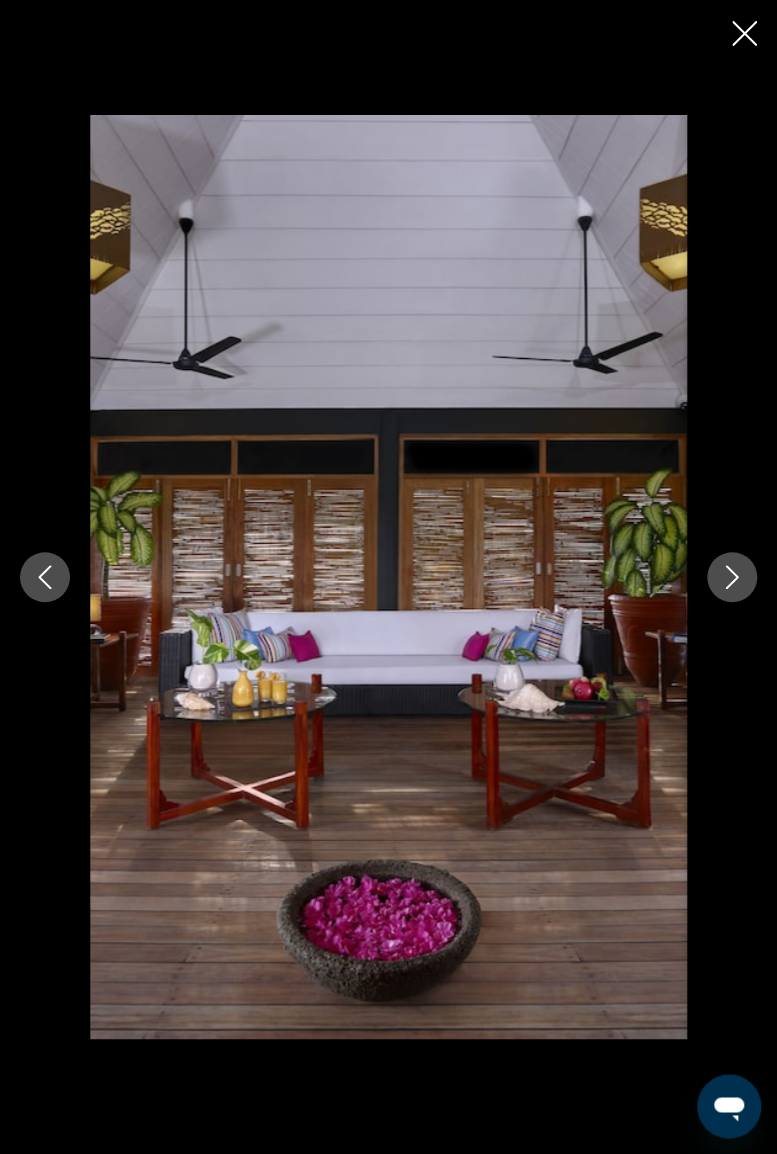click at bounding box center (732, 577) 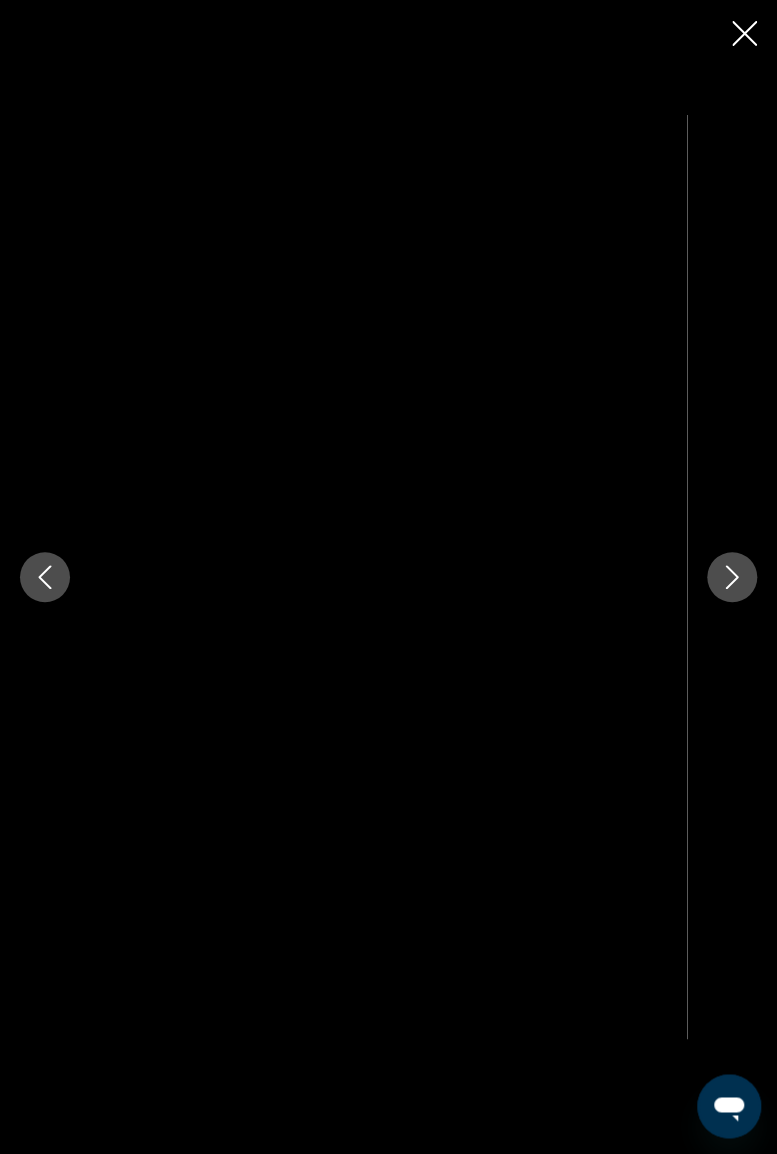 click at bounding box center (732, 577) 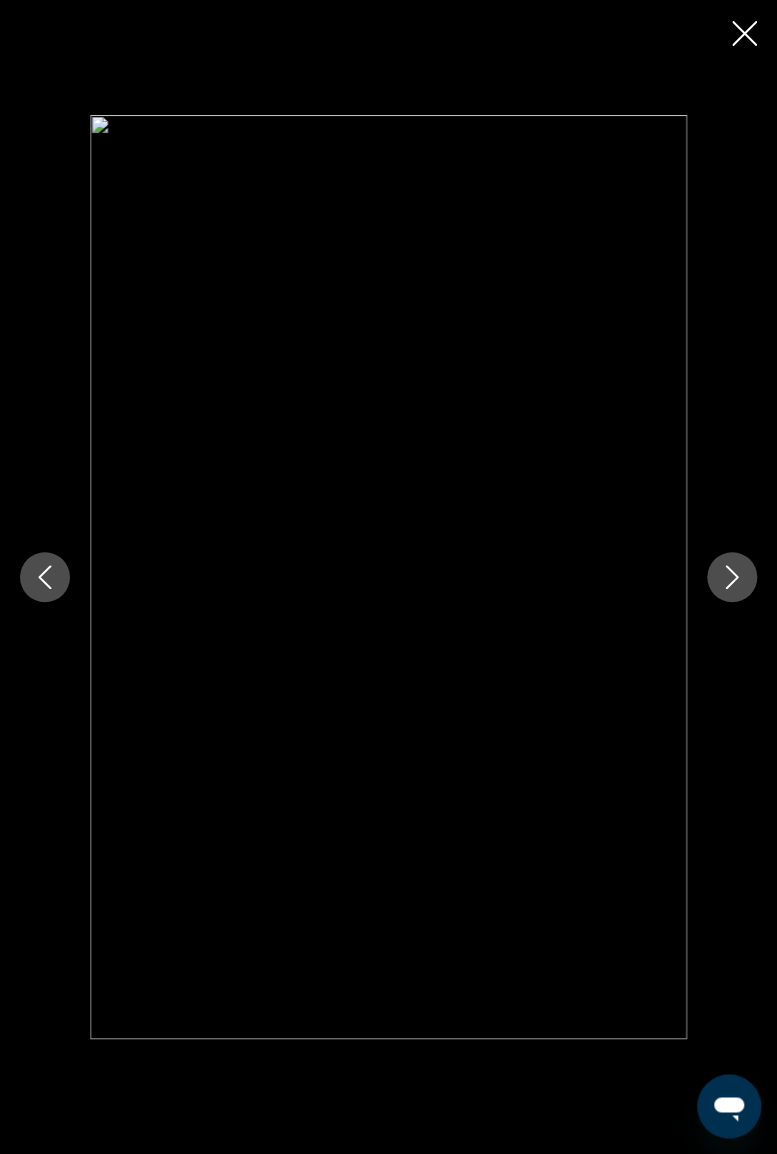 click at bounding box center [732, 577] 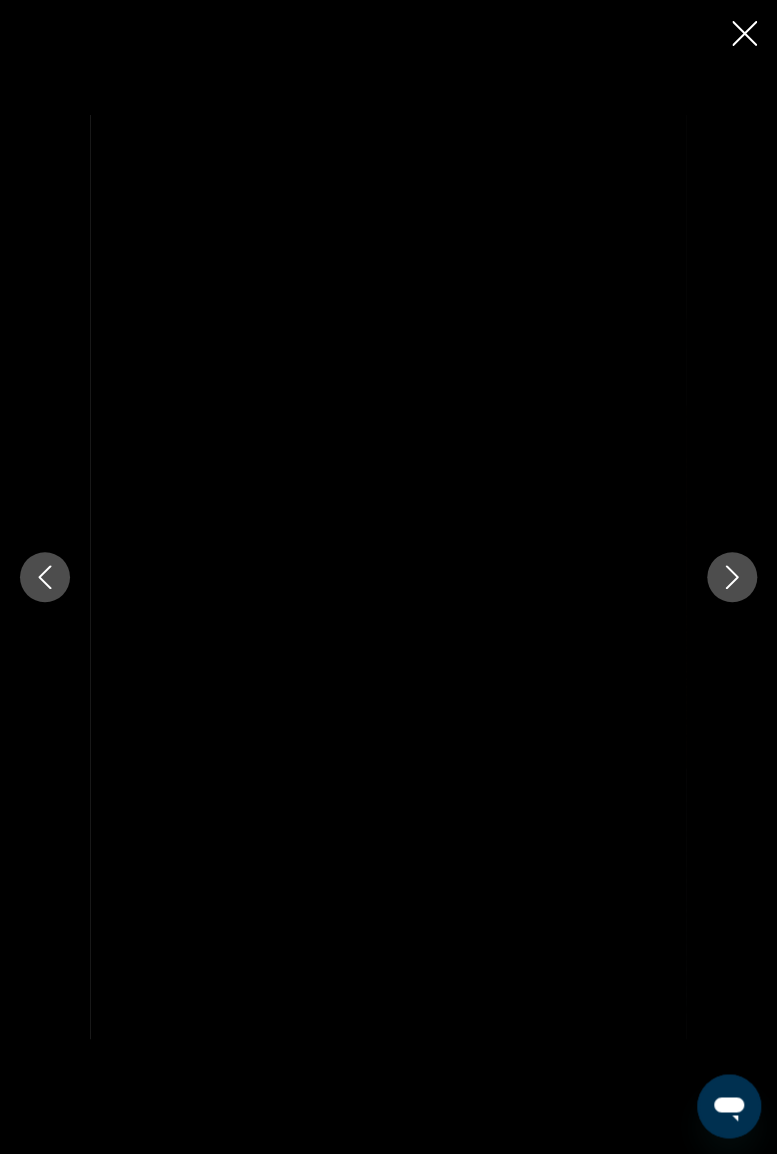 click at bounding box center [732, 577] 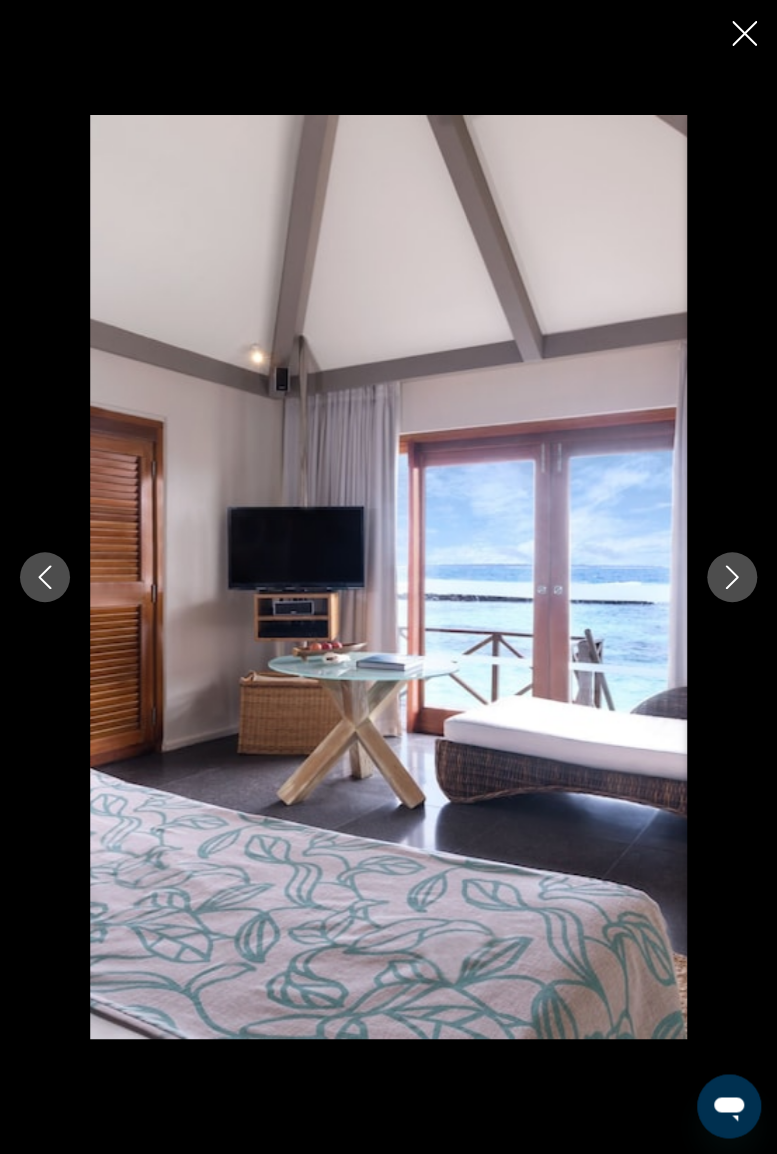 click at bounding box center [744, 33] 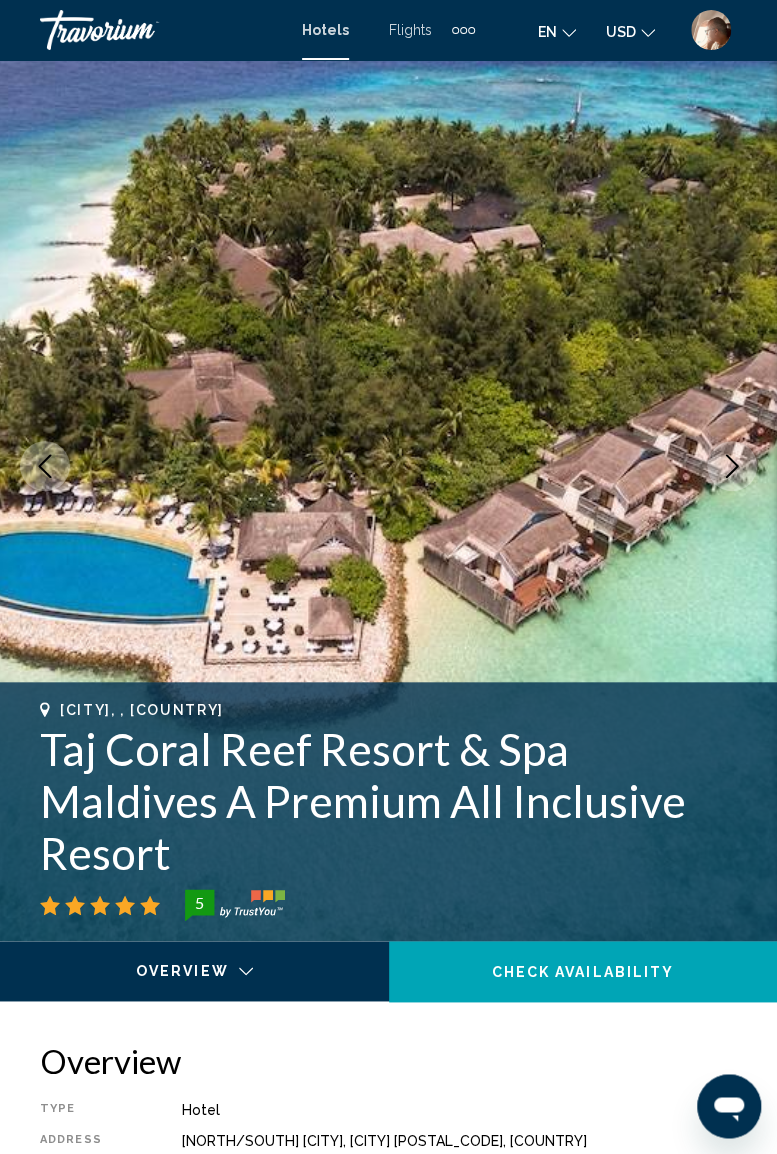 scroll, scrollTop: 0, scrollLeft: 0, axis: both 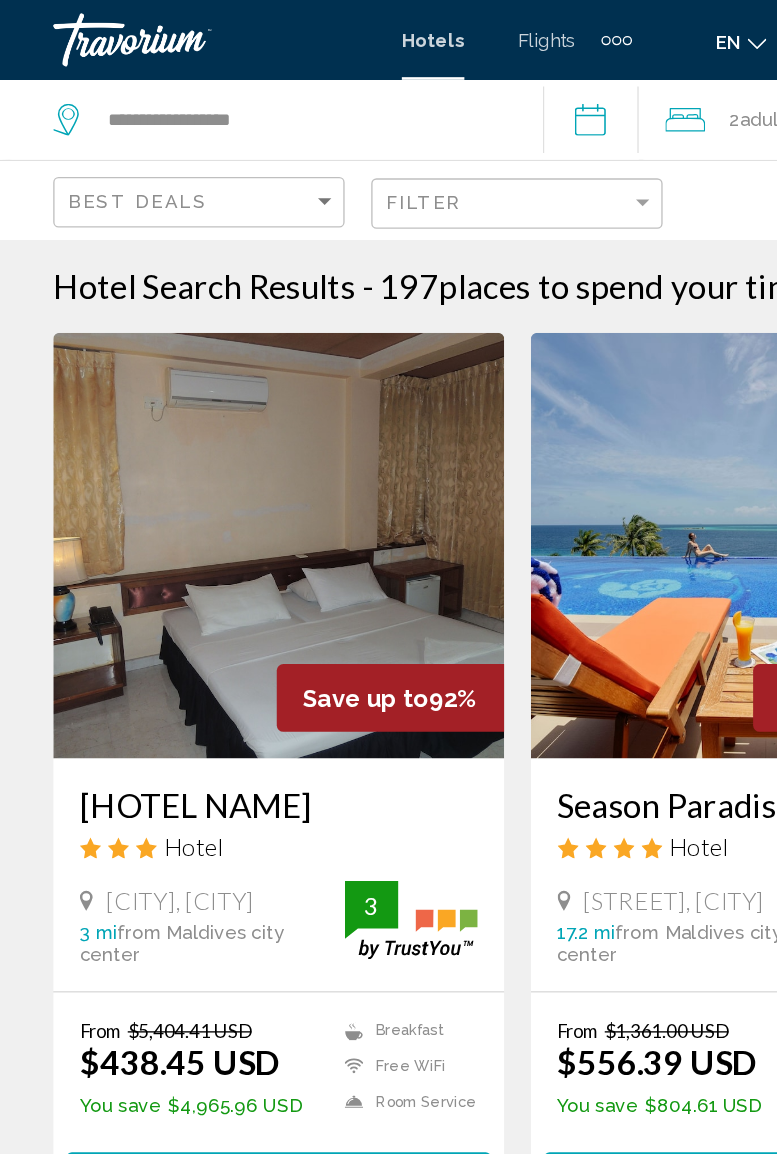 click on "**********" at bounding box center (448, 93) 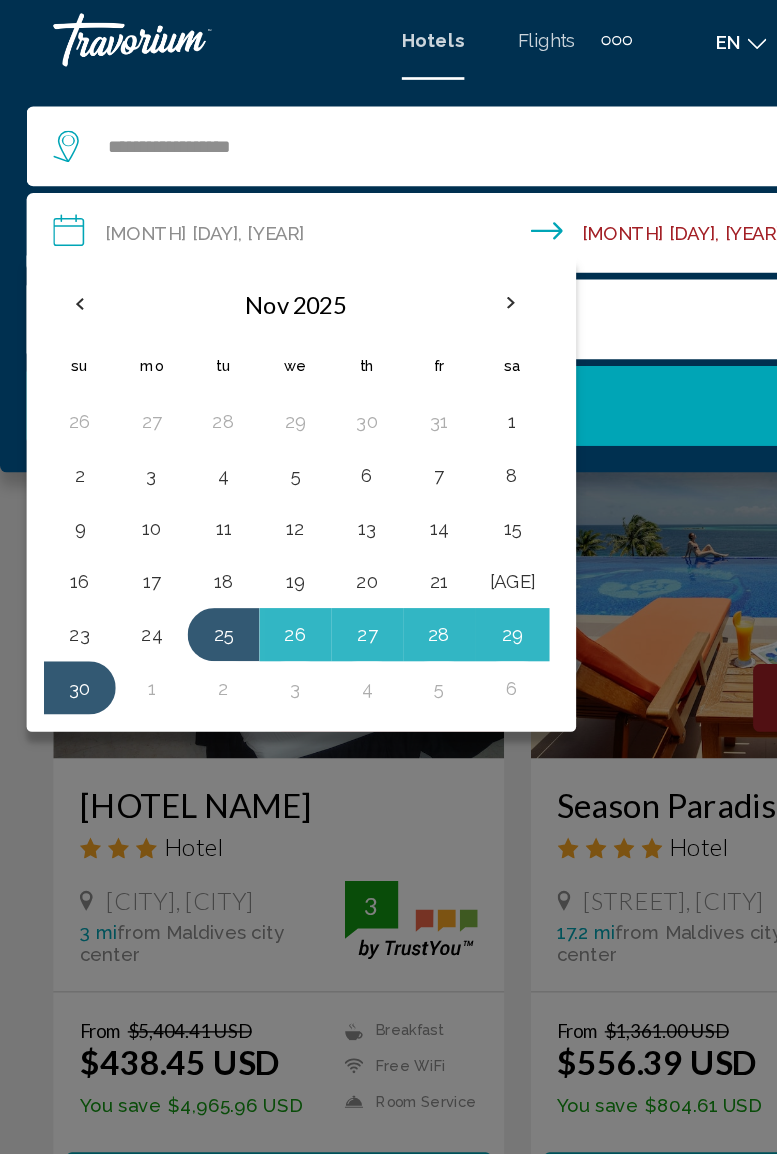 click at bounding box center [384, 228] 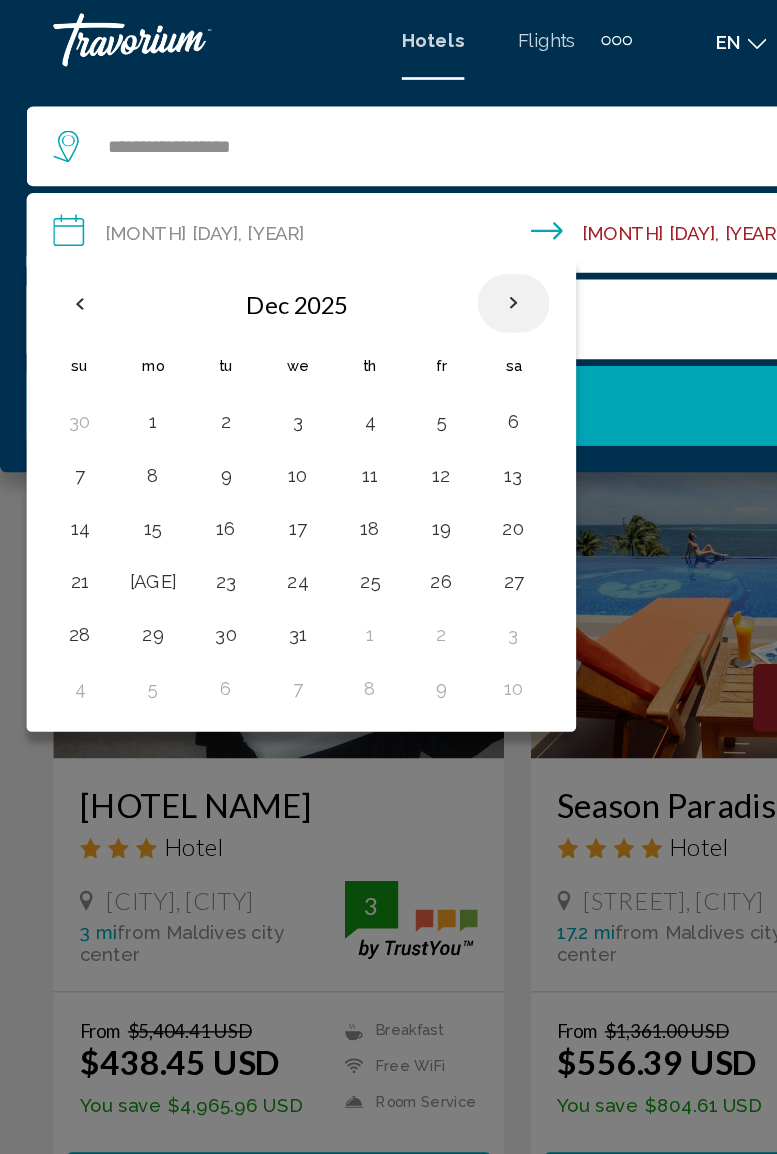click at bounding box center [386, 228] 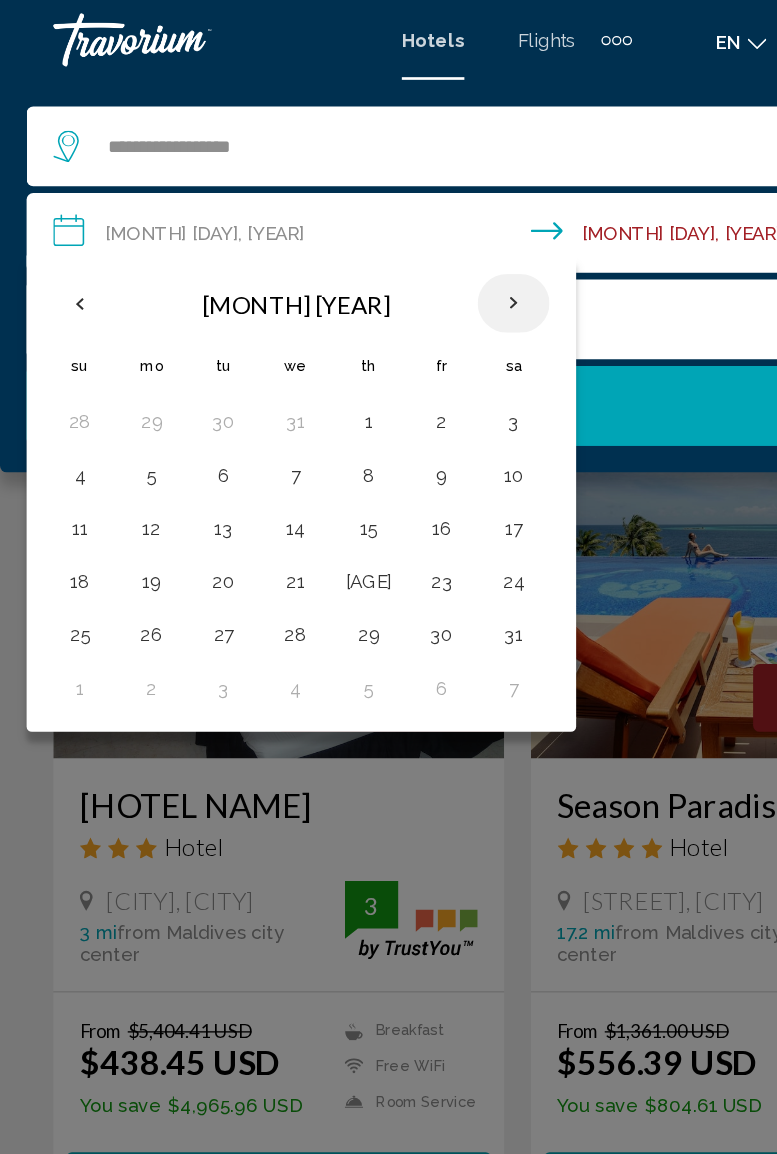 click on "23" at bounding box center (332, 437) 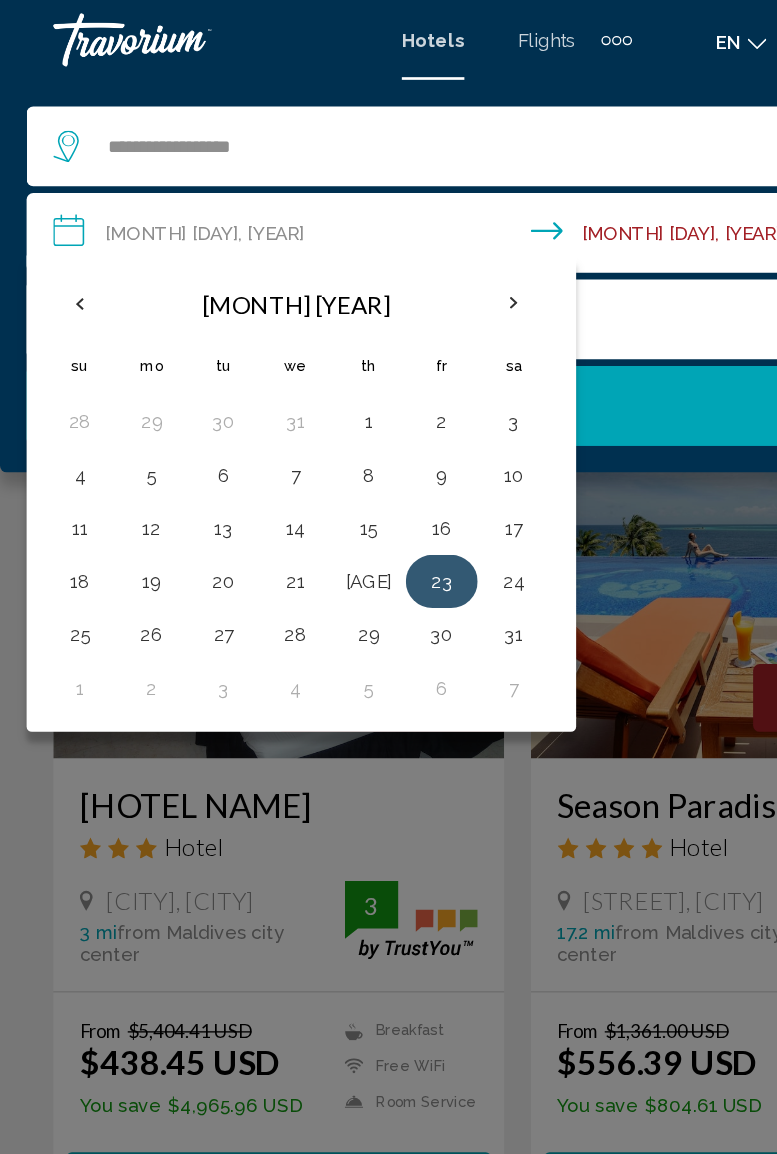 click on "30" at bounding box center [168, 317] 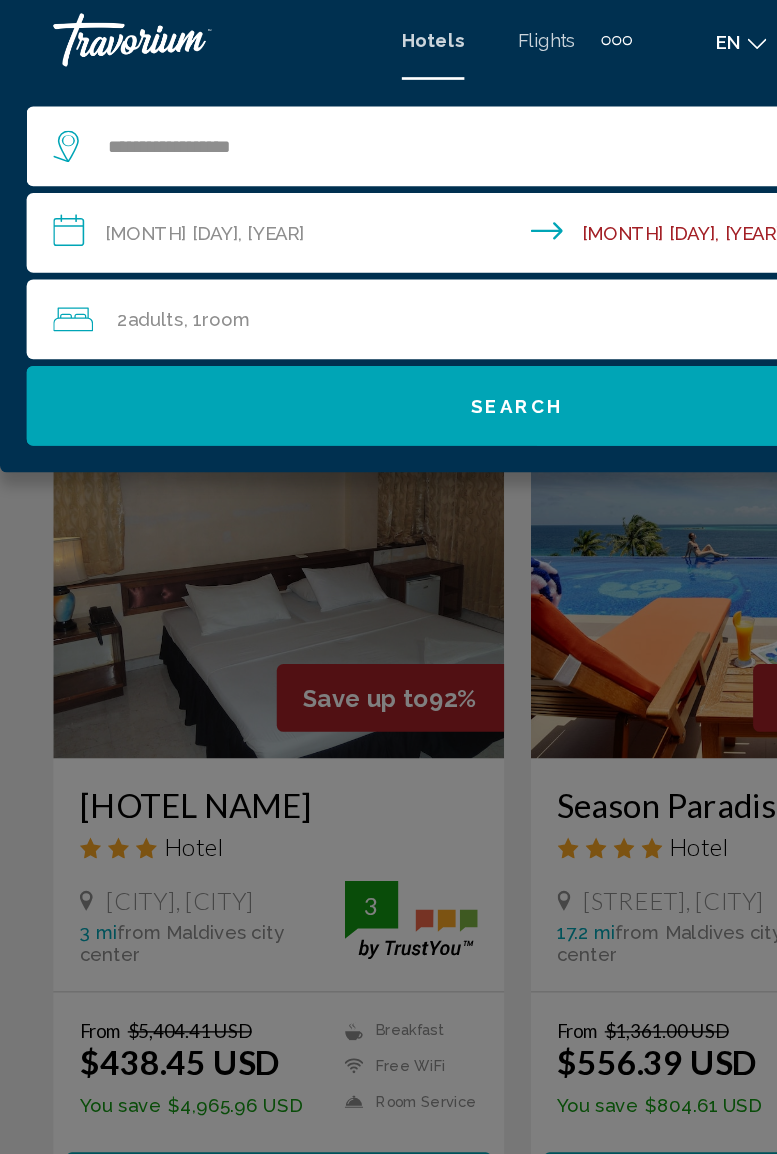 click on "Search" at bounding box center [389, 306] 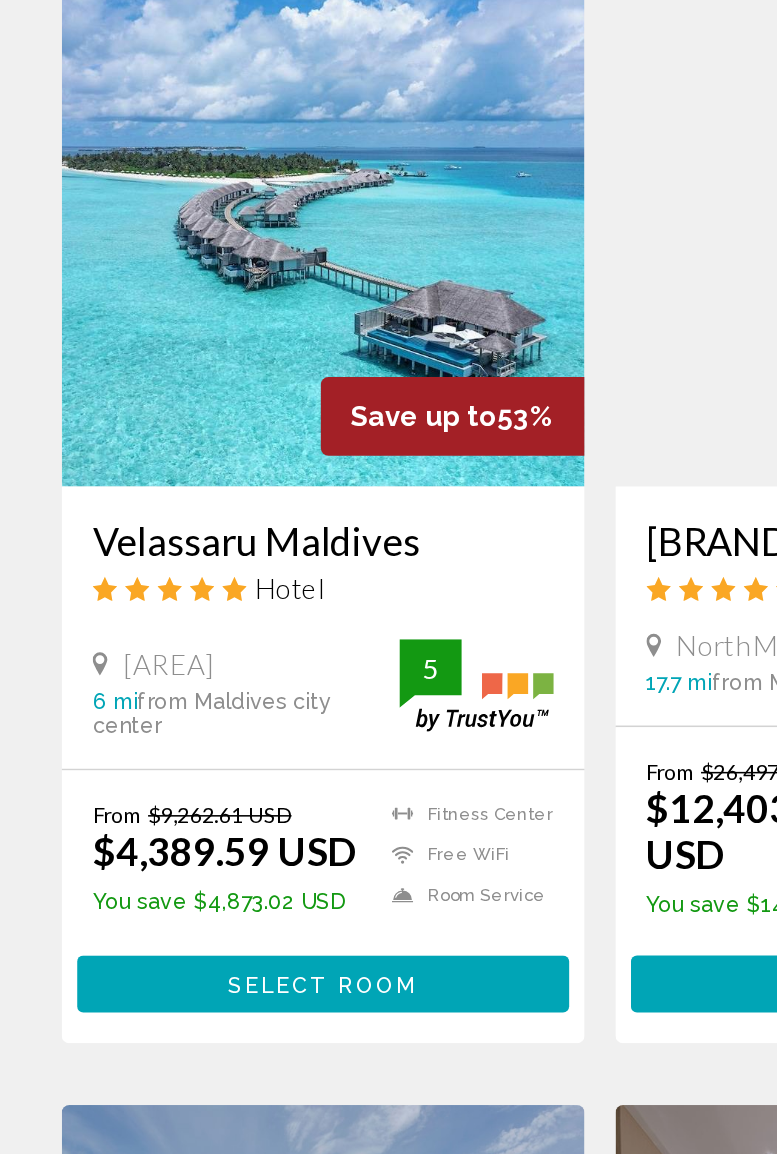 scroll, scrollTop: 629, scrollLeft: 0, axis: vertical 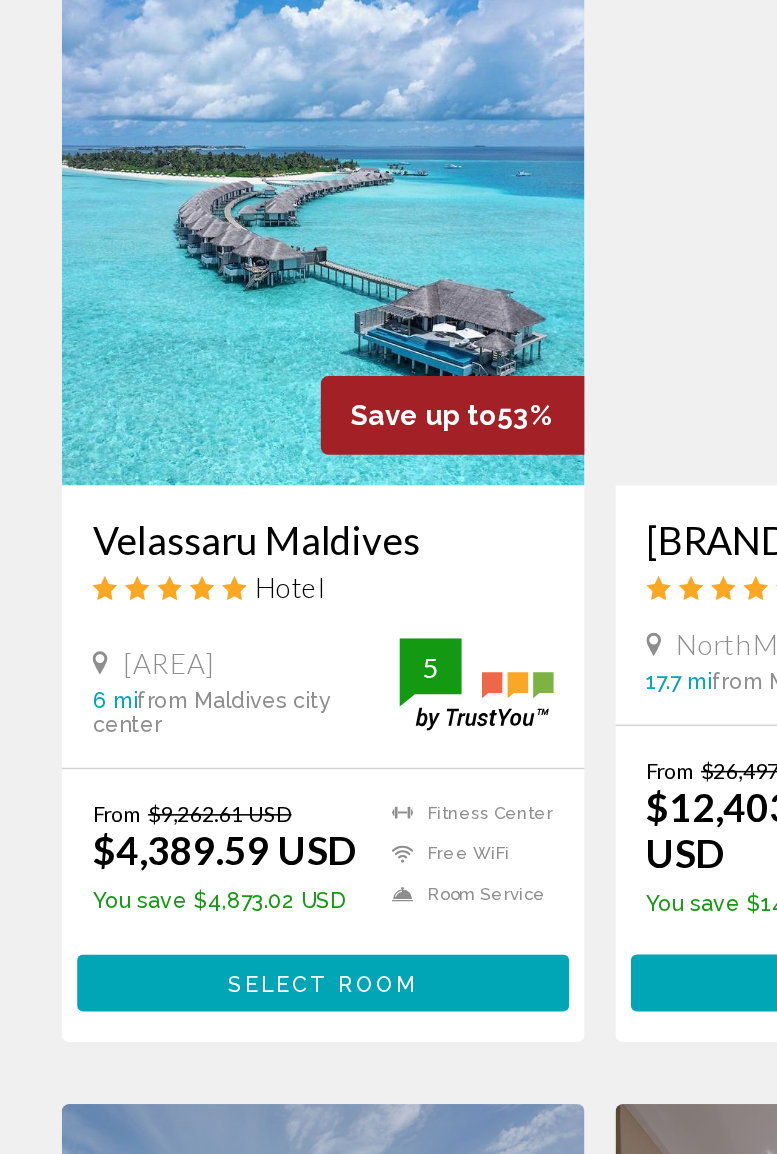 click on "Select Room" at bounding box center (209, 976) 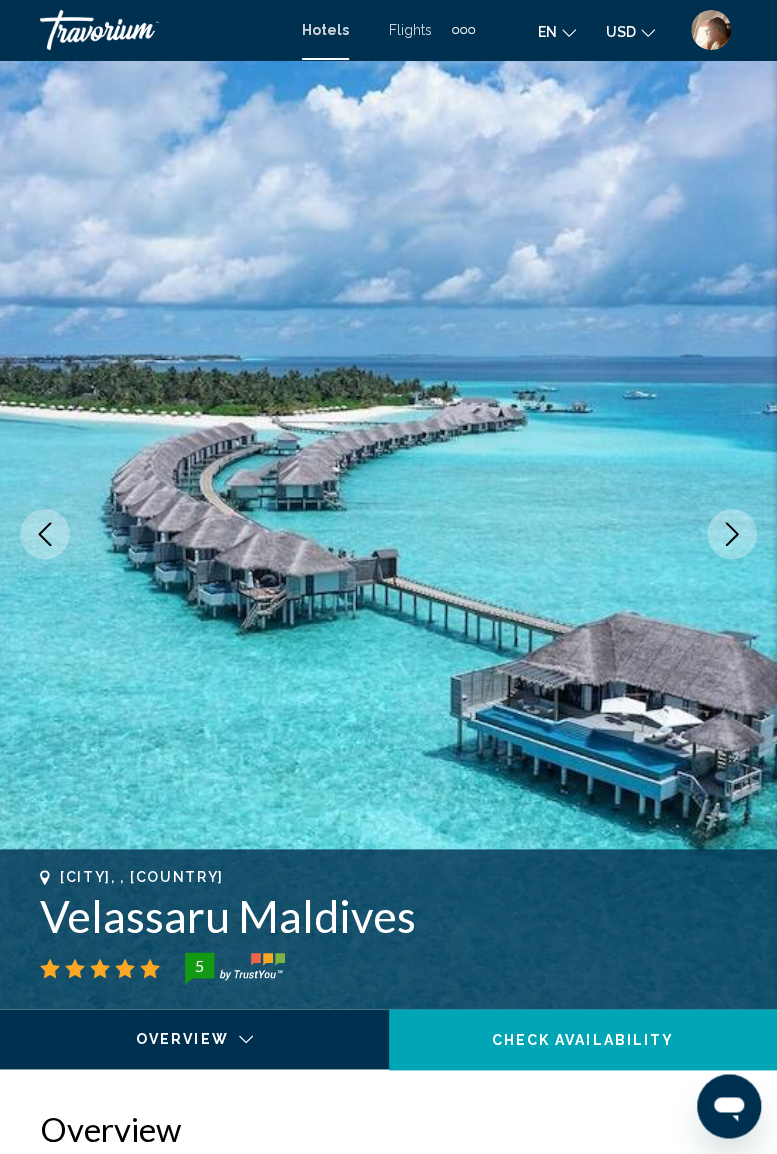 scroll, scrollTop: 0, scrollLeft: 0, axis: both 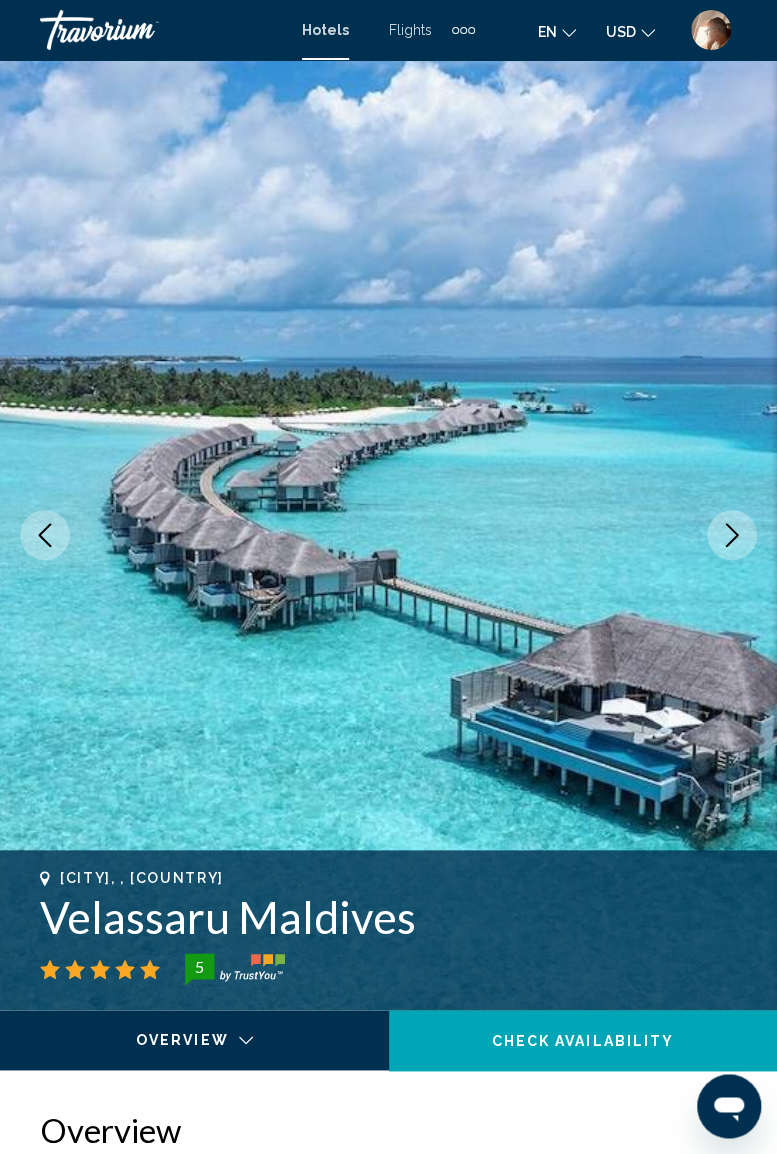click at bounding box center [732, 535] 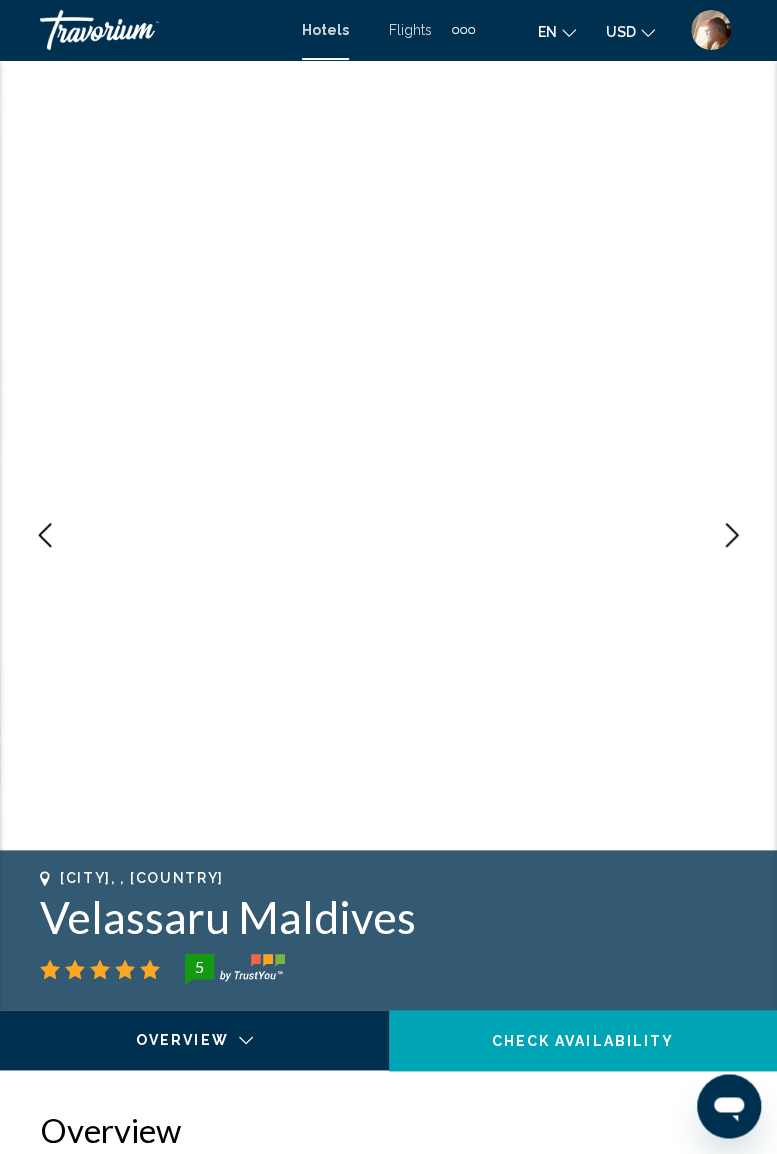 click at bounding box center (732, 535) 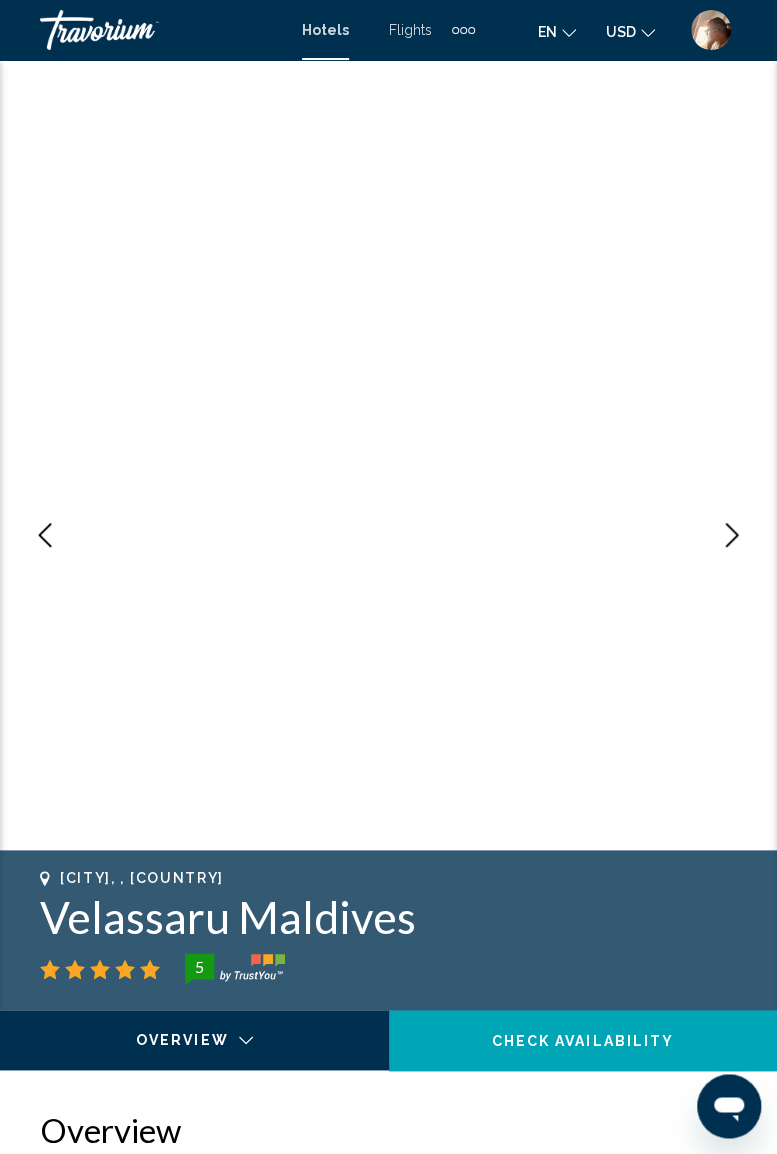 click at bounding box center (732, 535) 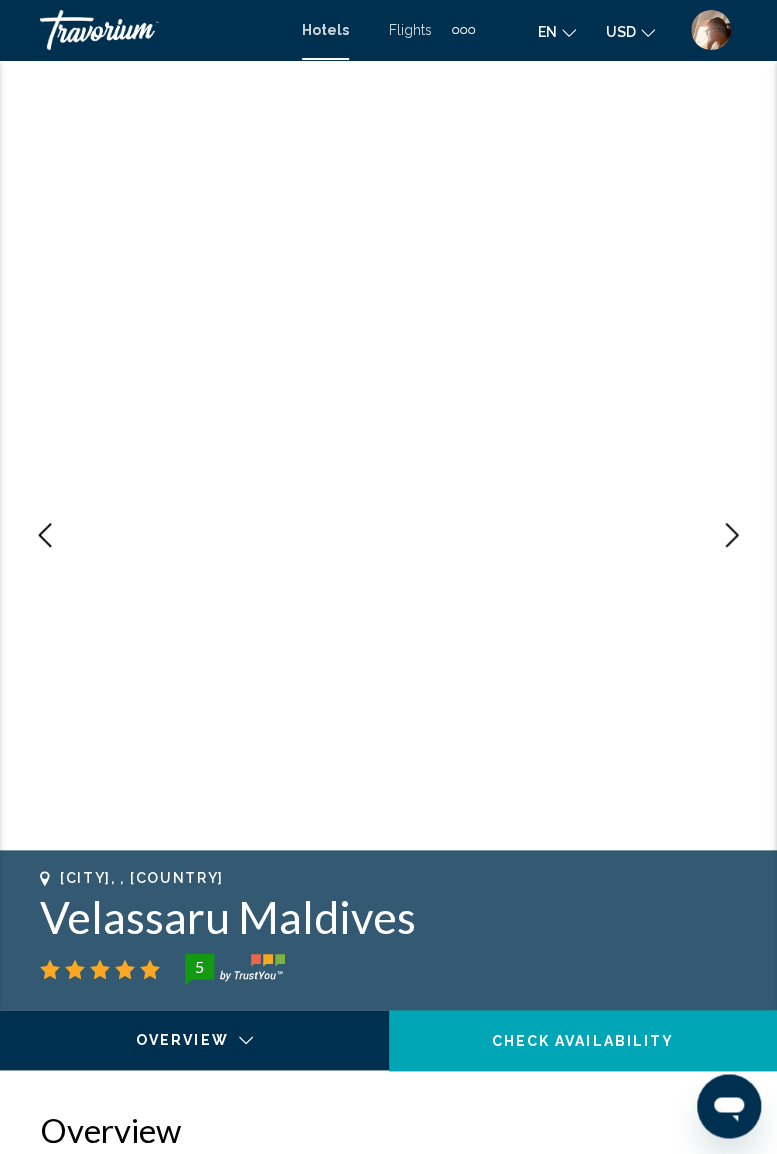 click at bounding box center [732, 535] 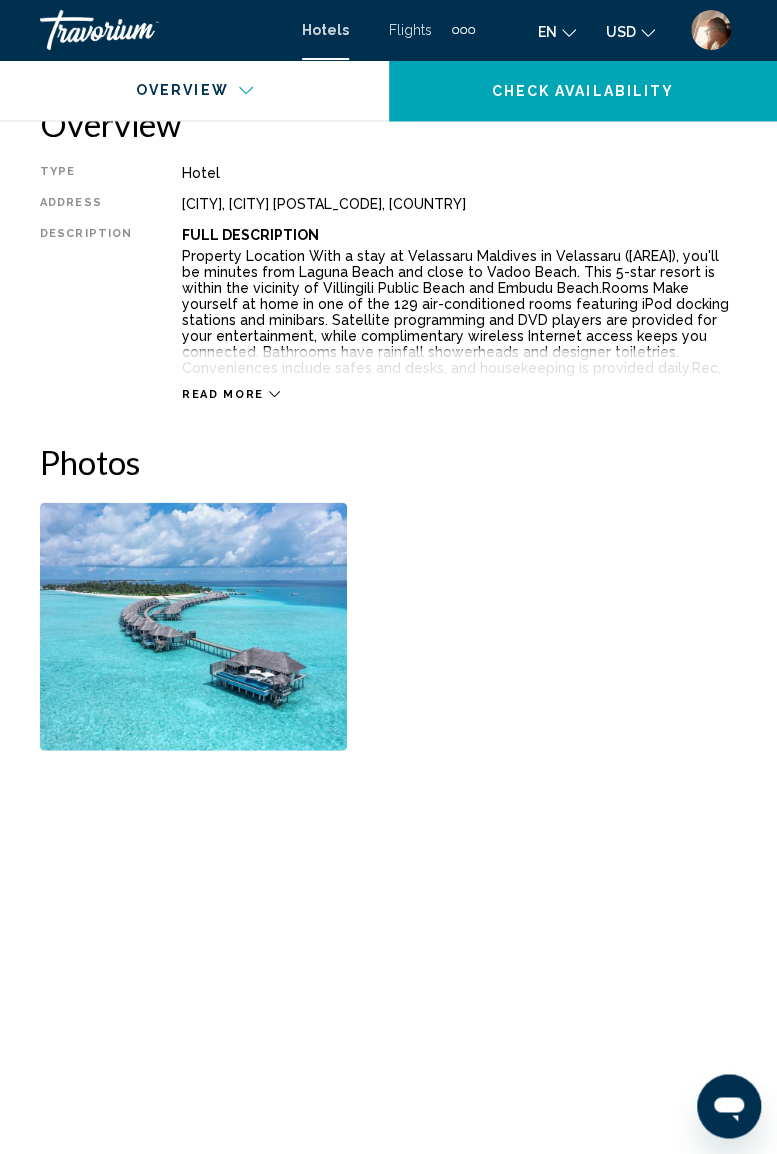 scroll, scrollTop: 1020, scrollLeft: 0, axis: vertical 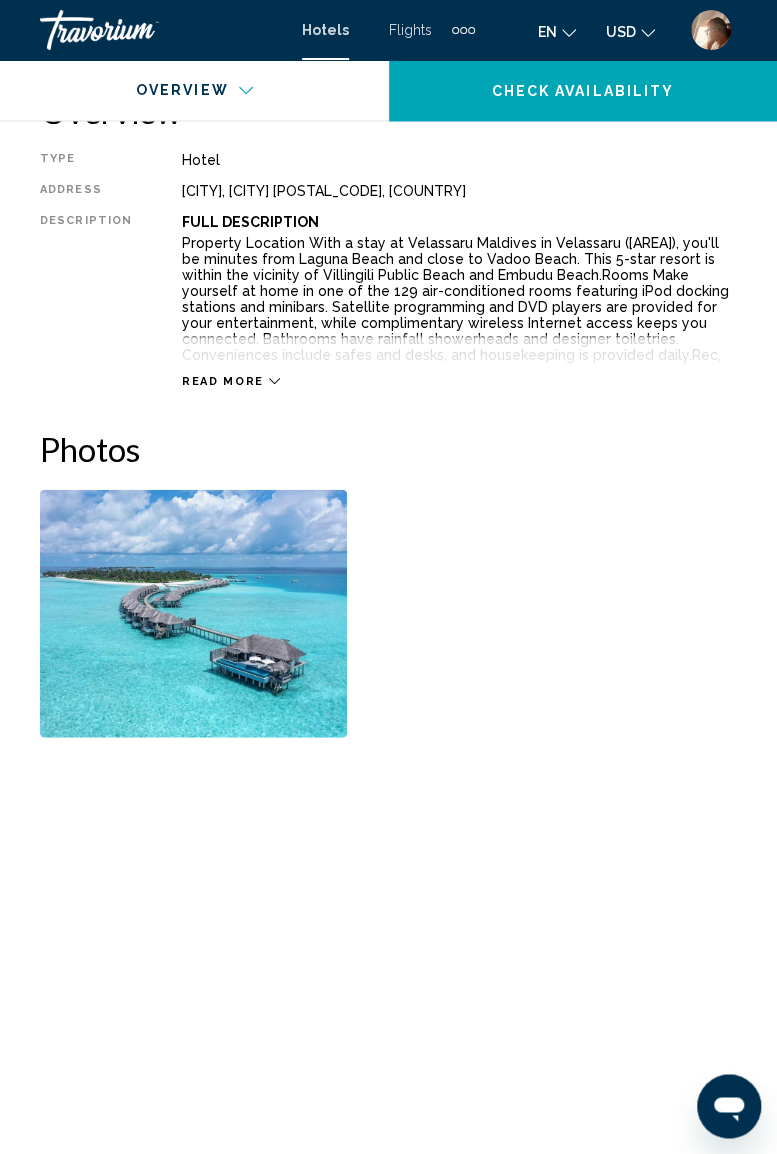 click at bounding box center [193, 613] 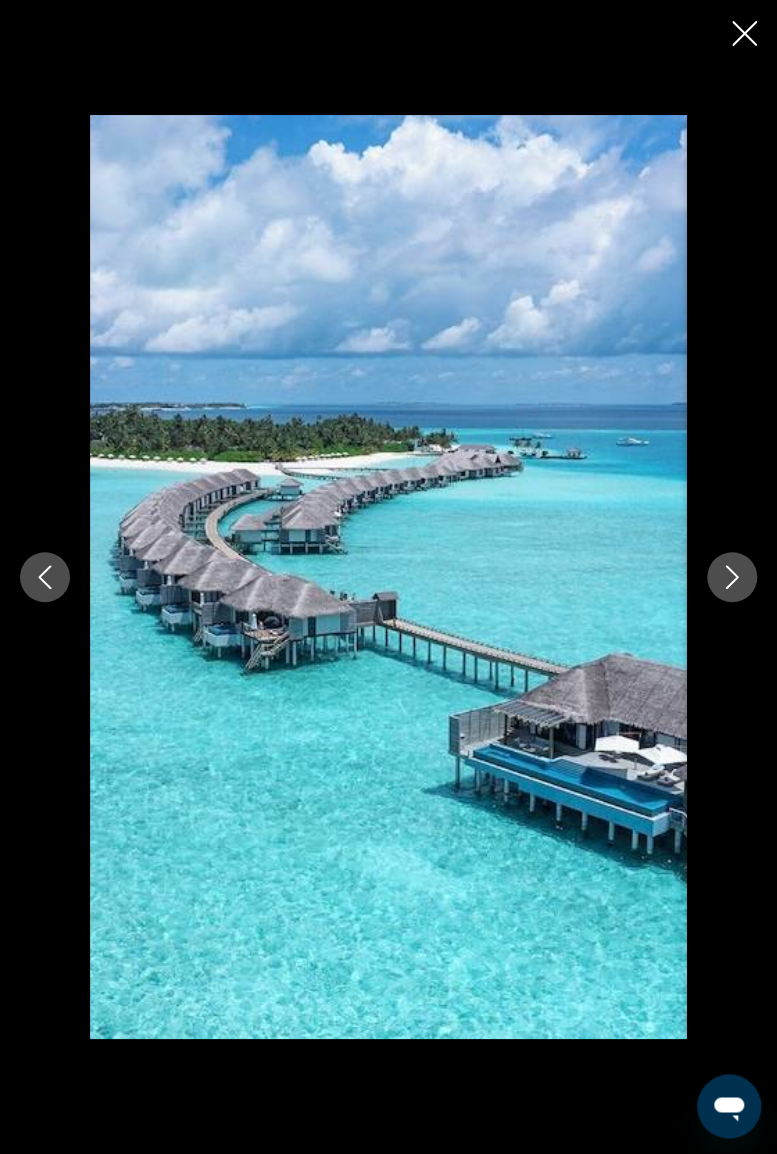 click at bounding box center (732, 577) 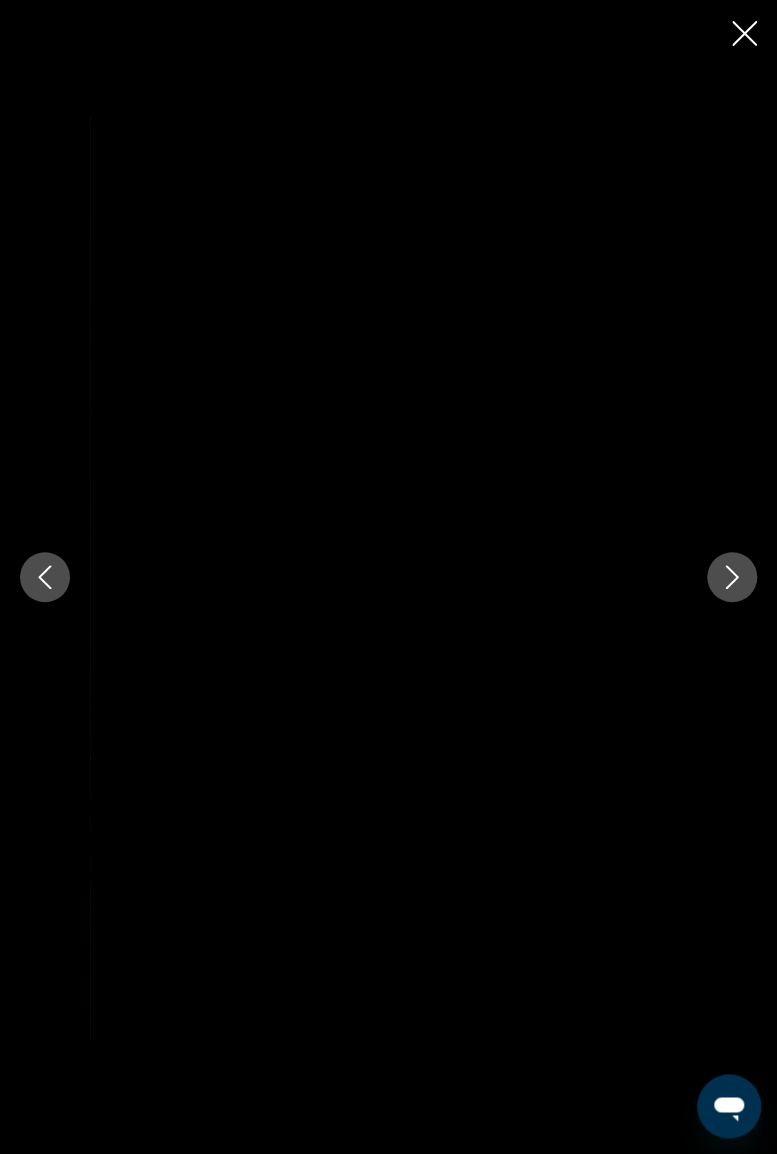 click at bounding box center [732, 577] 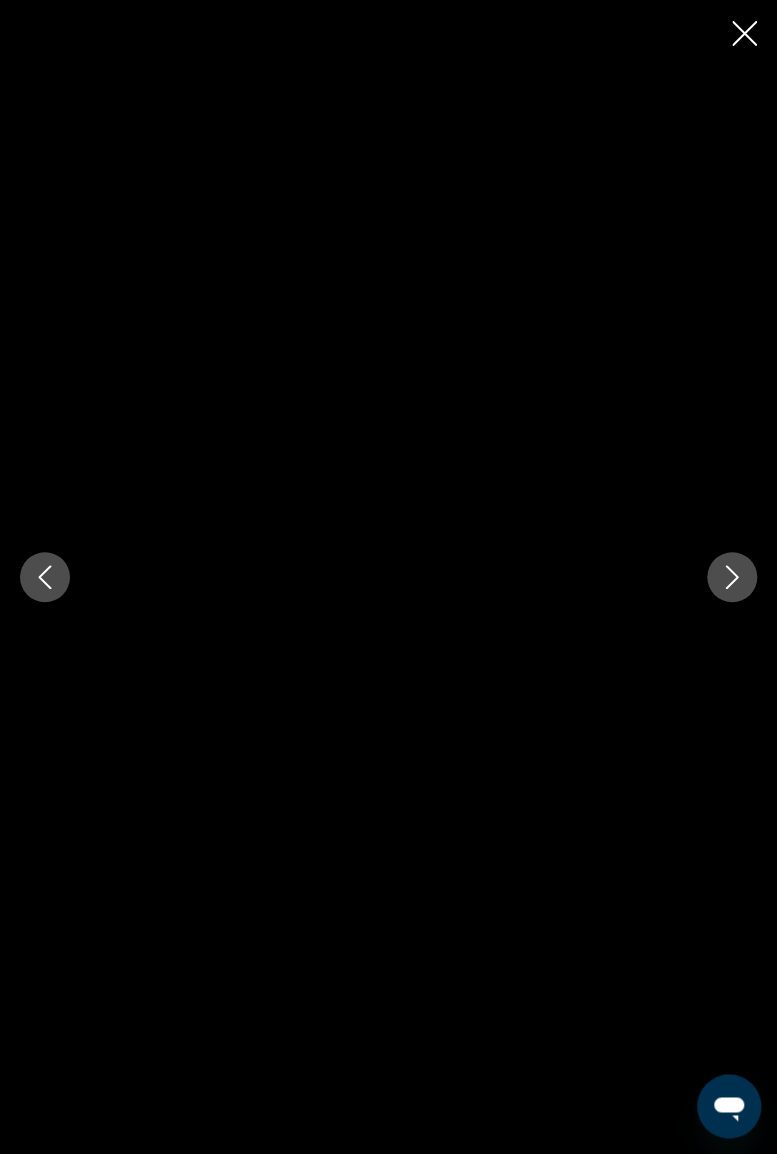 click at bounding box center (732, 577) 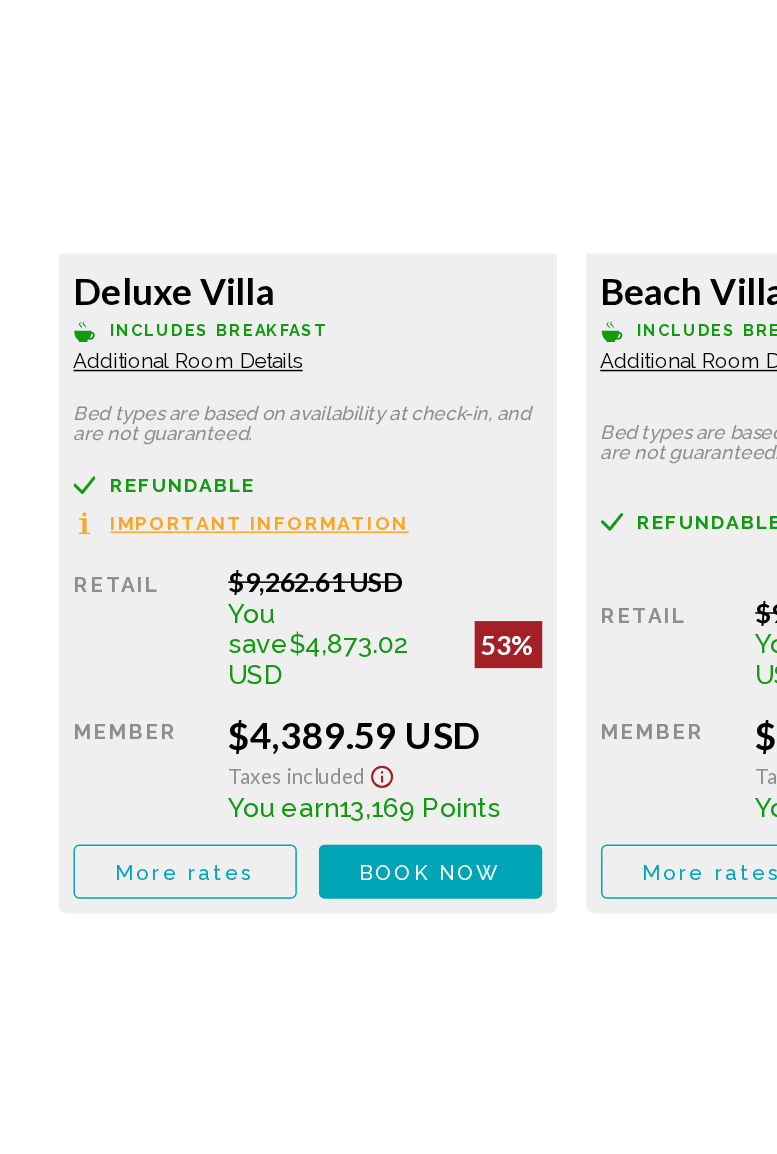 scroll, scrollTop: 3419, scrollLeft: 0, axis: vertical 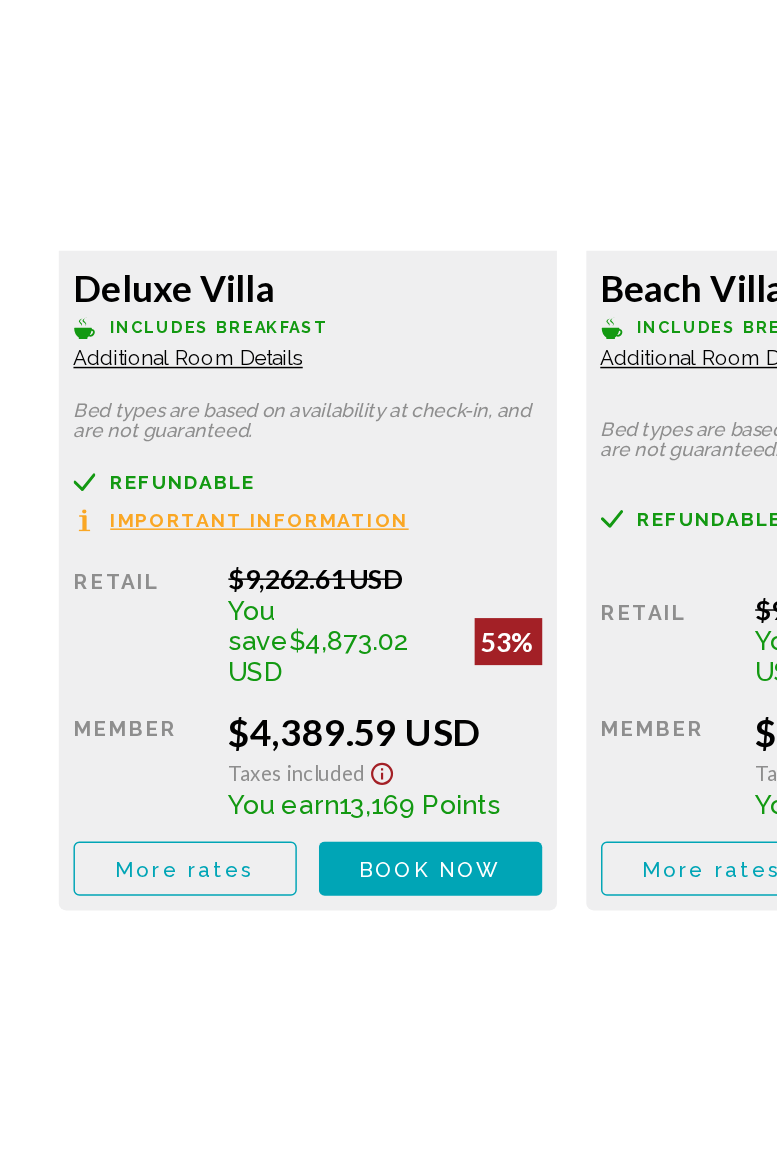 click on "More rates" at bounding box center (125, 812) 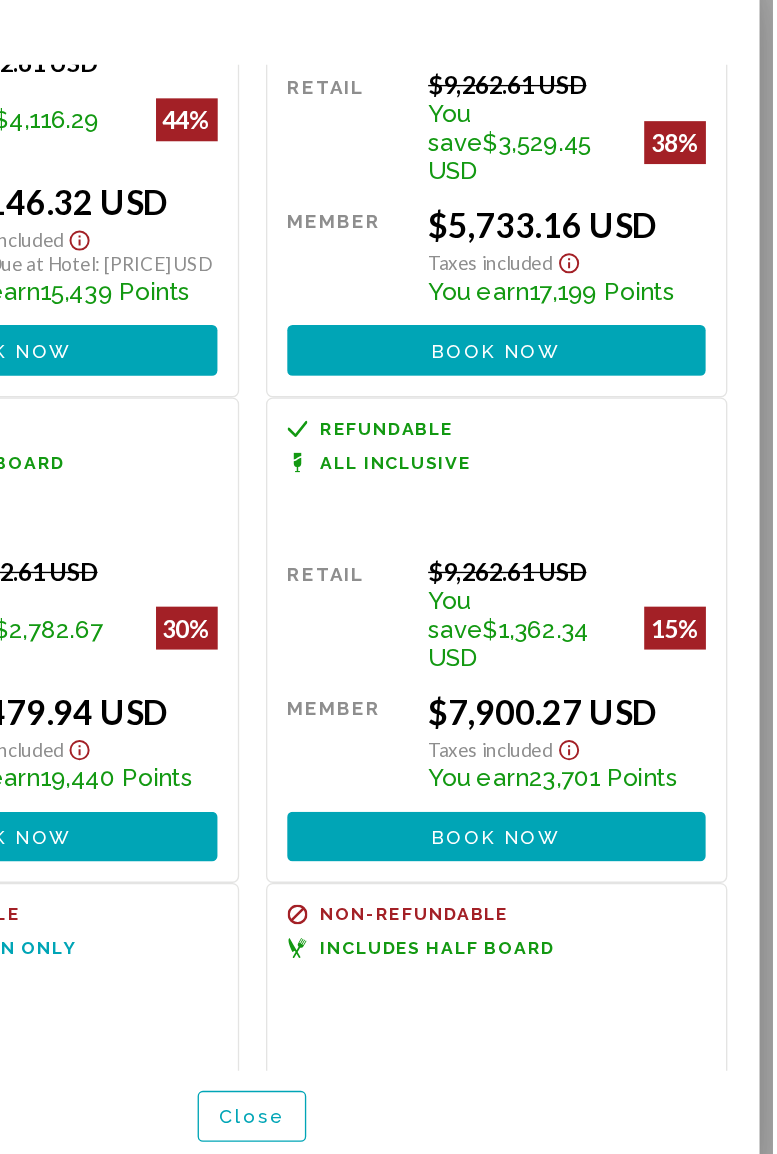 scroll, scrollTop: 508, scrollLeft: 0, axis: vertical 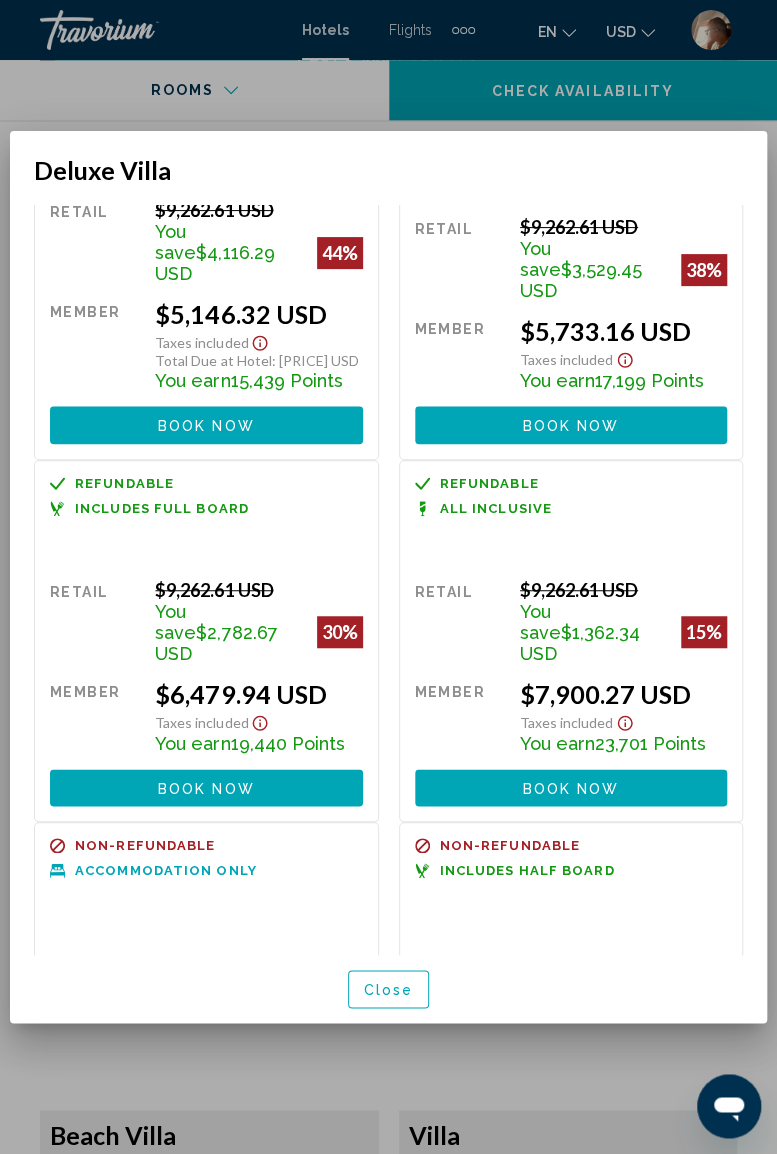 click at bounding box center (388, 577) 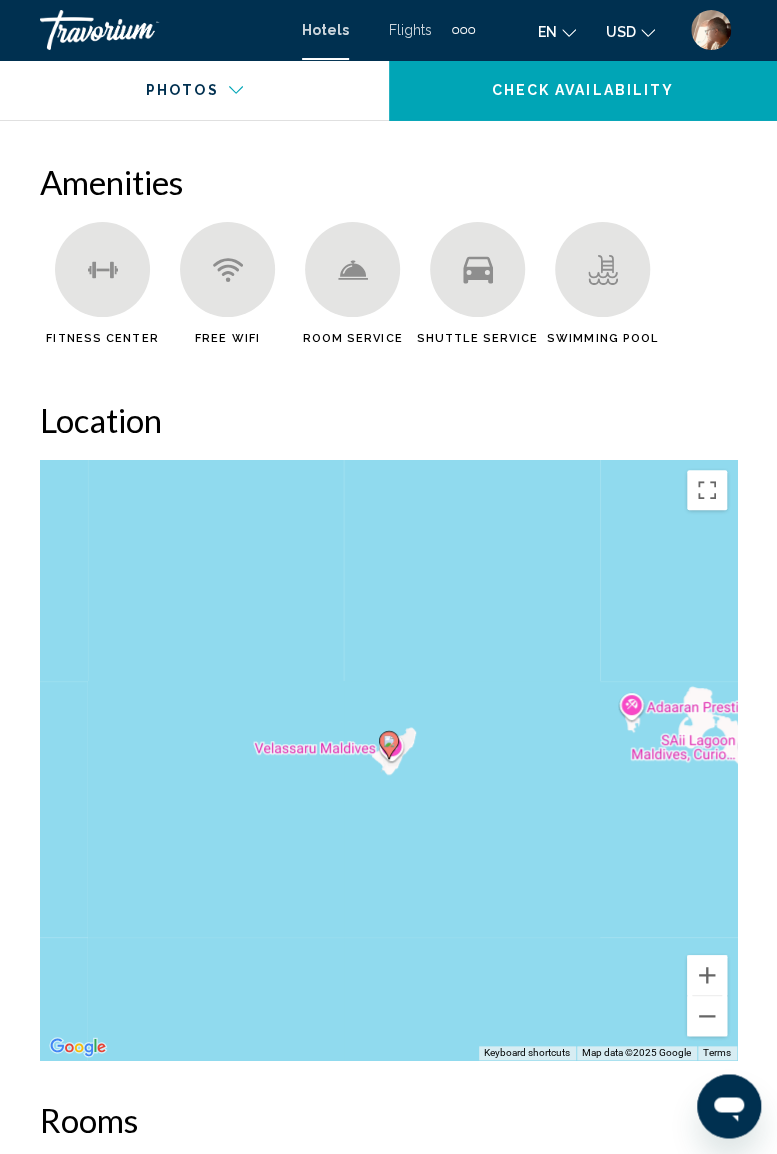 scroll, scrollTop: 2152, scrollLeft: 0, axis: vertical 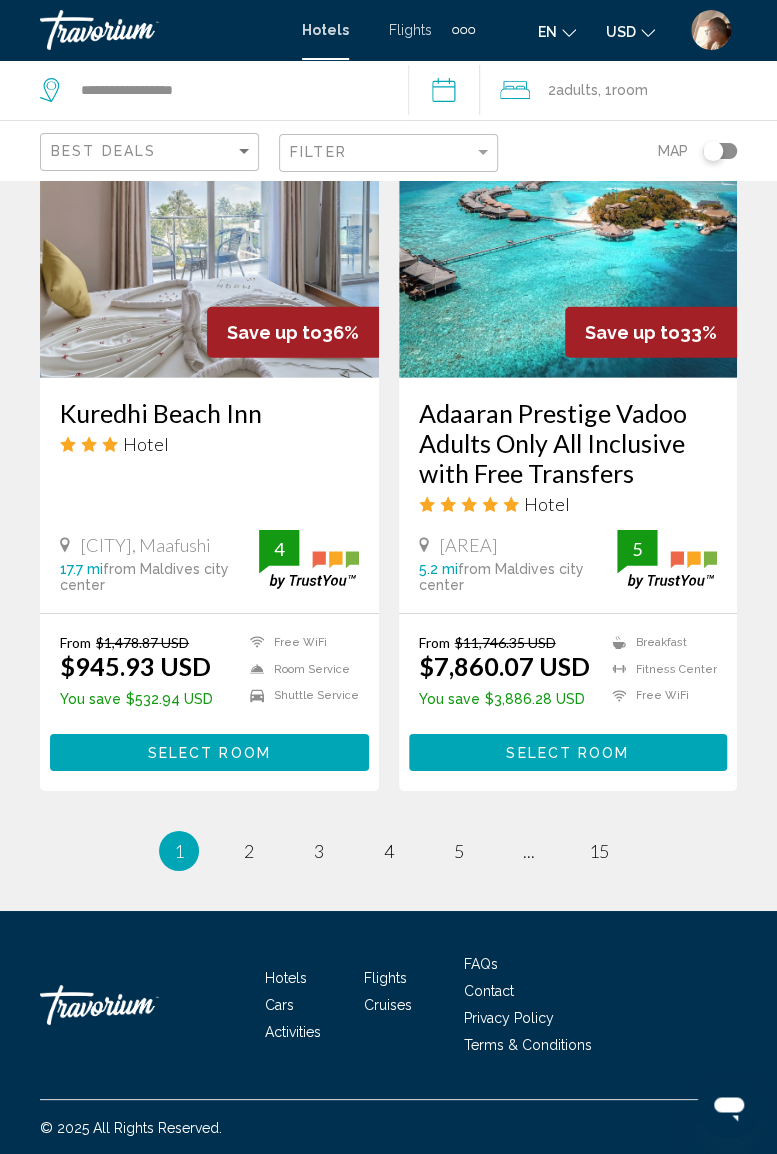 click on "2" at bounding box center (249, 851) 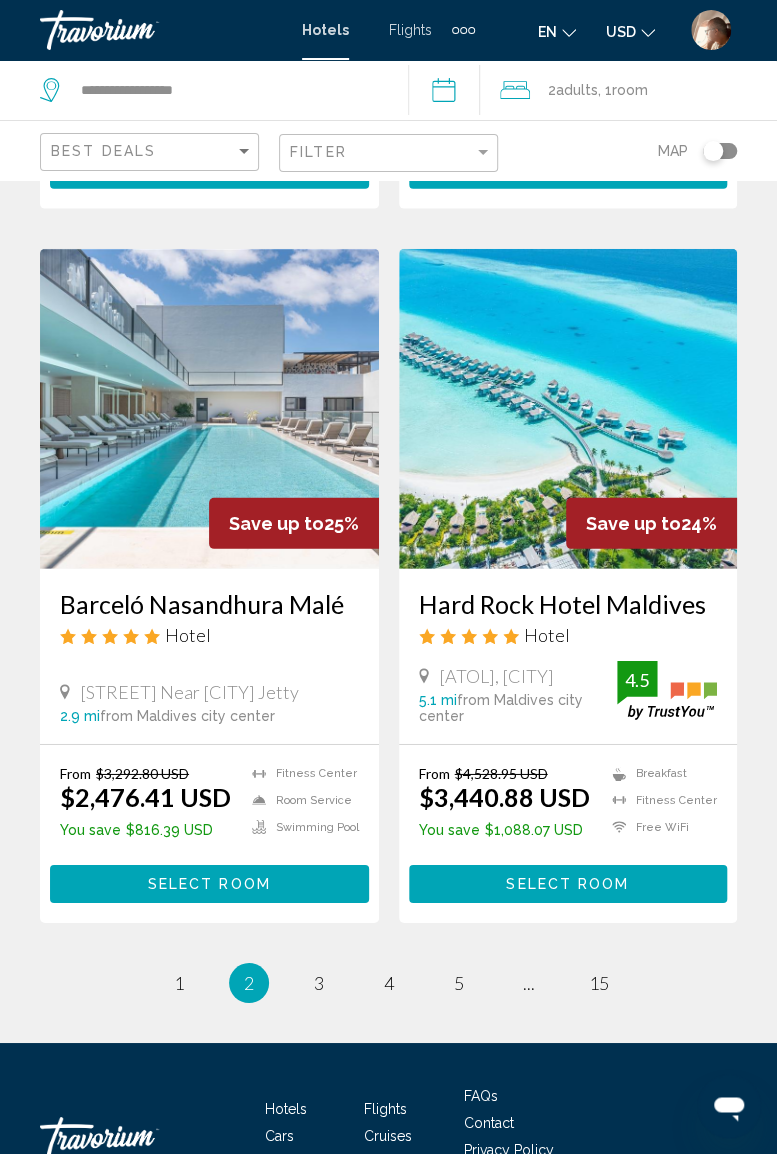 scroll, scrollTop: 3750, scrollLeft: 0, axis: vertical 